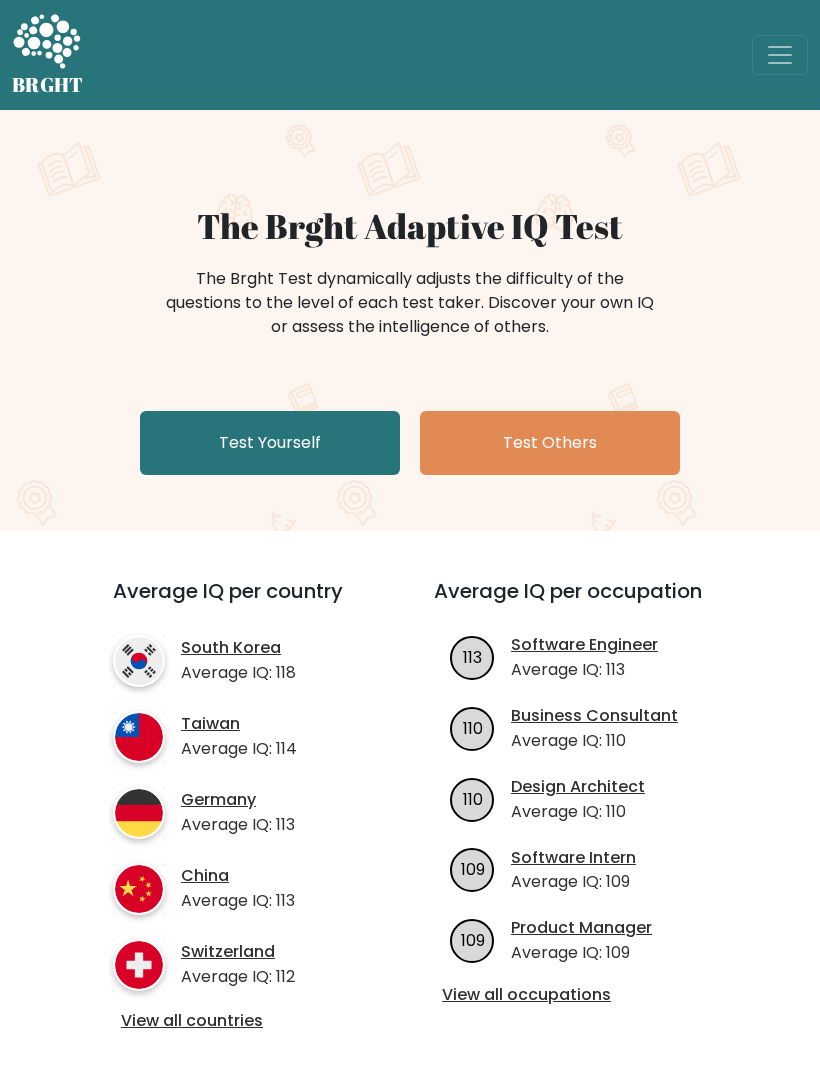 scroll, scrollTop: 0, scrollLeft: 0, axis: both 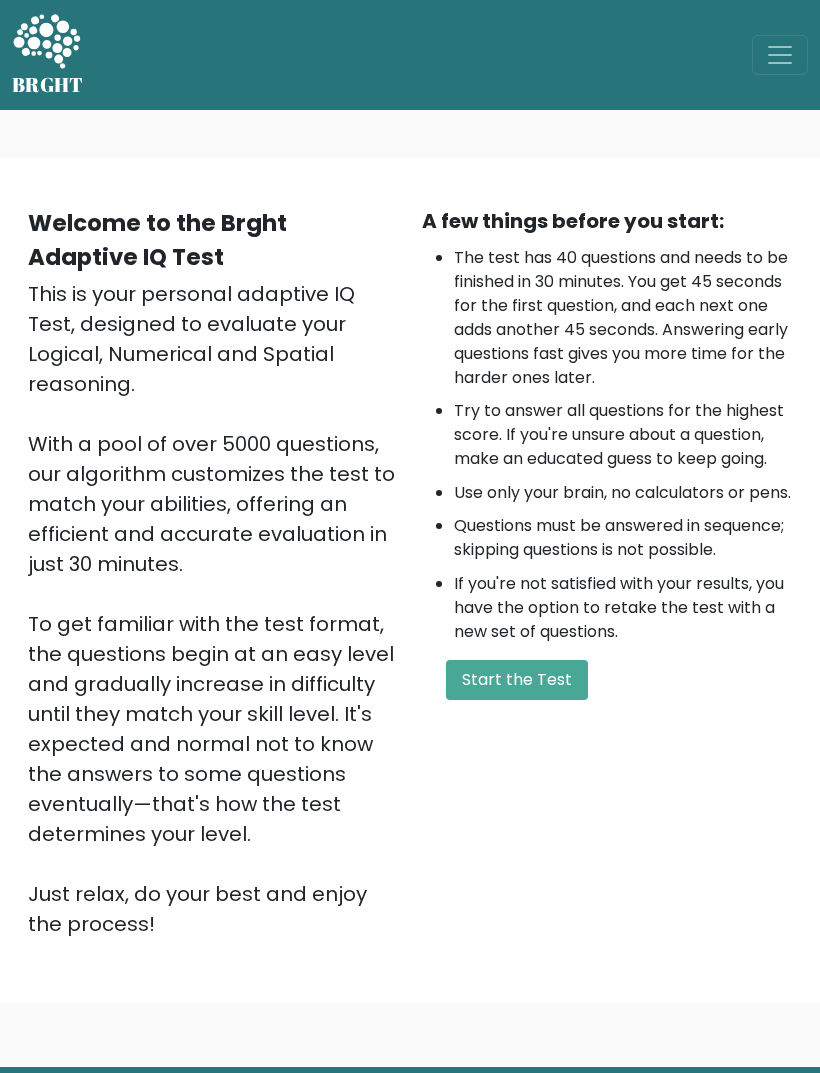 click on "Start the Test" at bounding box center (517, 680) 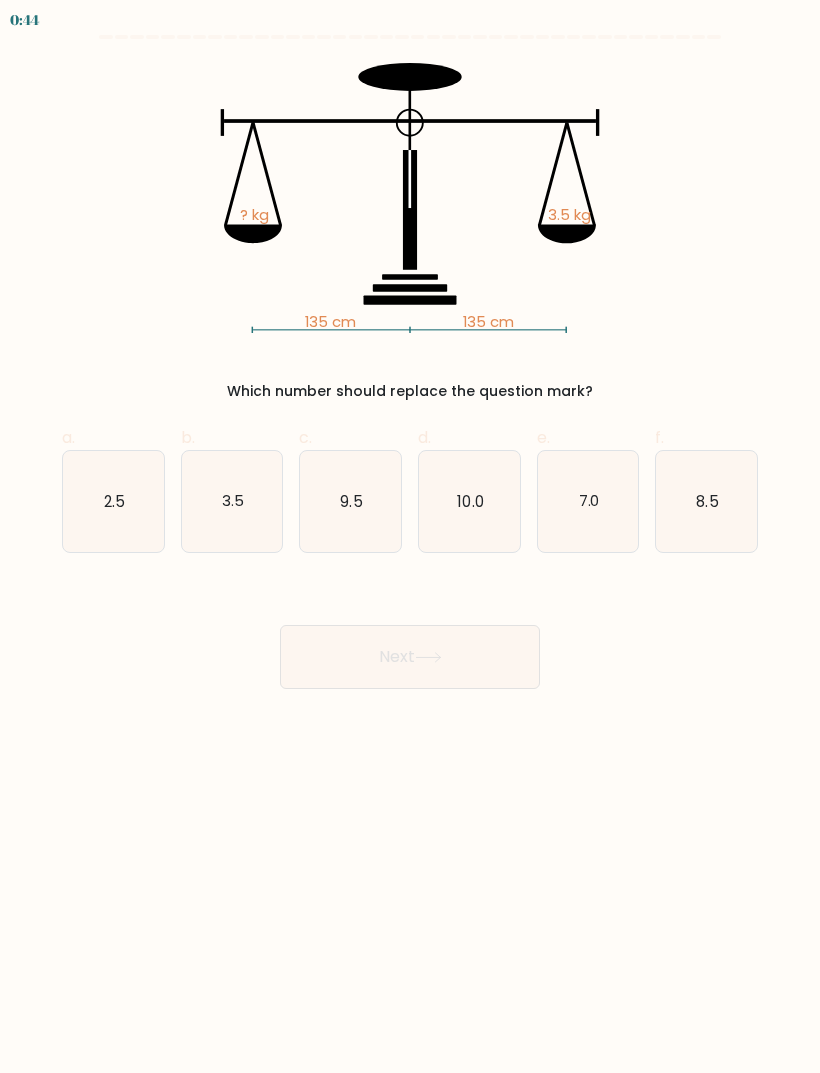 scroll, scrollTop: 0, scrollLeft: 0, axis: both 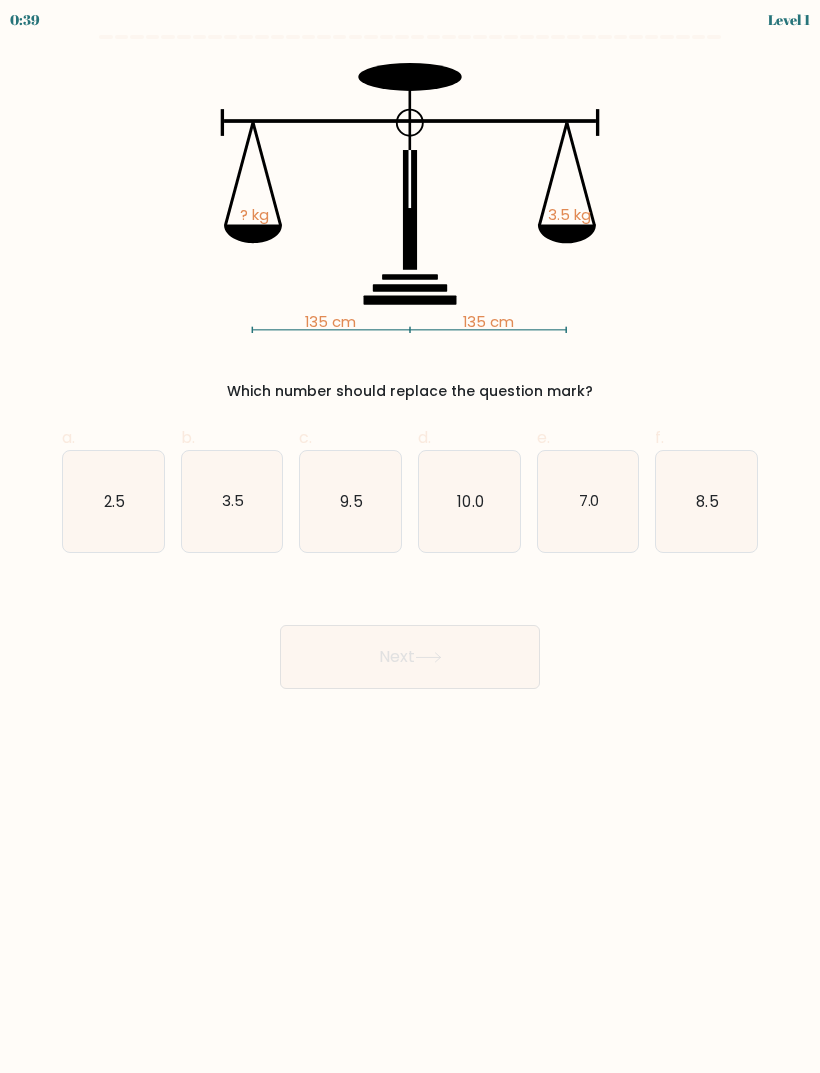 click on "3.5" at bounding box center (232, 501) 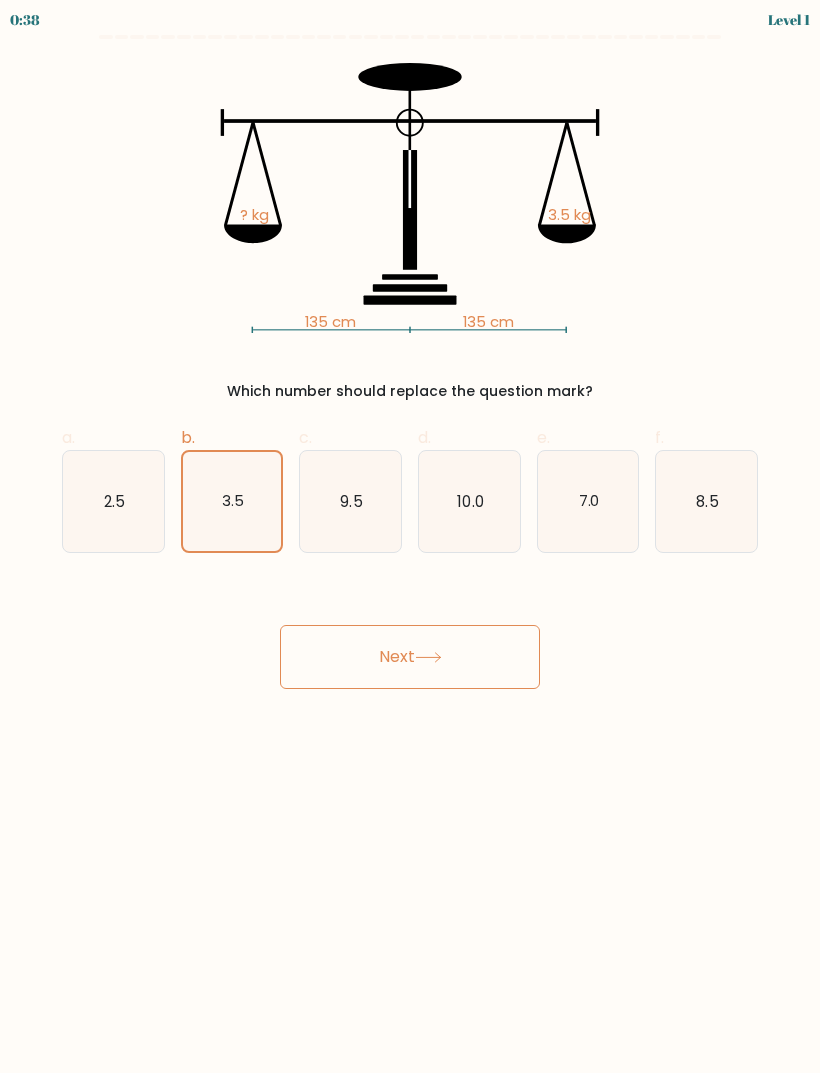 click on "Next" at bounding box center (410, 657) 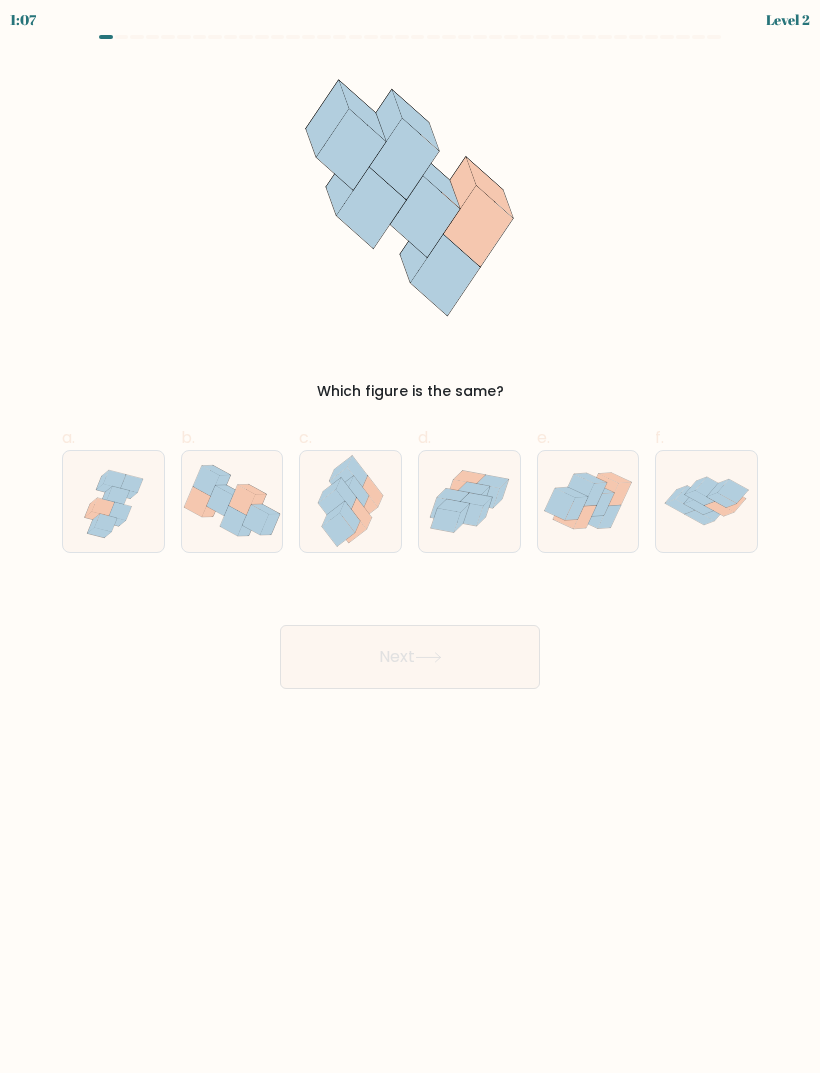 click at bounding box center [113, 501] 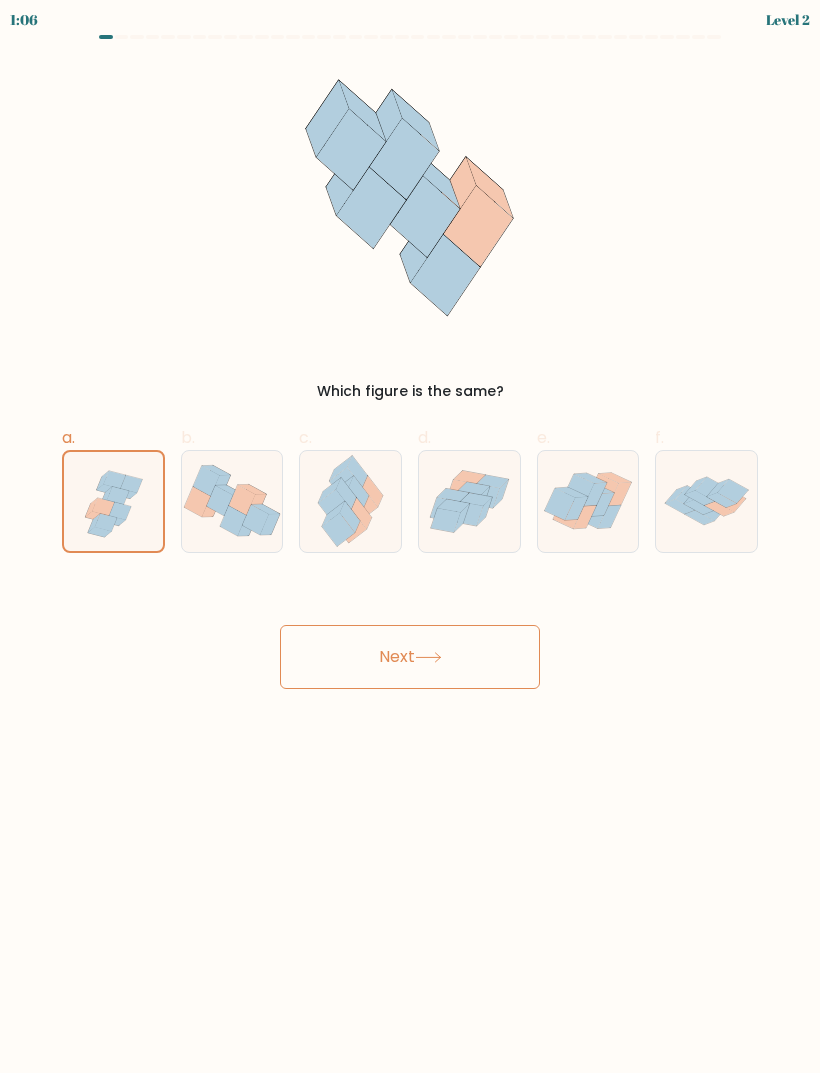 click on "Next" at bounding box center [410, 657] 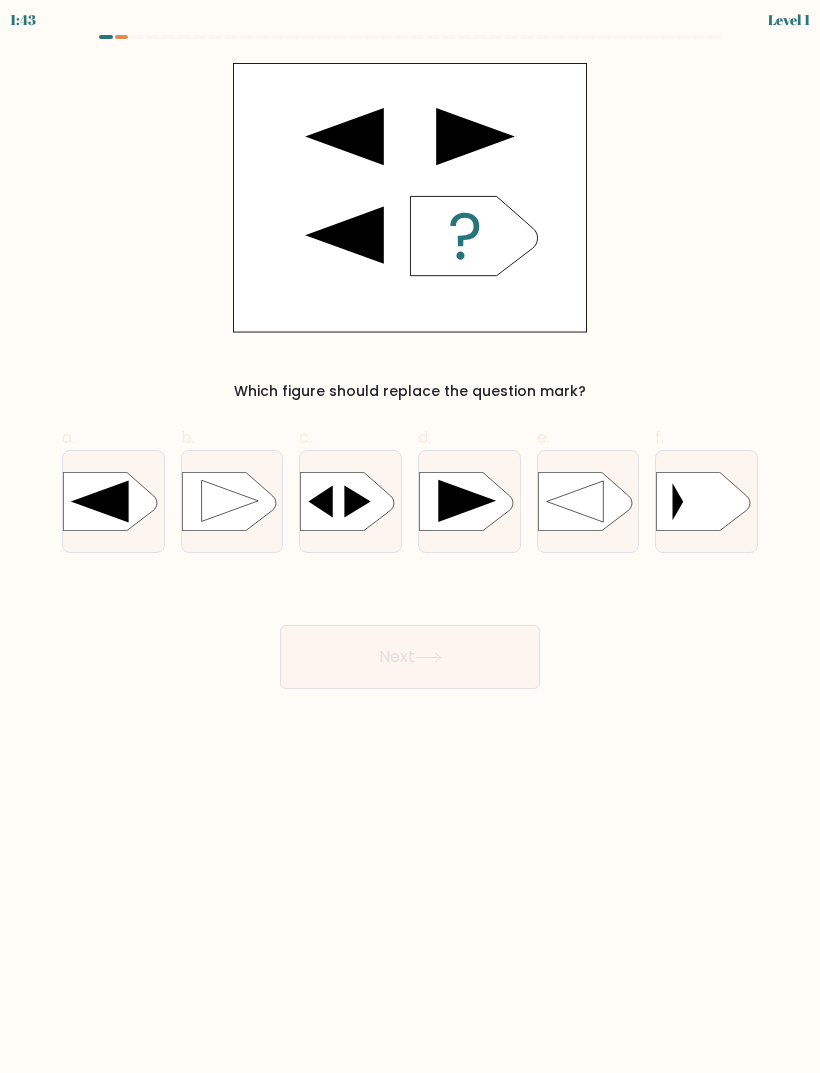 click at bounding box center [419, 472] 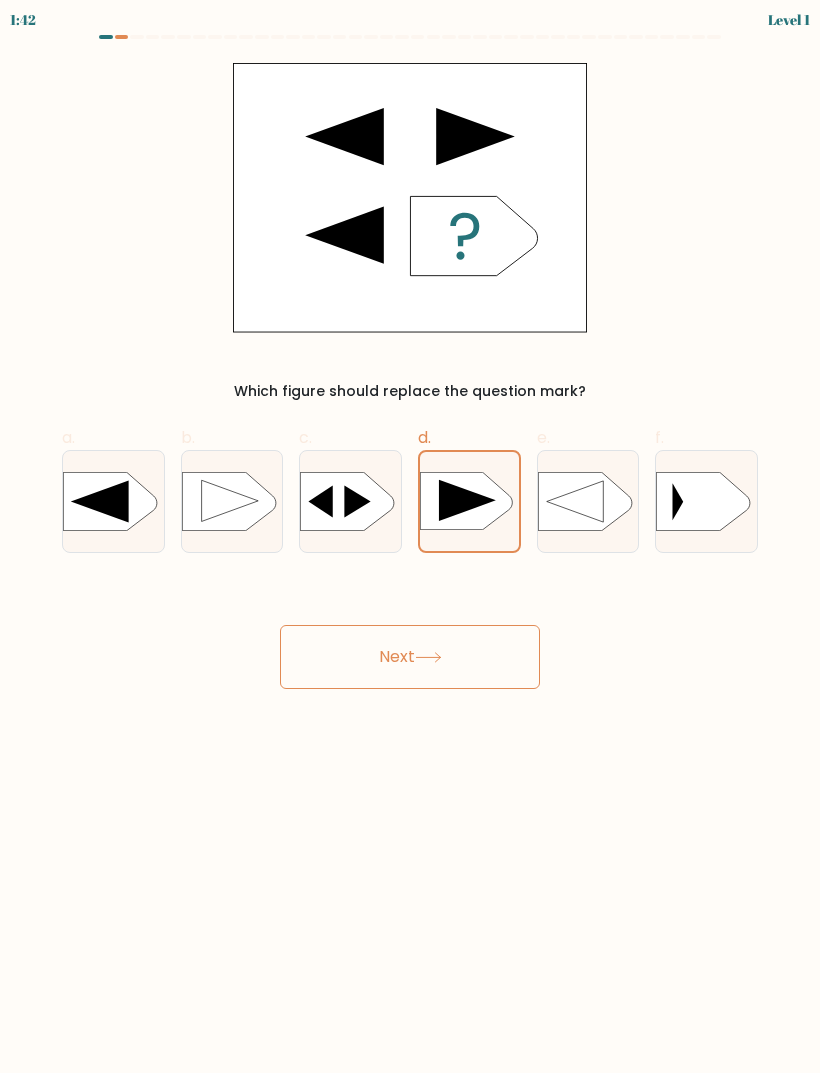 click on "Next" at bounding box center (410, 657) 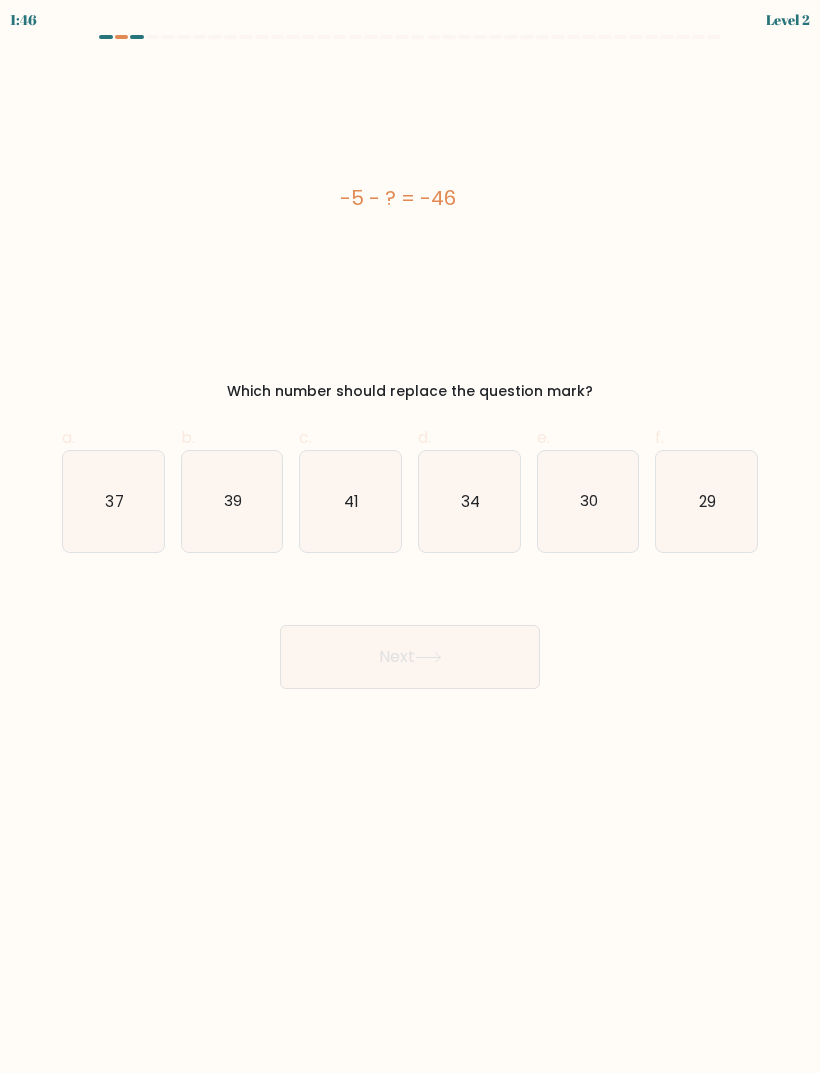 click on "34" at bounding box center [469, 501] 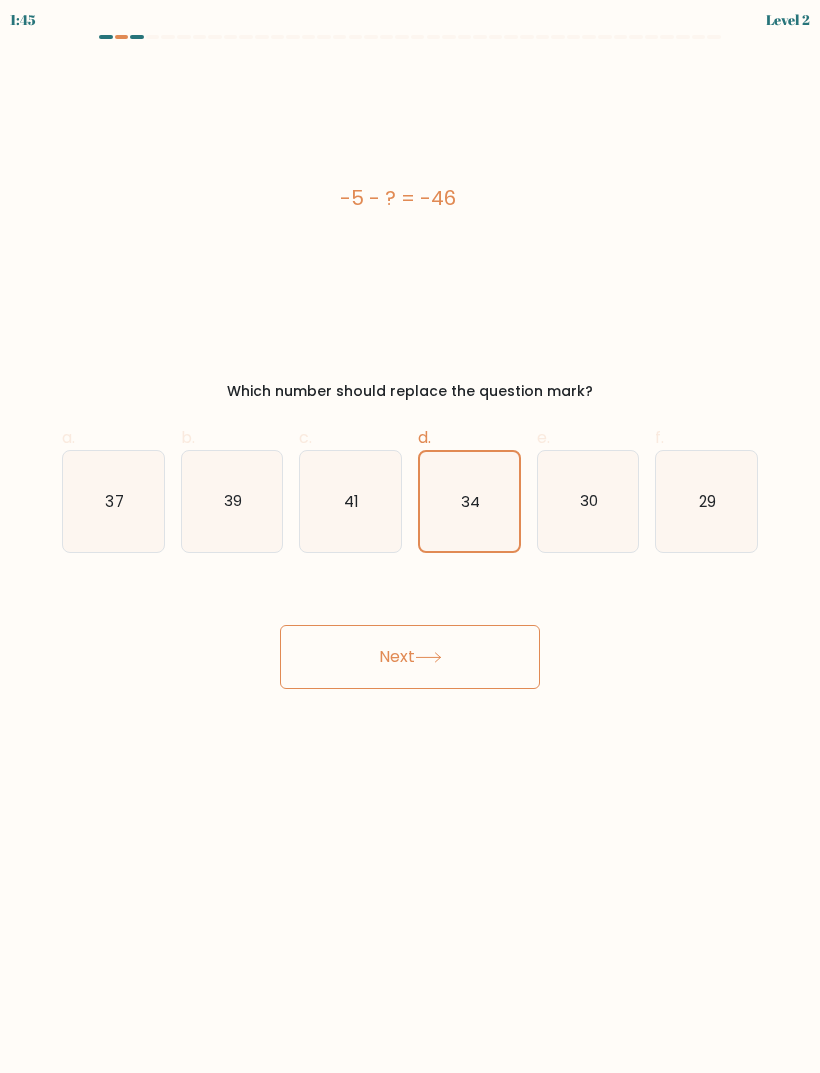 click on "Next" at bounding box center [410, 657] 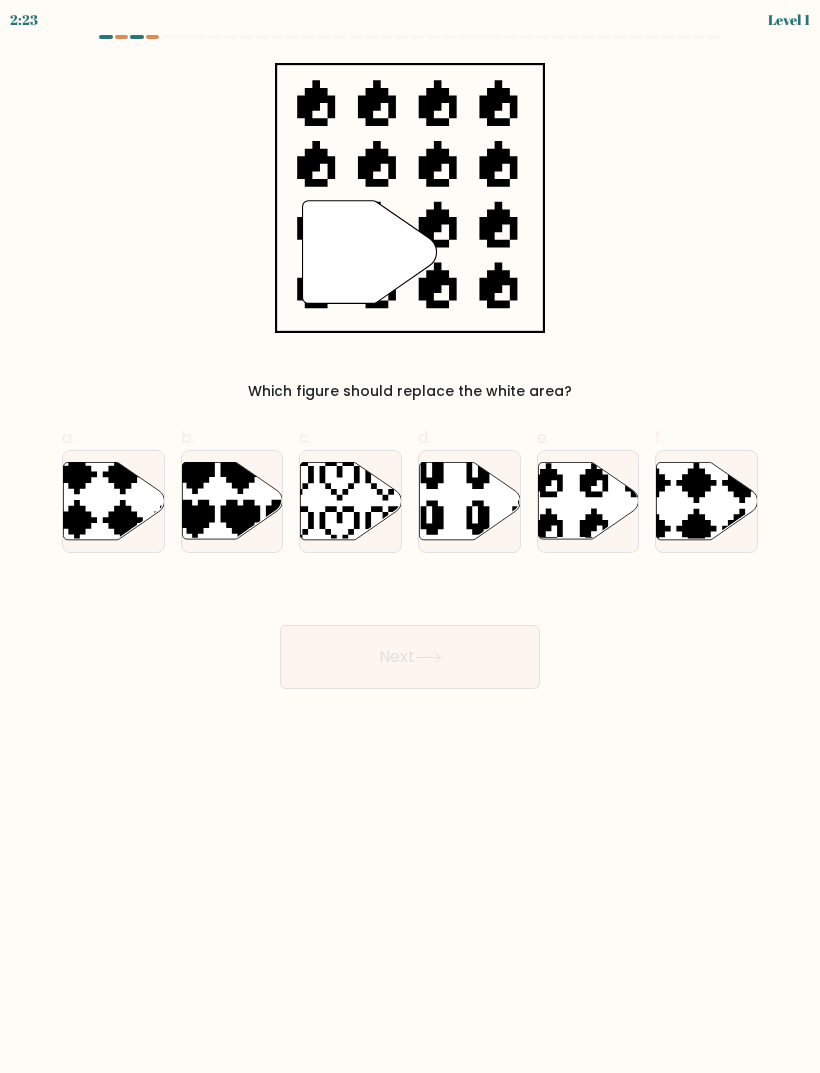 click at bounding box center [588, 500] 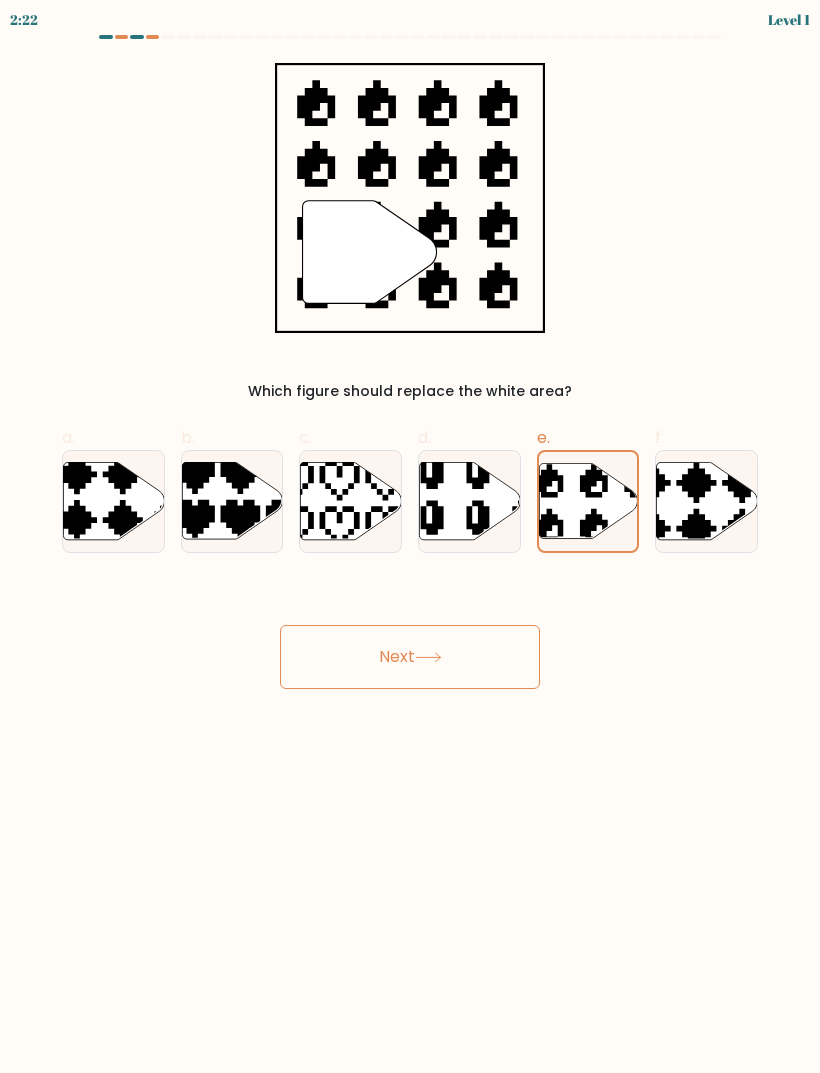 click on "Next" at bounding box center [410, 657] 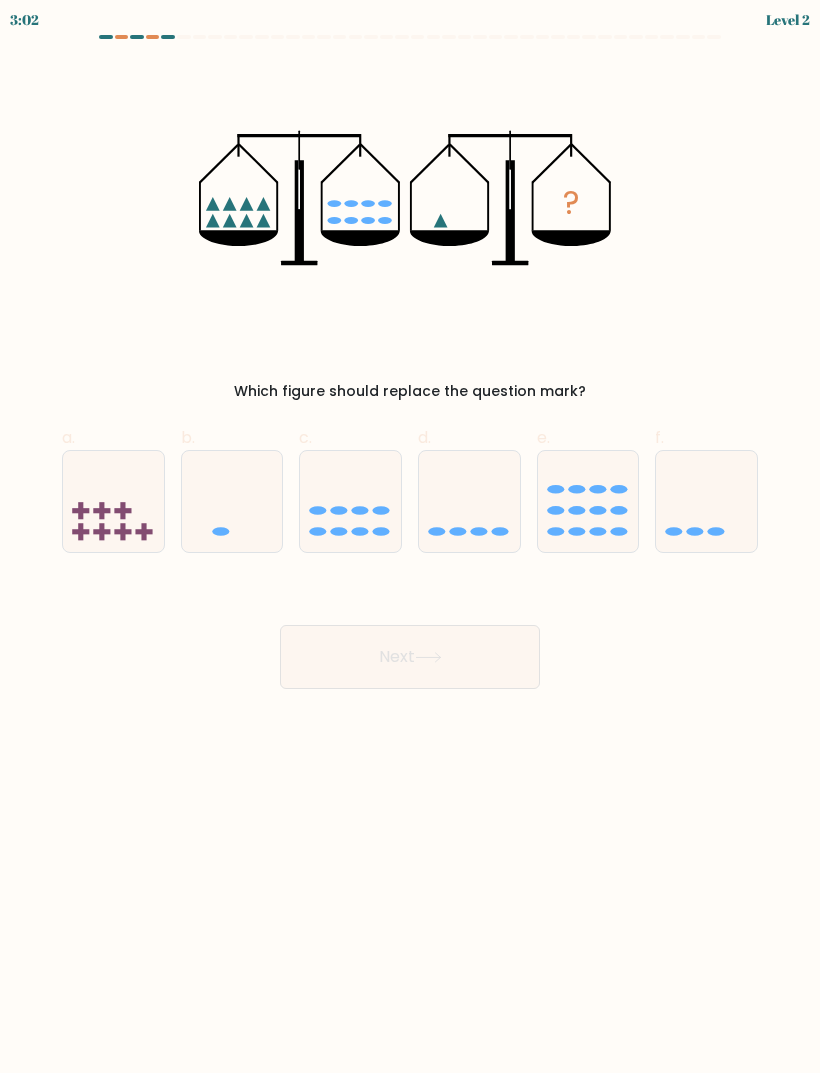 click at bounding box center [232, 501] 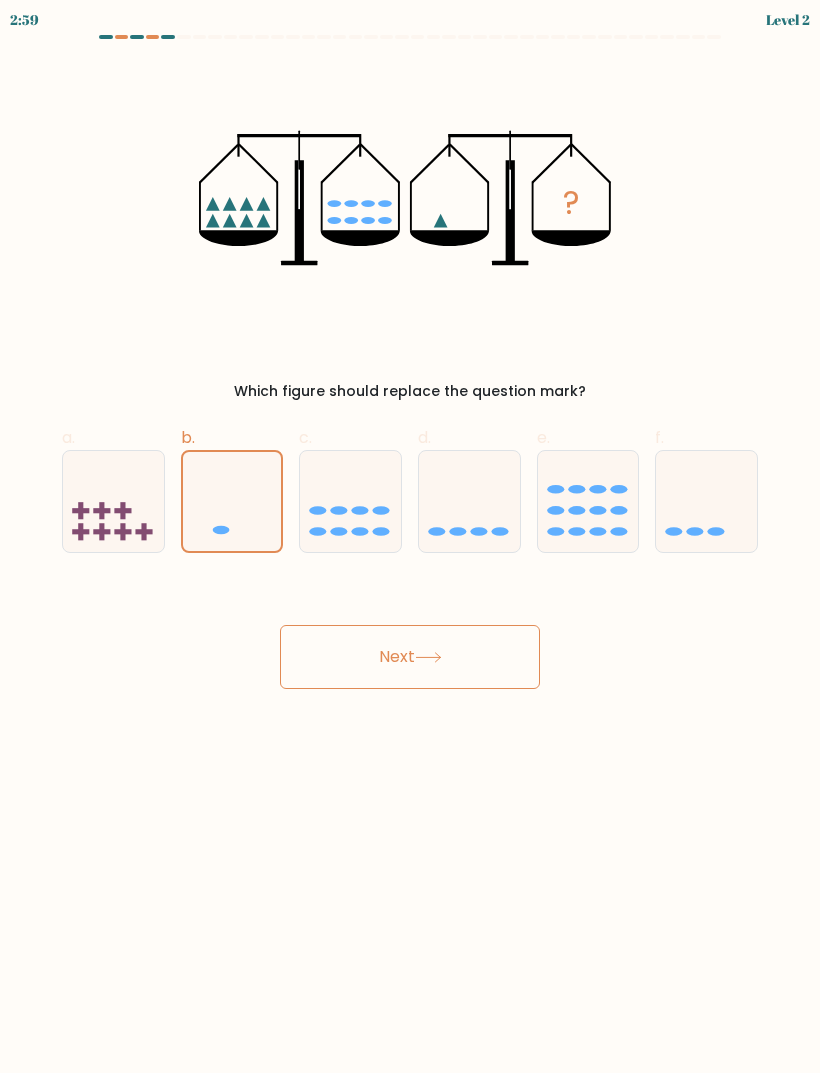 click on "Next" at bounding box center [410, 657] 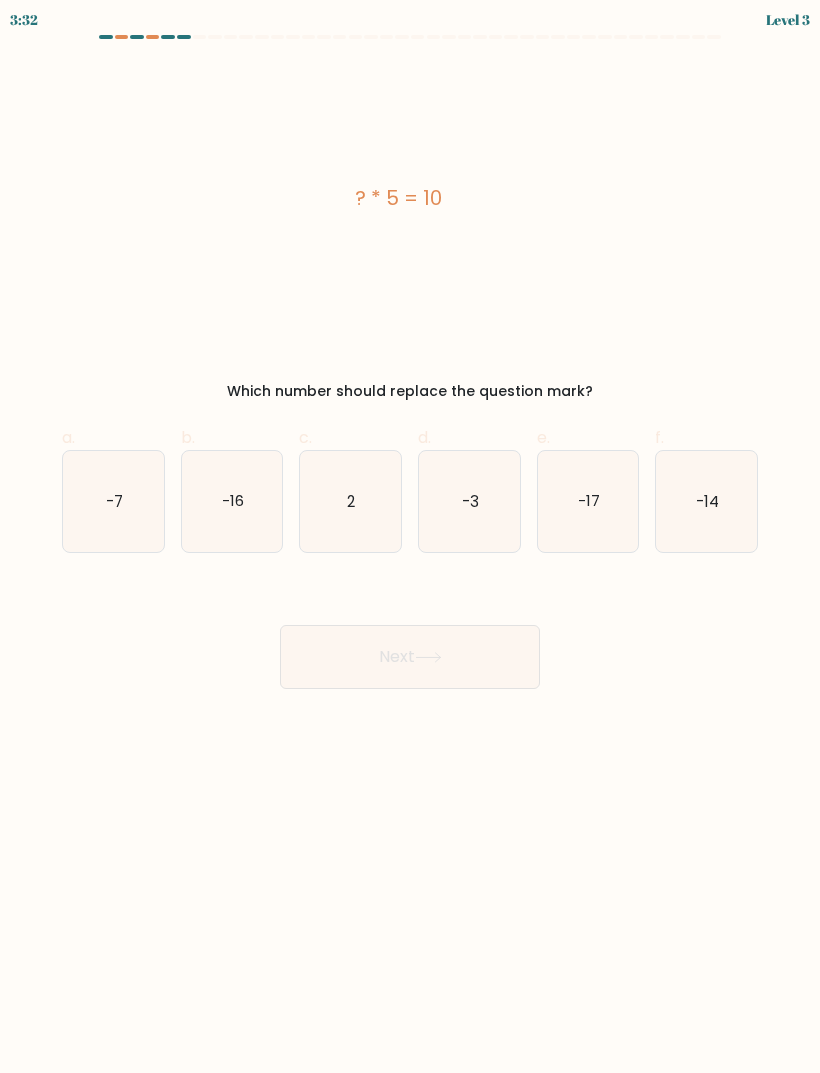 click on "2" at bounding box center [350, 501] 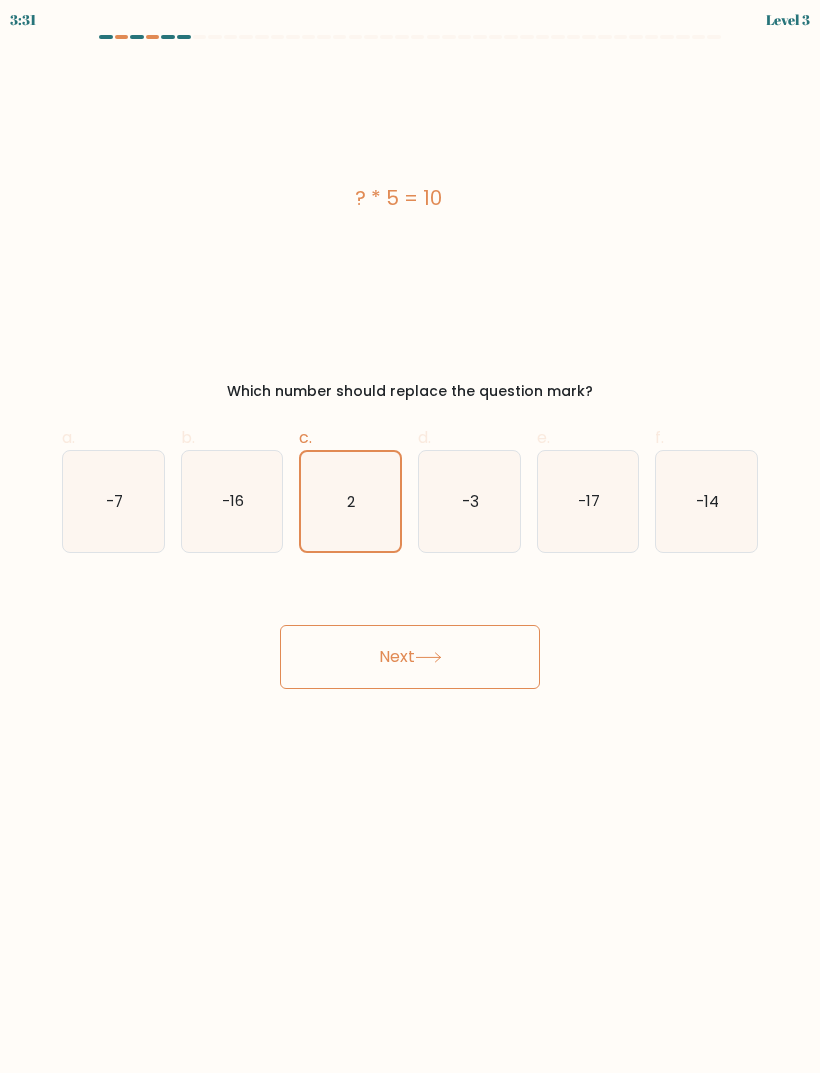 click on "Next" at bounding box center (410, 657) 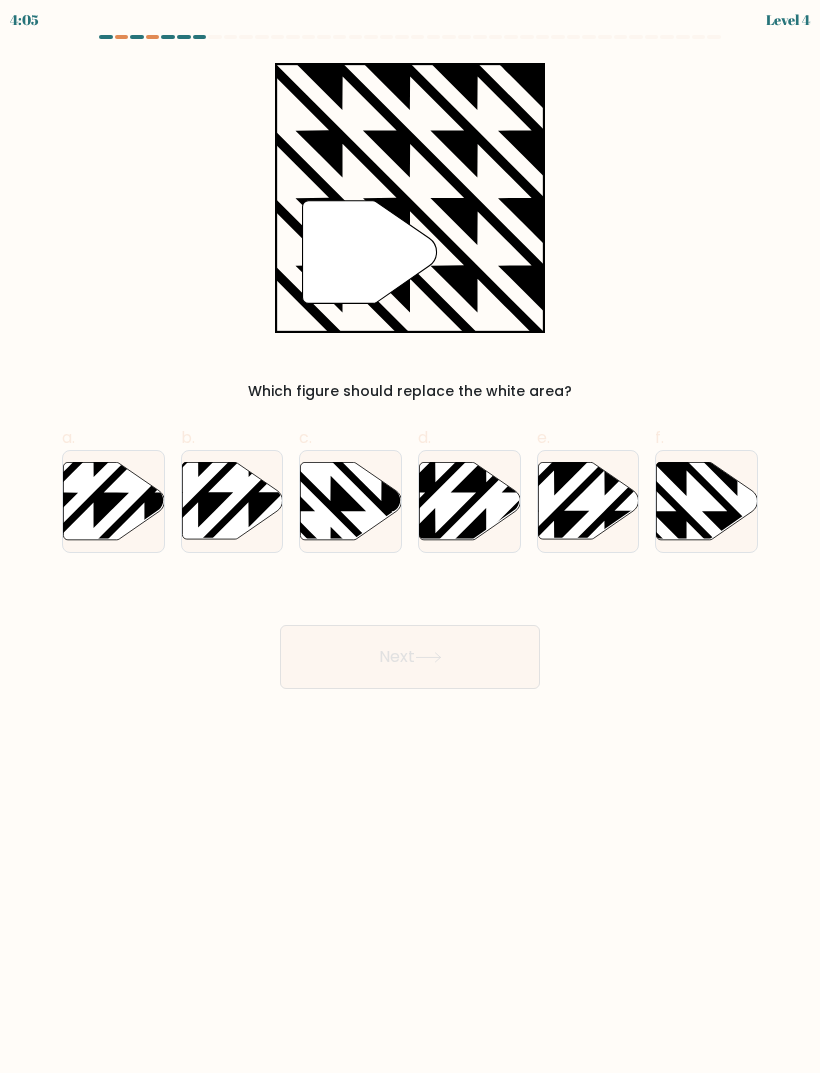 click at bounding box center [737, 460] 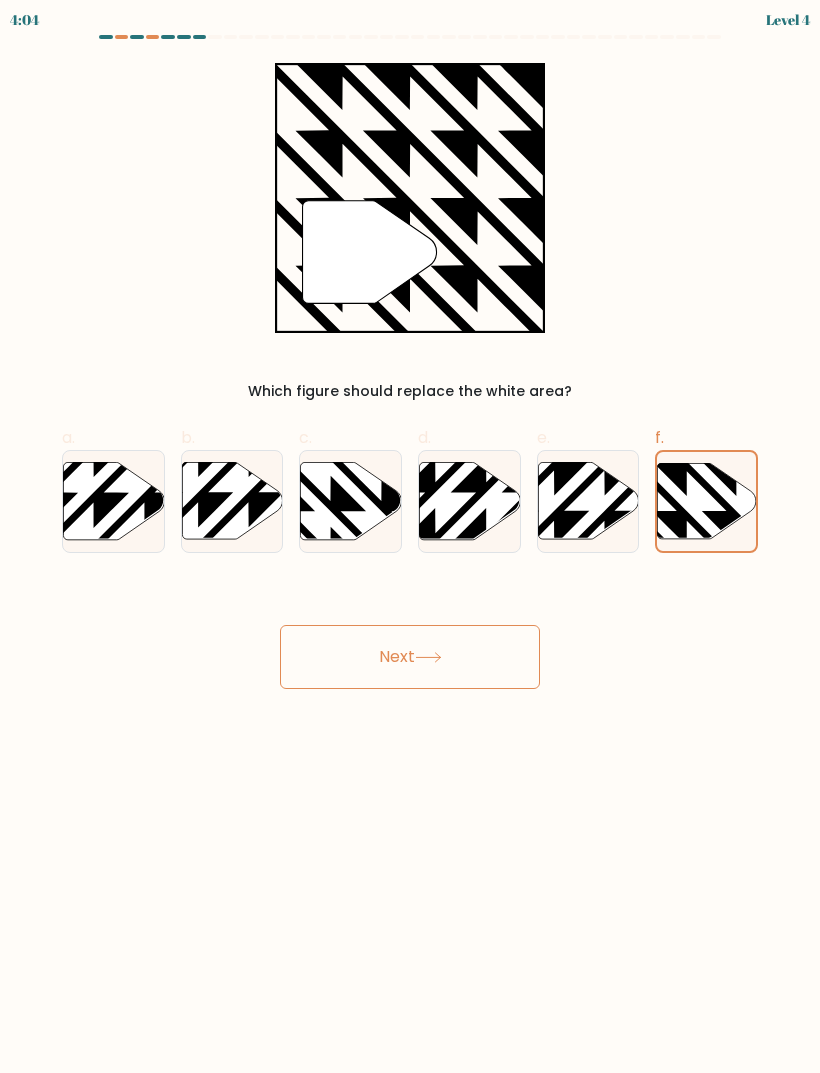 click on "Next" at bounding box center (410, 657) 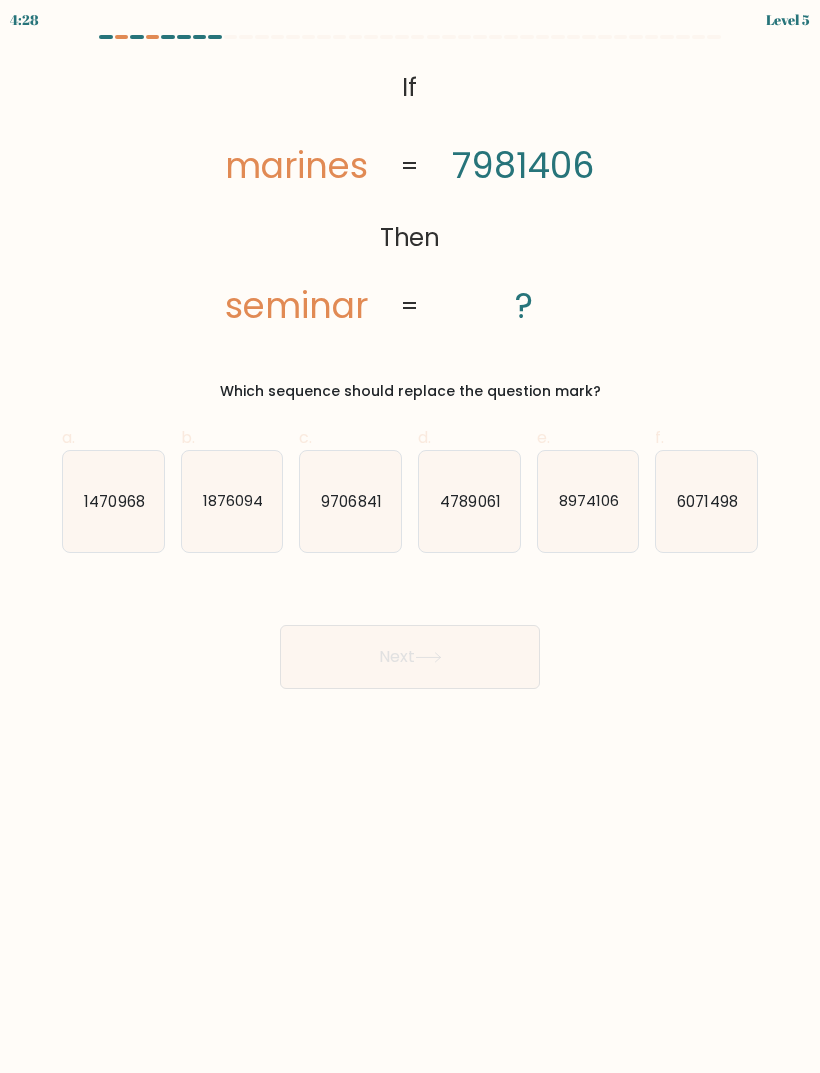 click on "8974106" at bounding box center (589, 500) 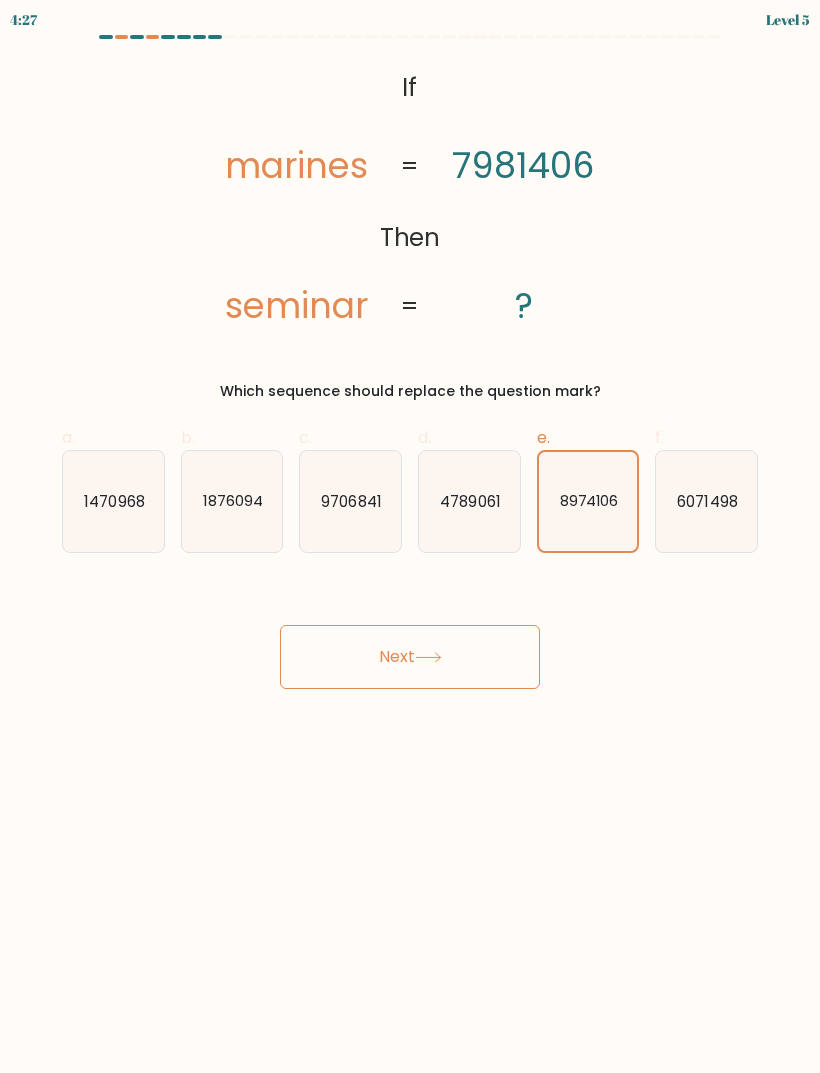 click on "Next" at bounding box center [410, 657] 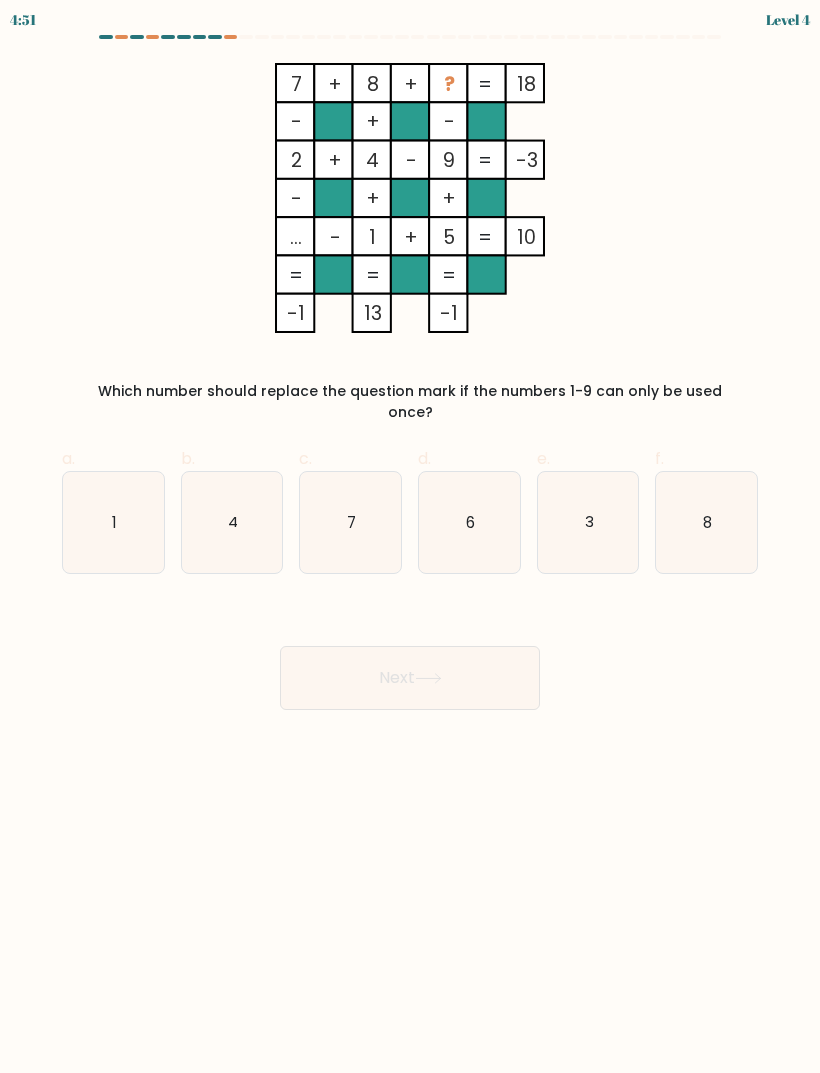 click on "3" at bounding box center (588, 522) 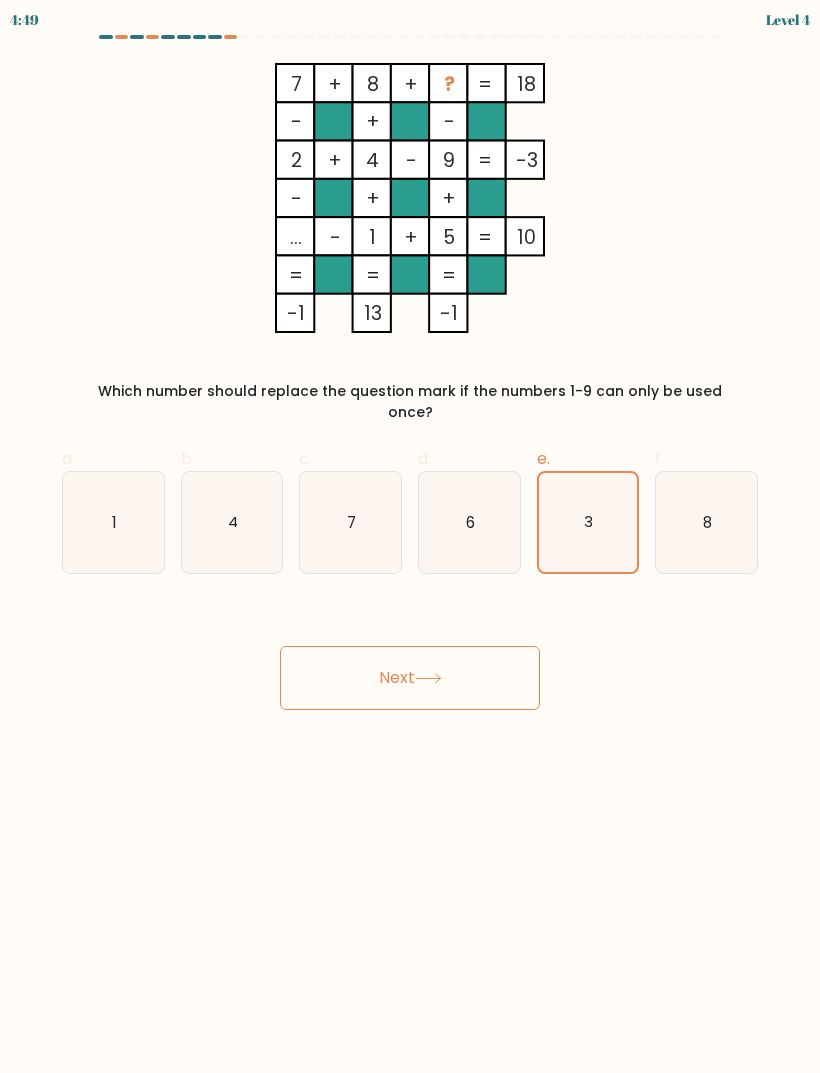 click on "Next" at bounding box center (410, 678) 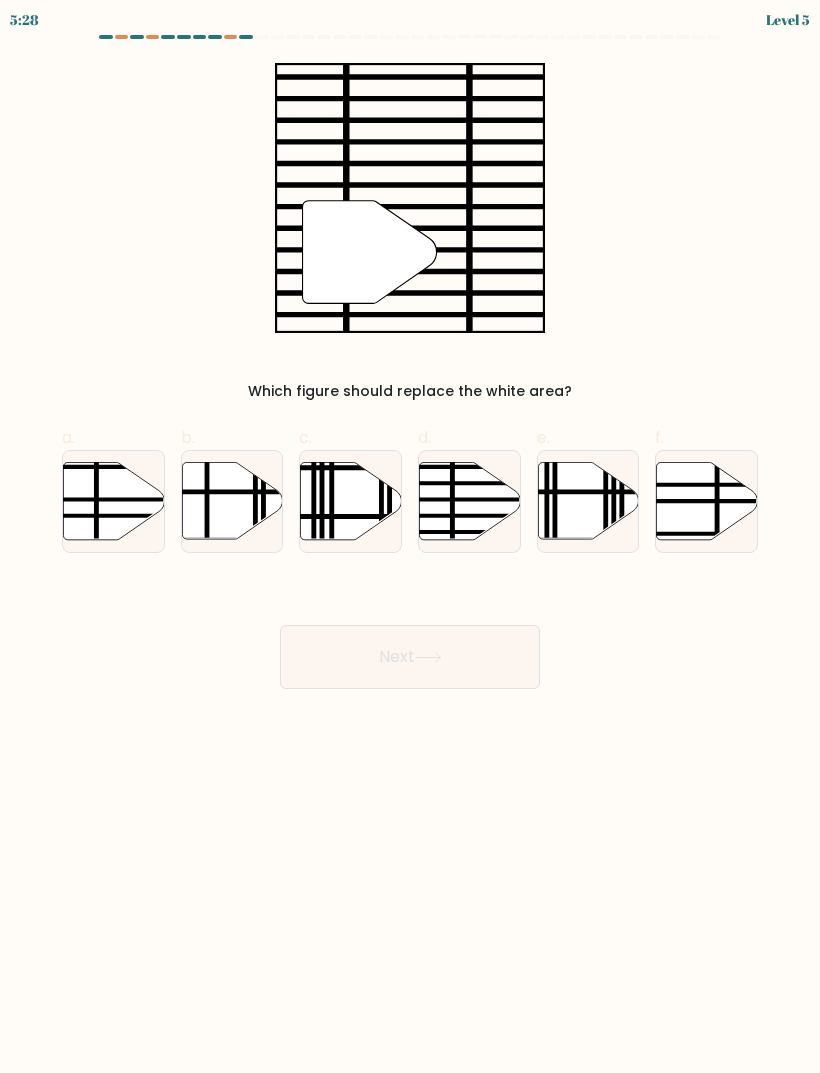 click at bounding box center [469, 500] 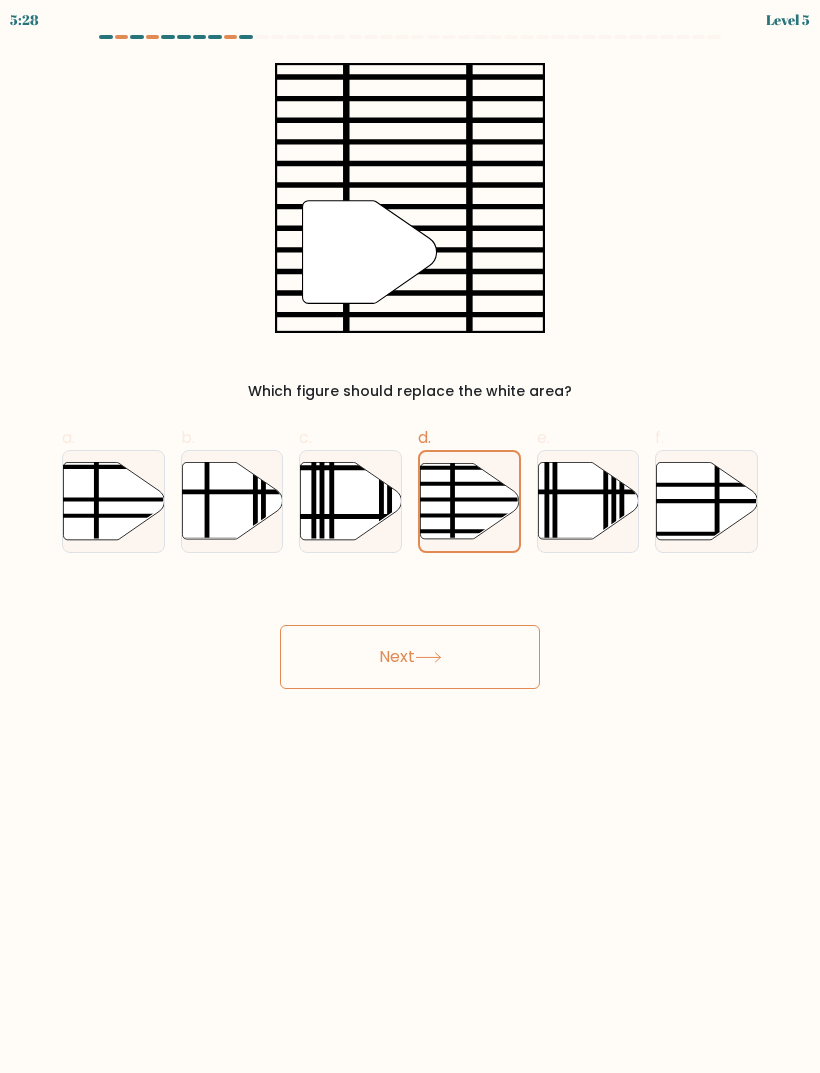 click on "Next" at bounding box center [410, 657] 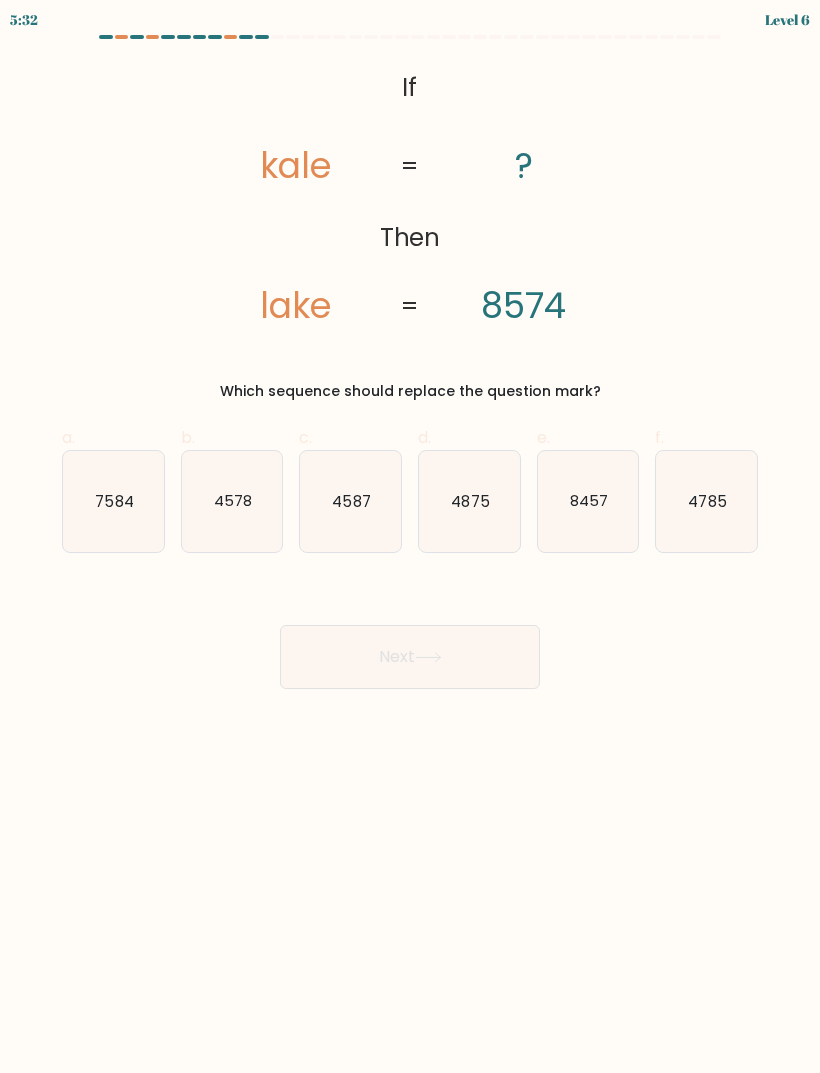 click on "4578" at bounding box center (232, 501) 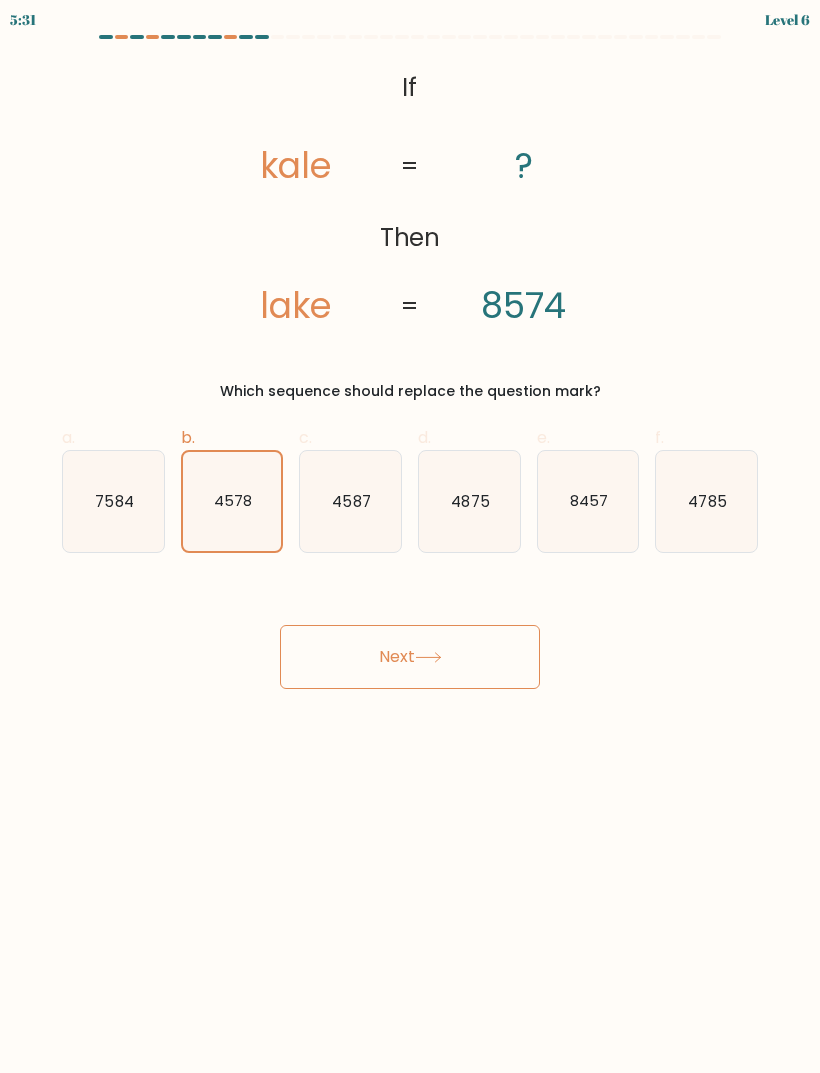 click at bounding box center [428, 657] 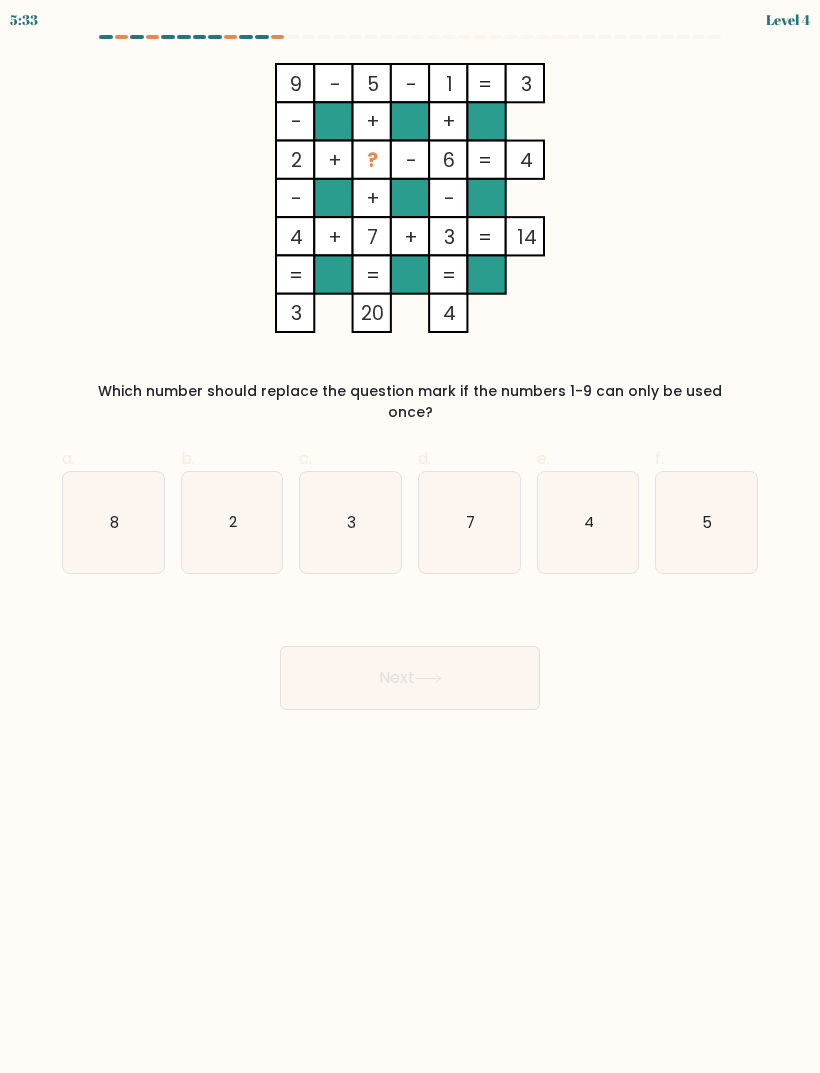 click on "8" at bounding box center [113, 522] 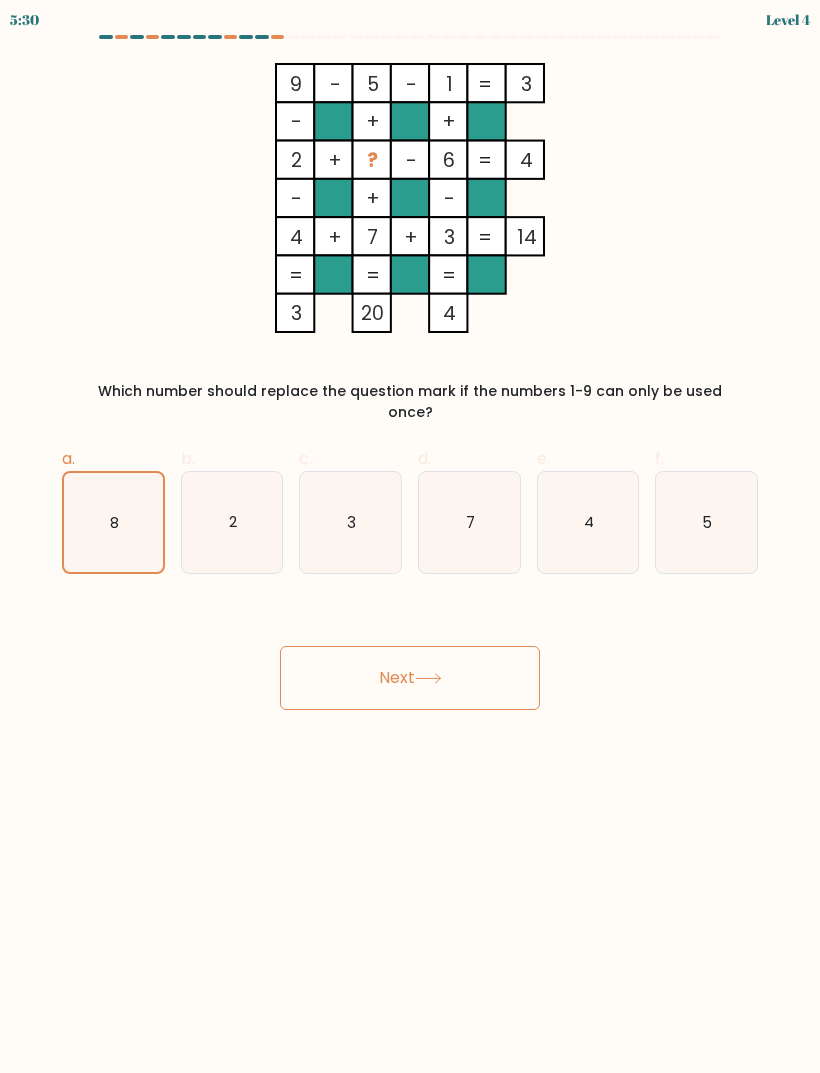 click on "Next" at bounding box center (410, 678) 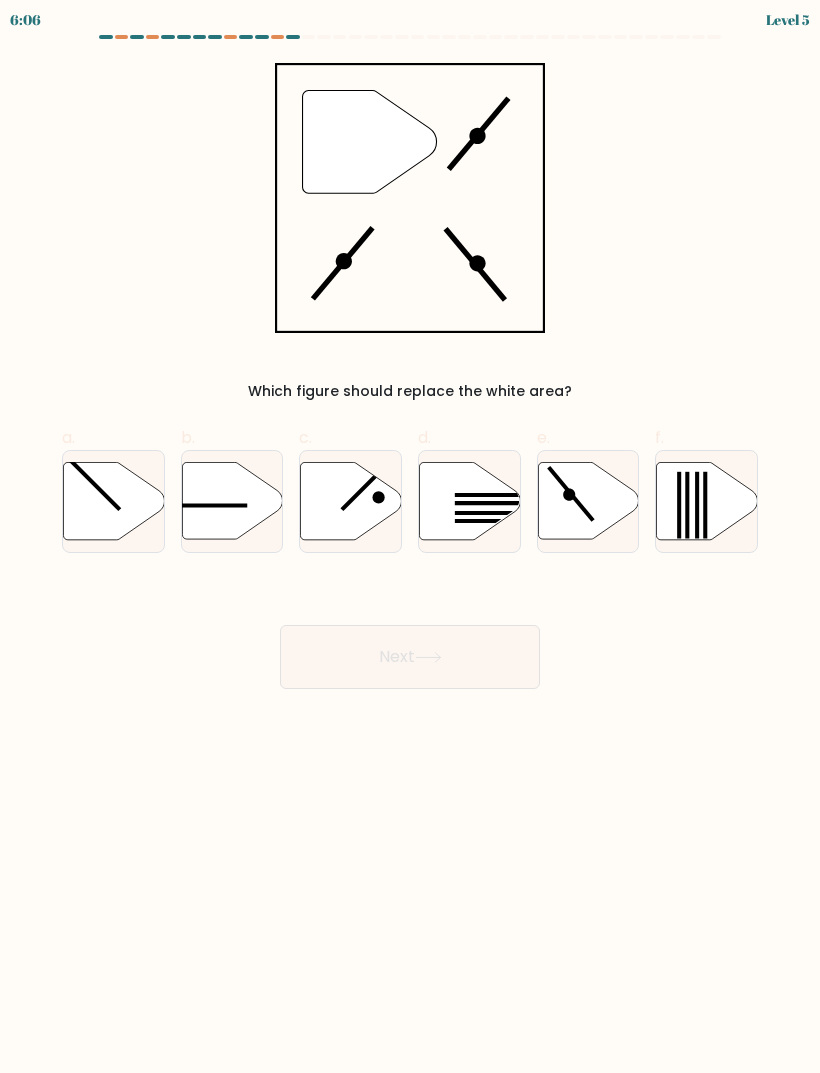 click at bounding box center [570, 494] 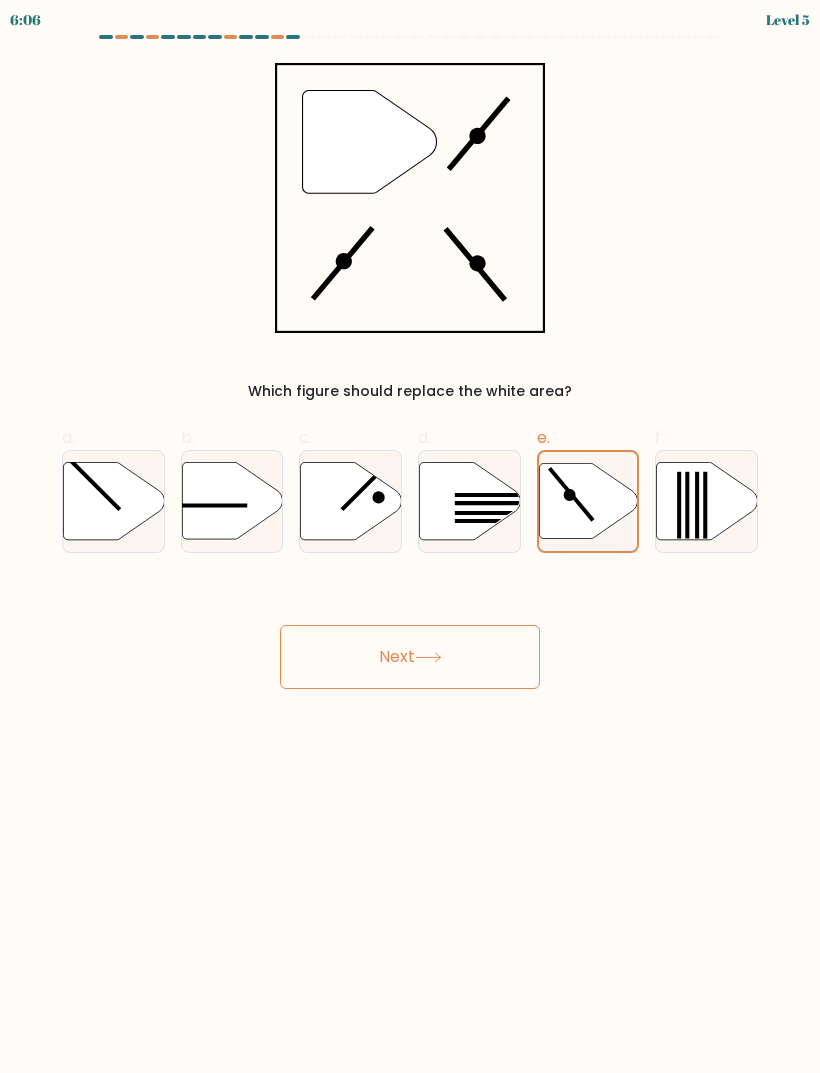 click on "Next" at bounding box center [410, 657] 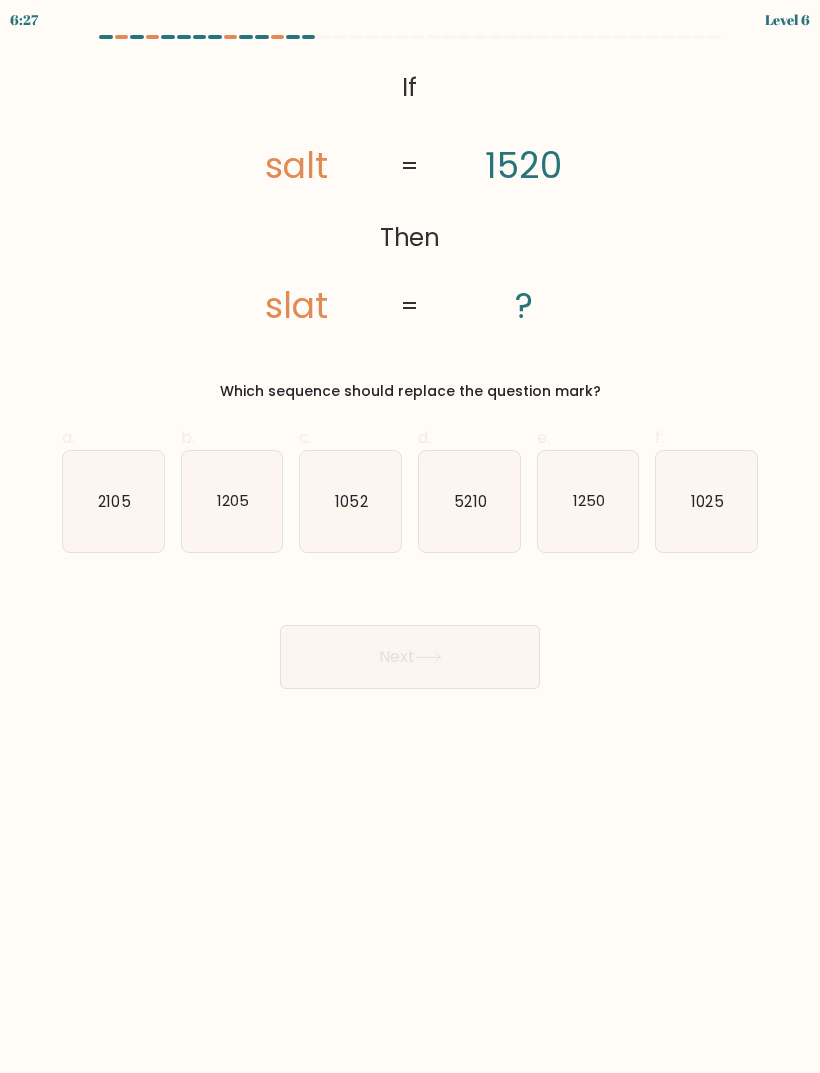 click on "1250" at bounding box center [588, 501] 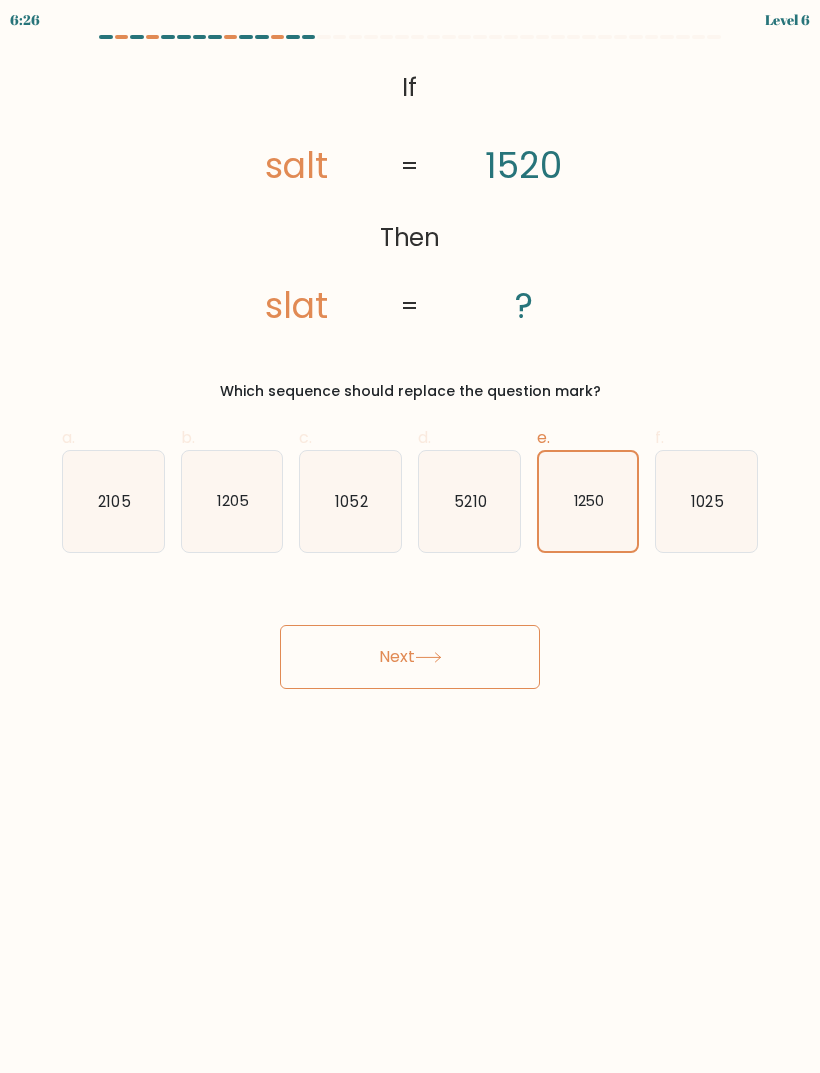 click on "Next" at bounding box center [410, 657] 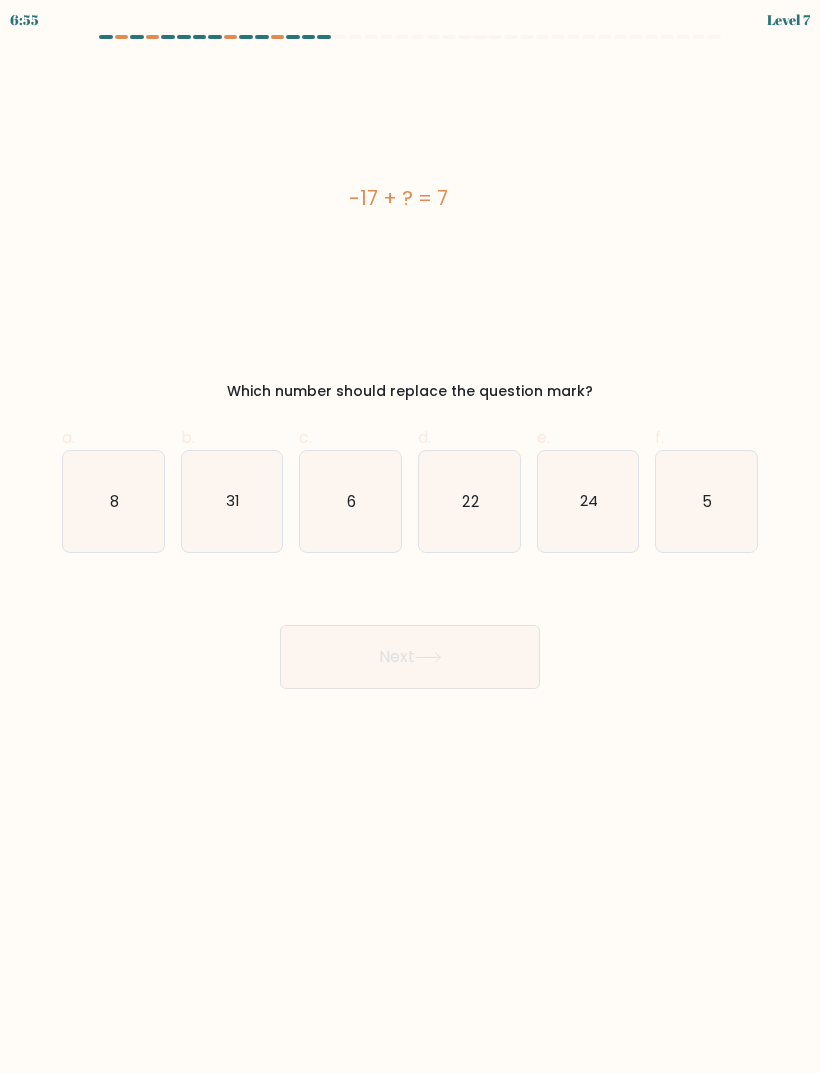 click on "24" at bounding box center [589, 500] 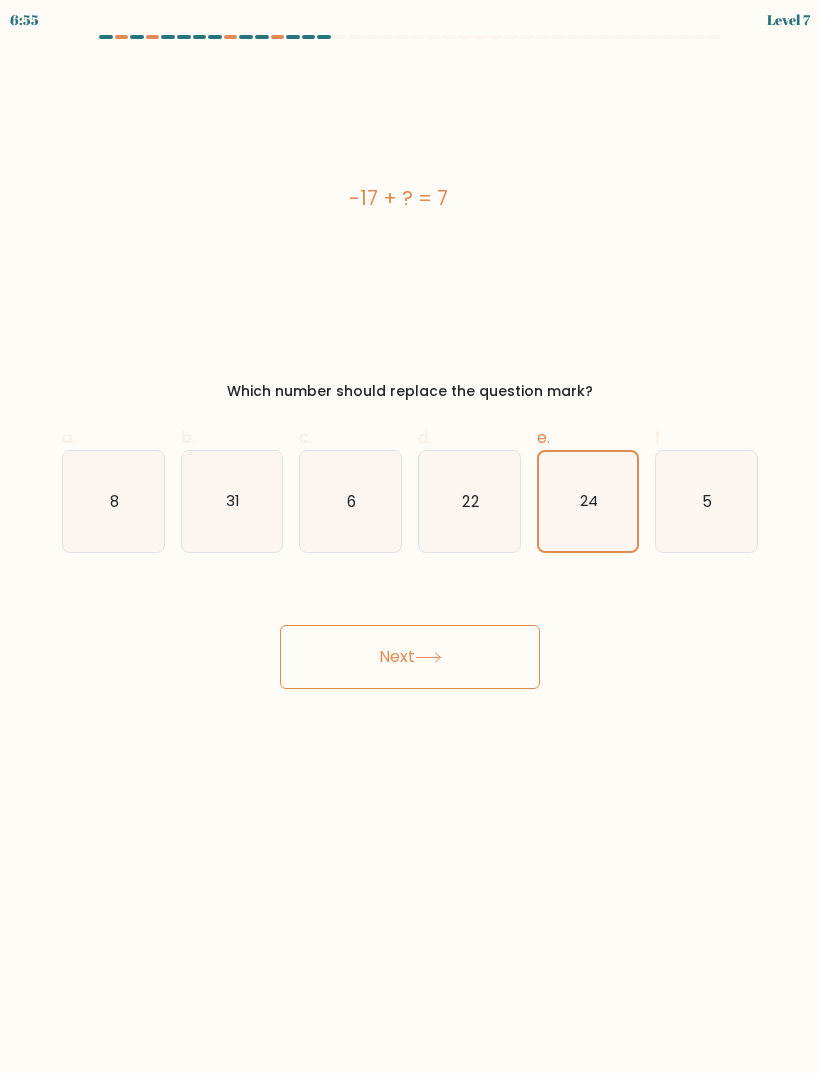 click on "Next" at bounding box center [410, 657] 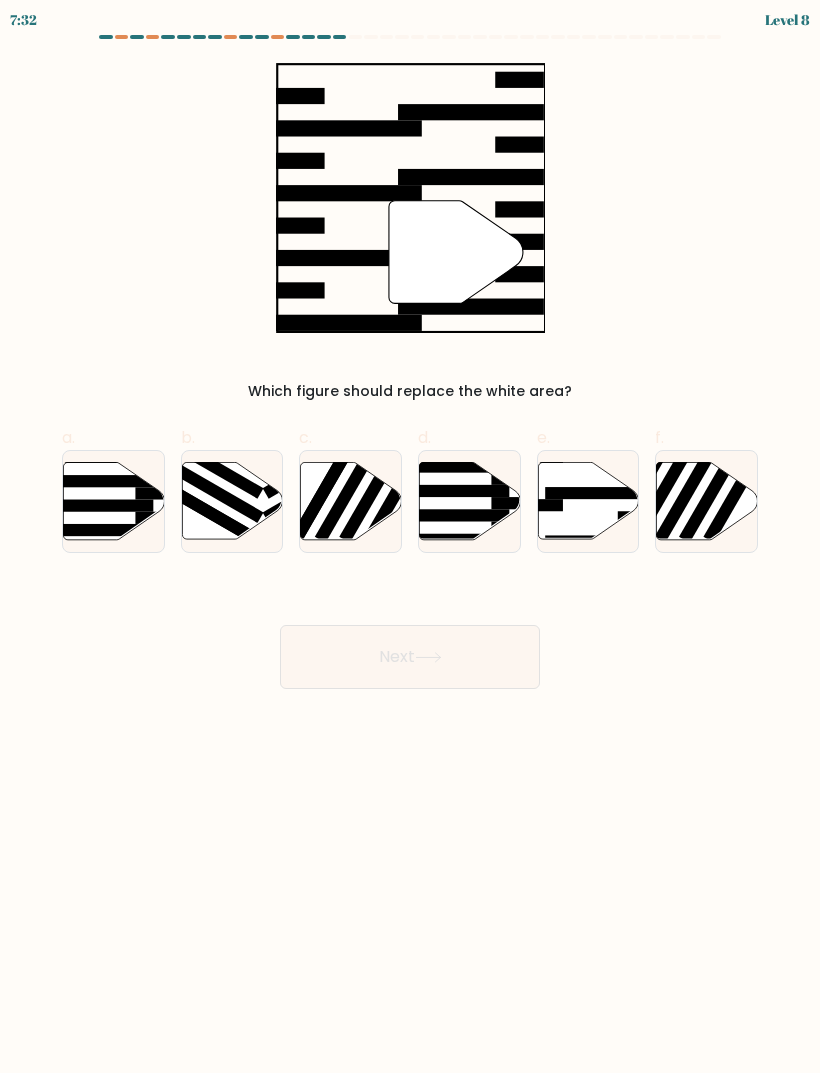 click at bounding box center (600, 493) 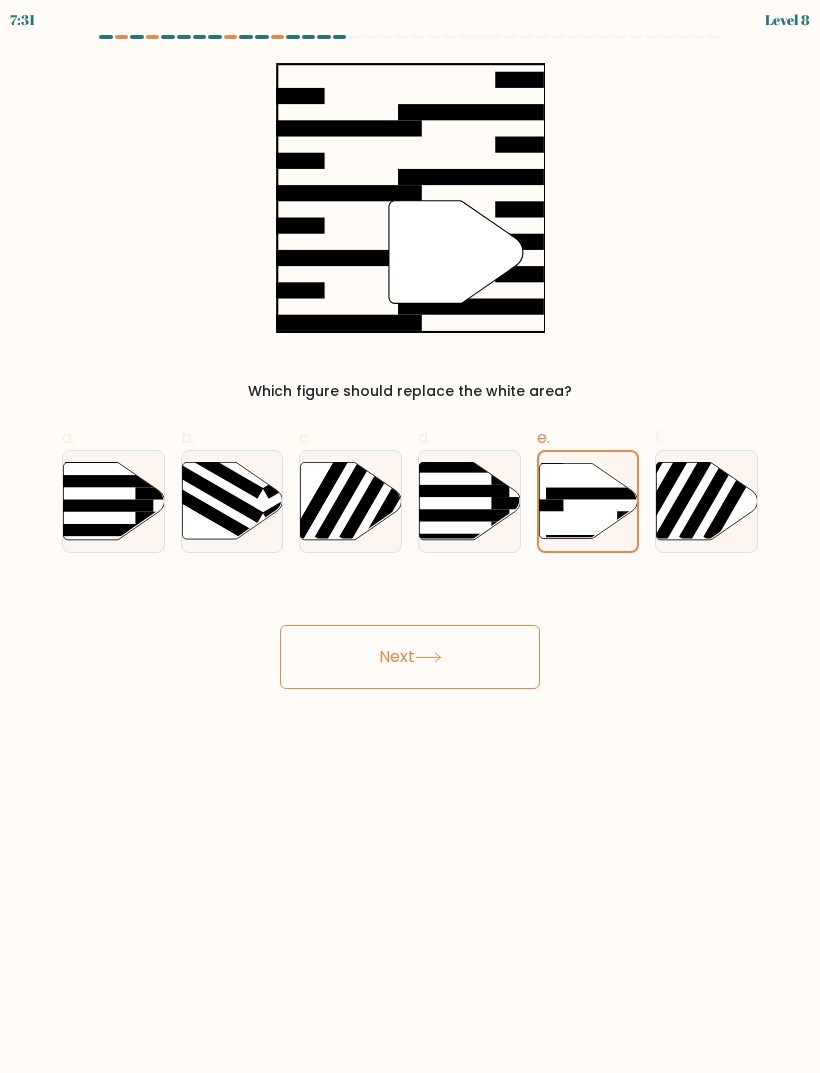 click on "Next" at bounding box center (410, 657) 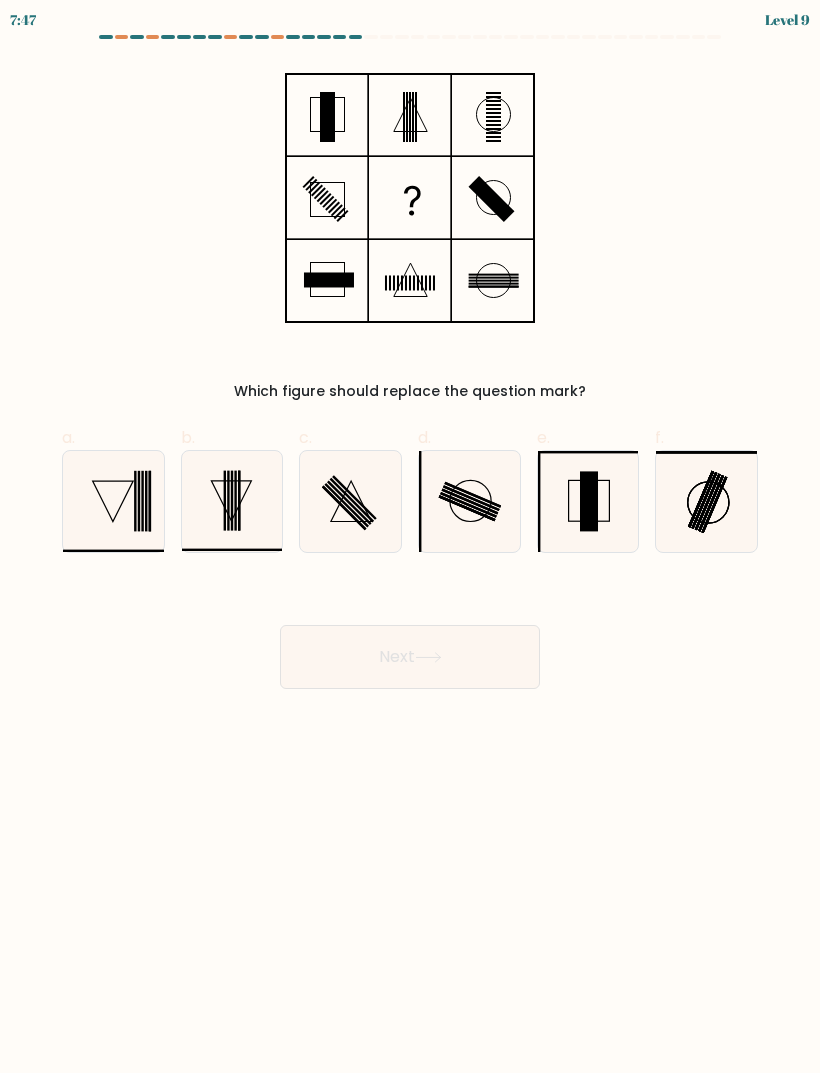 click at bounding box center [350, 501] 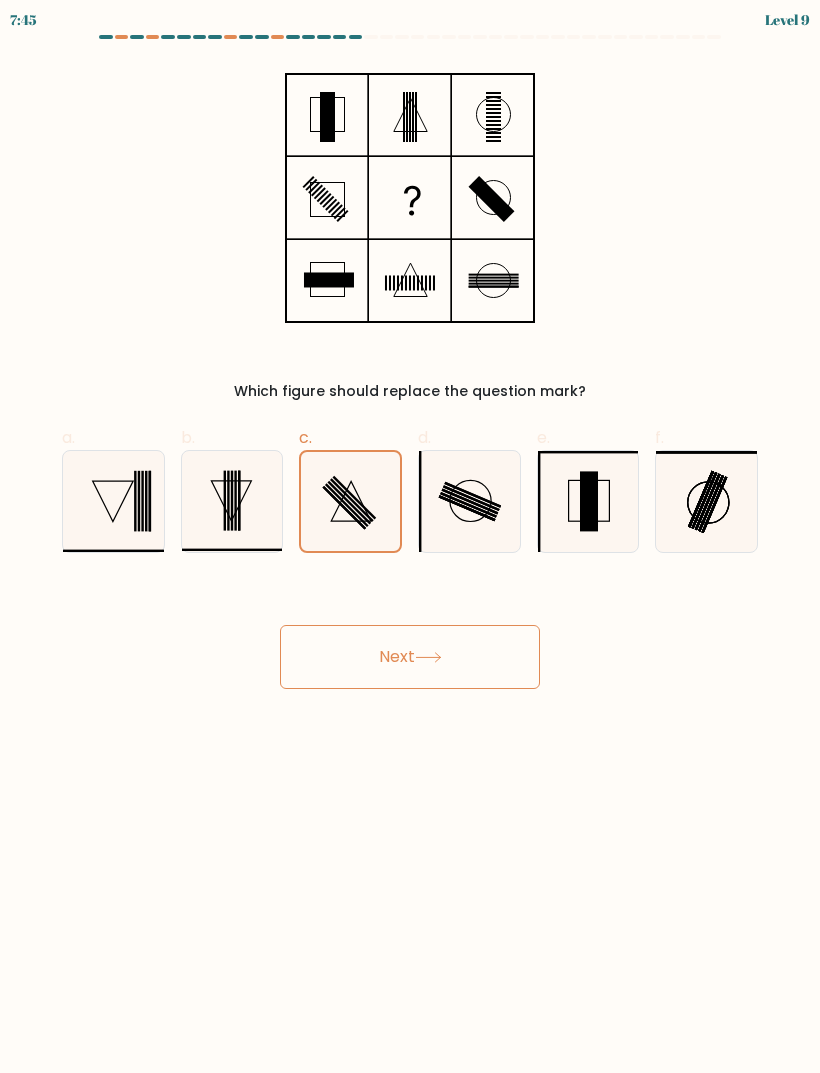 click on "Next" at bounding box center (410, 657) 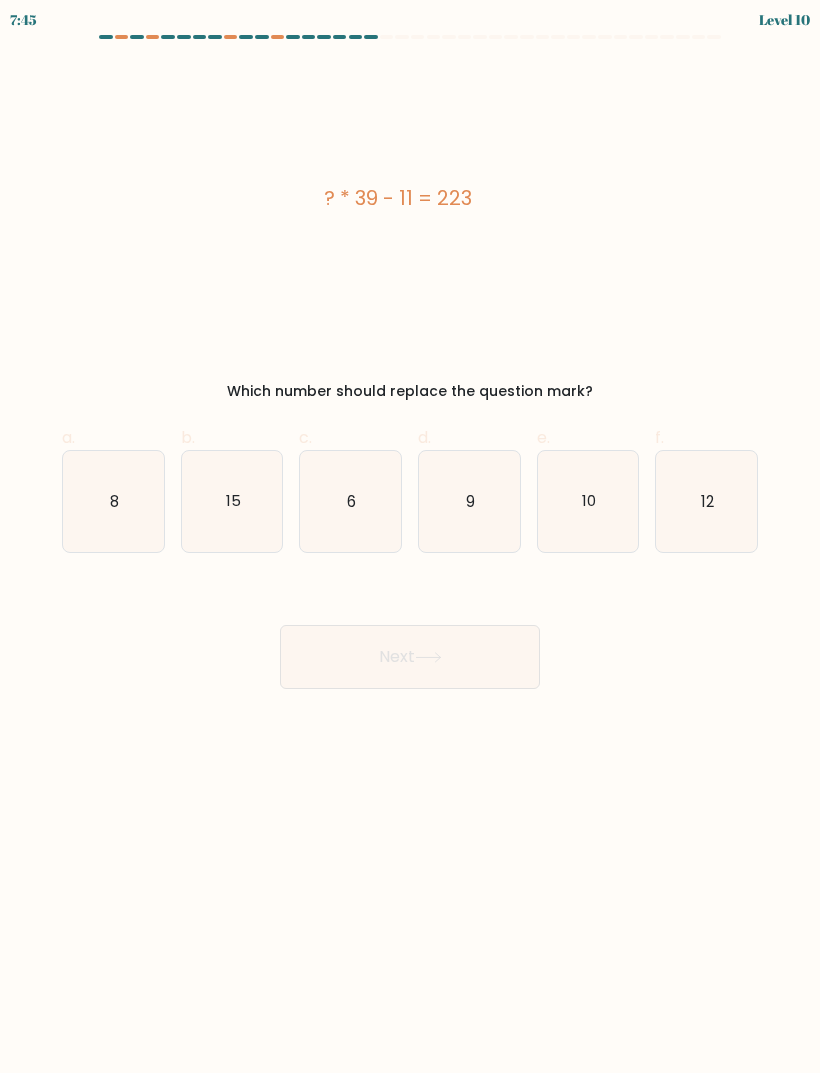 click on "6" at bounding box center (350, 501) 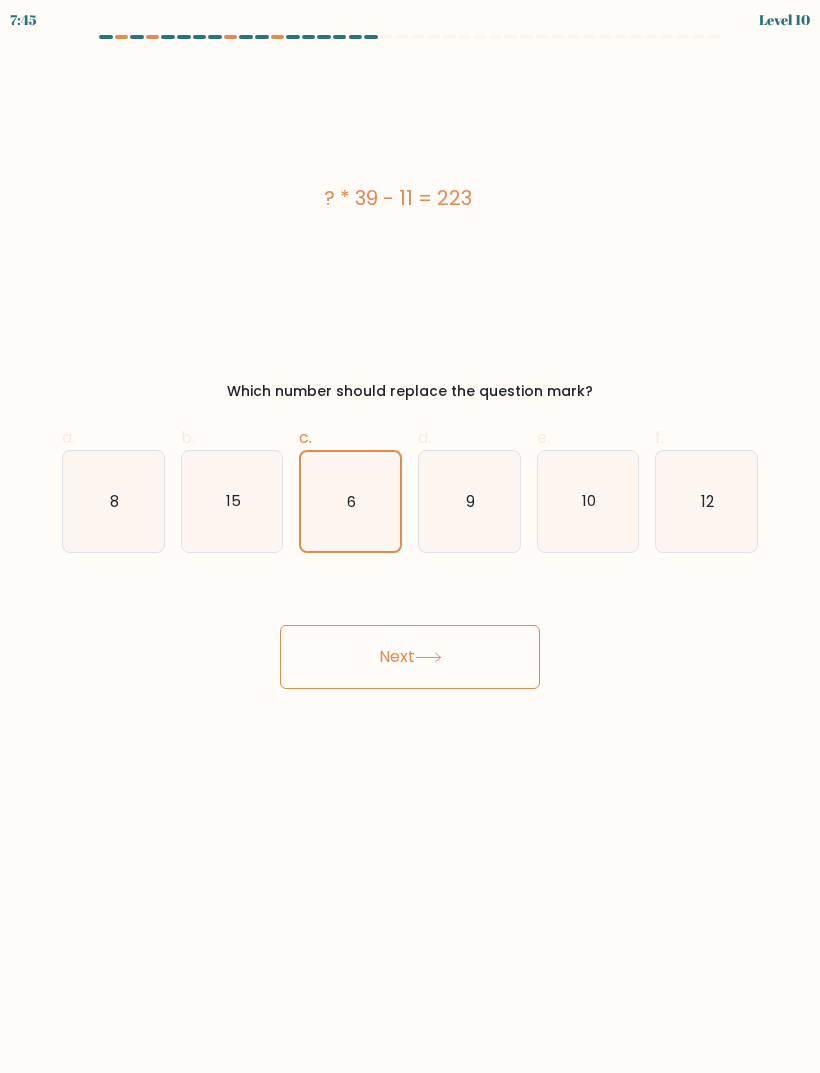 click on "Next" at bounding box center (410, 657) 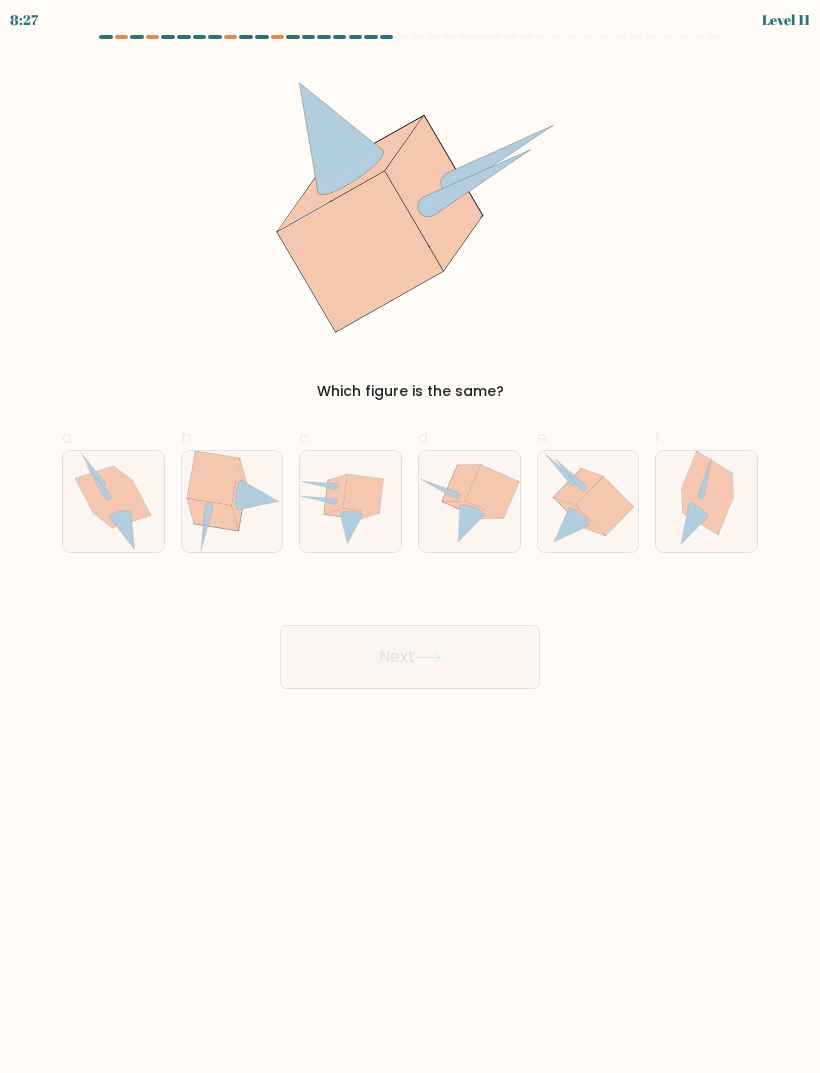 click on "Next" at bounding box center [410, 633] 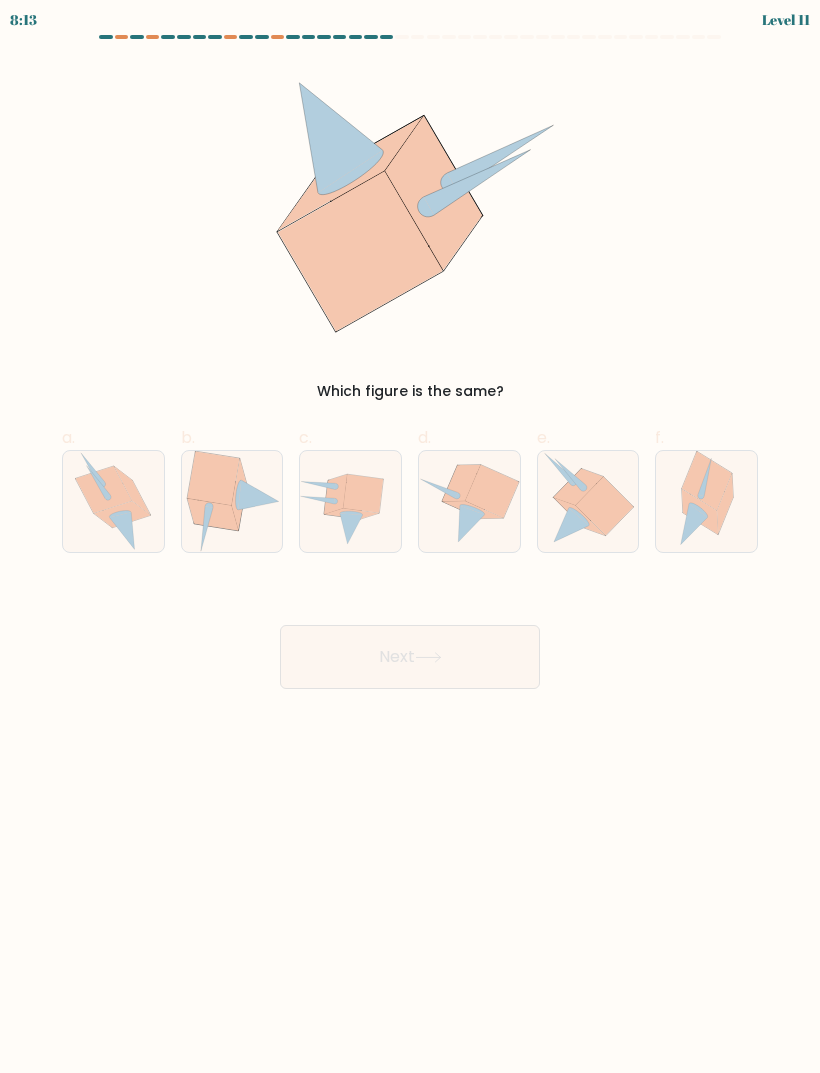 click at bounding box center (605, 506) 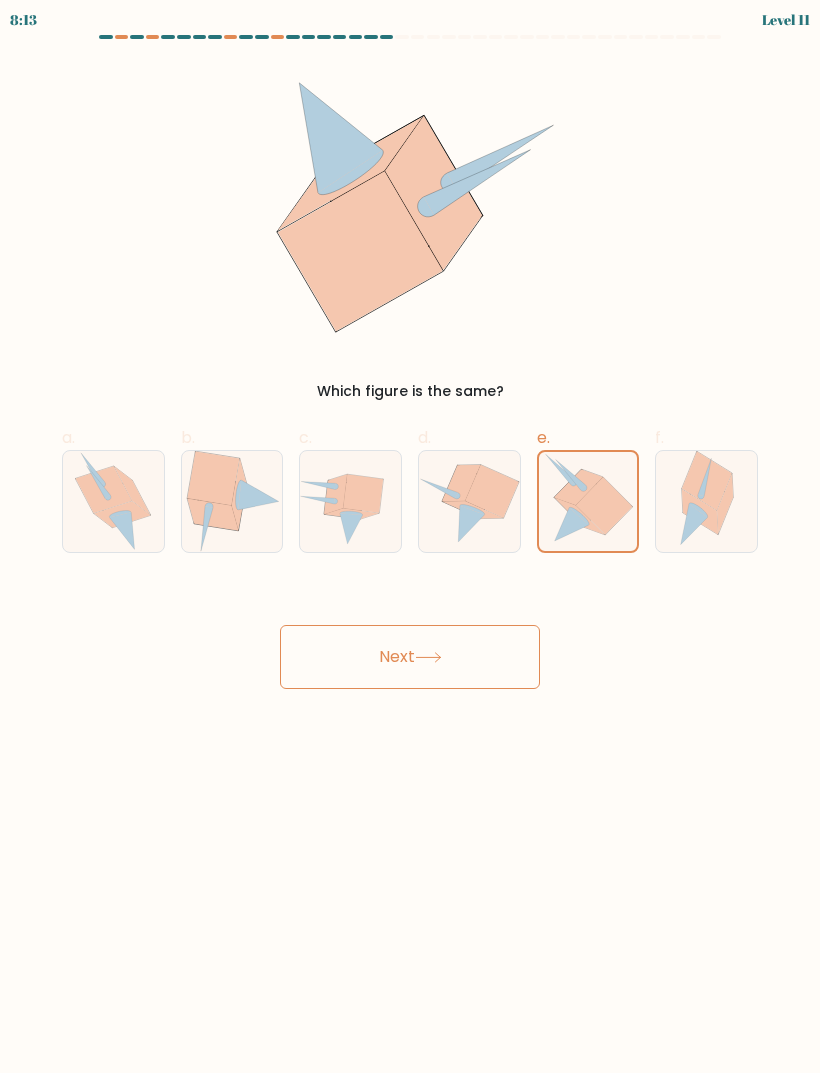 click on "Next" at bounding box center [410, 657] 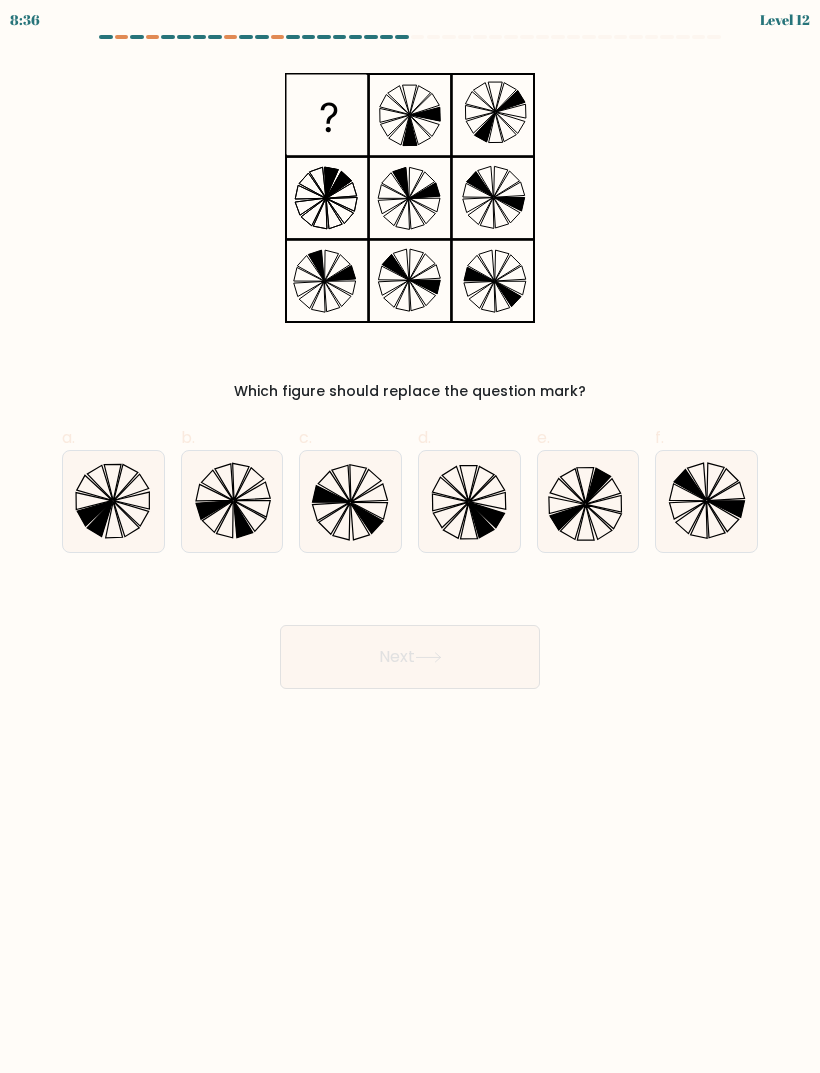 click at bounding box center [232, 501] 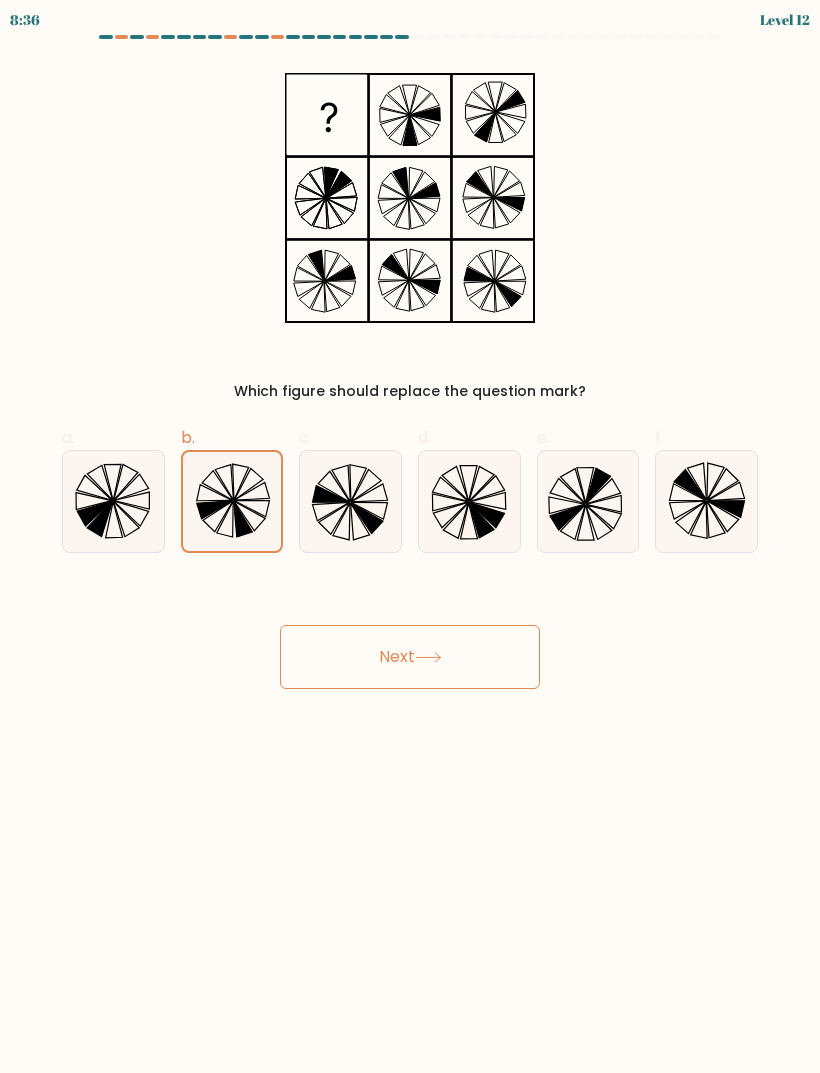 click on "Next" at bounding box center [410, 657] 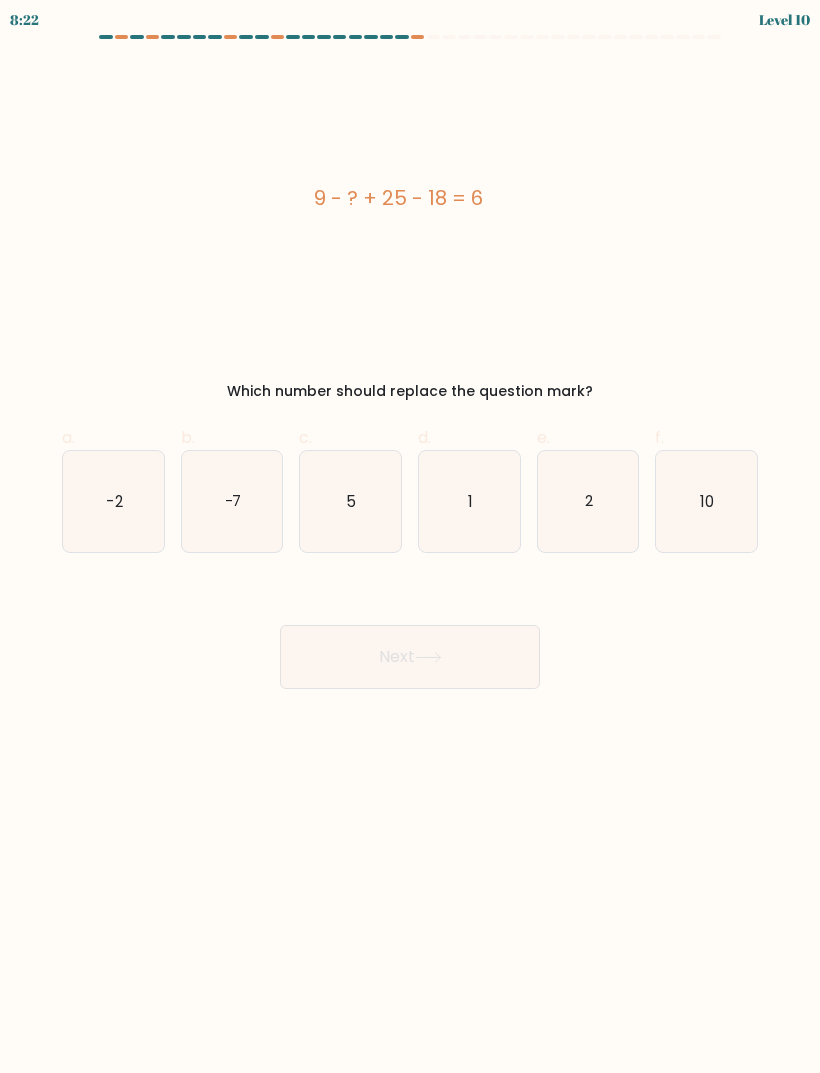 click on "10" at bounding box center (708, 500) 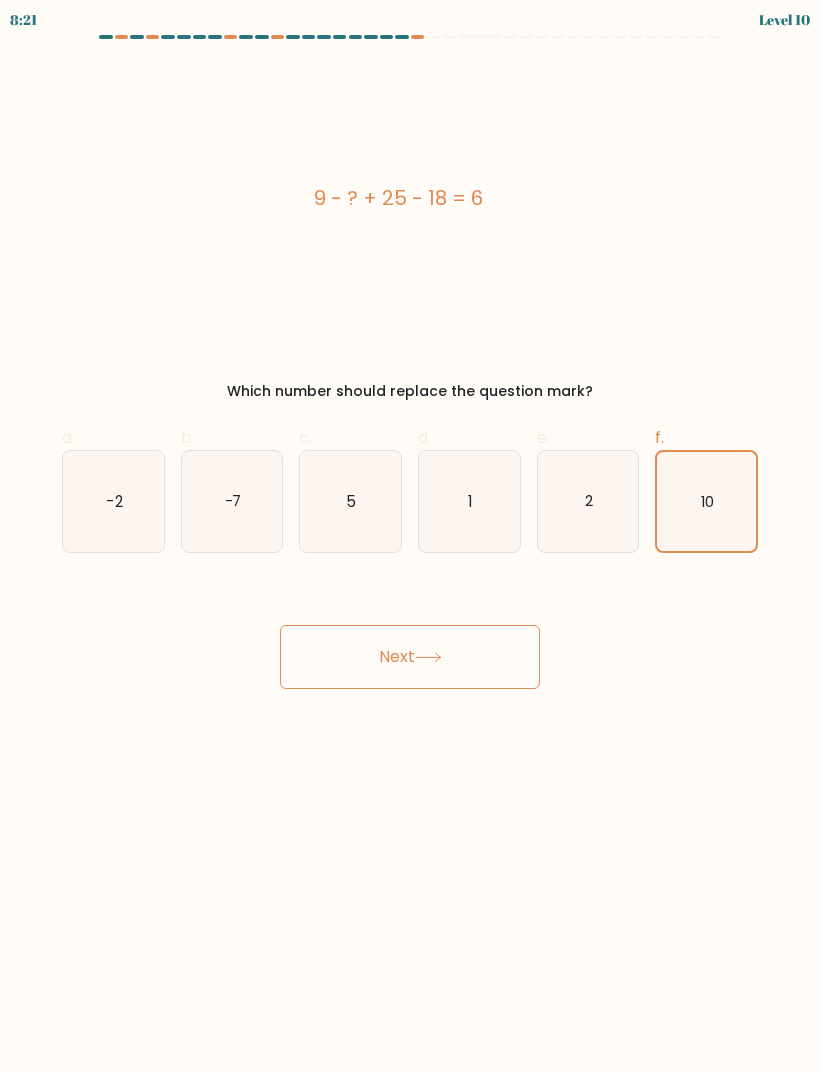 click on "Next" at bounding box center (410, 657) 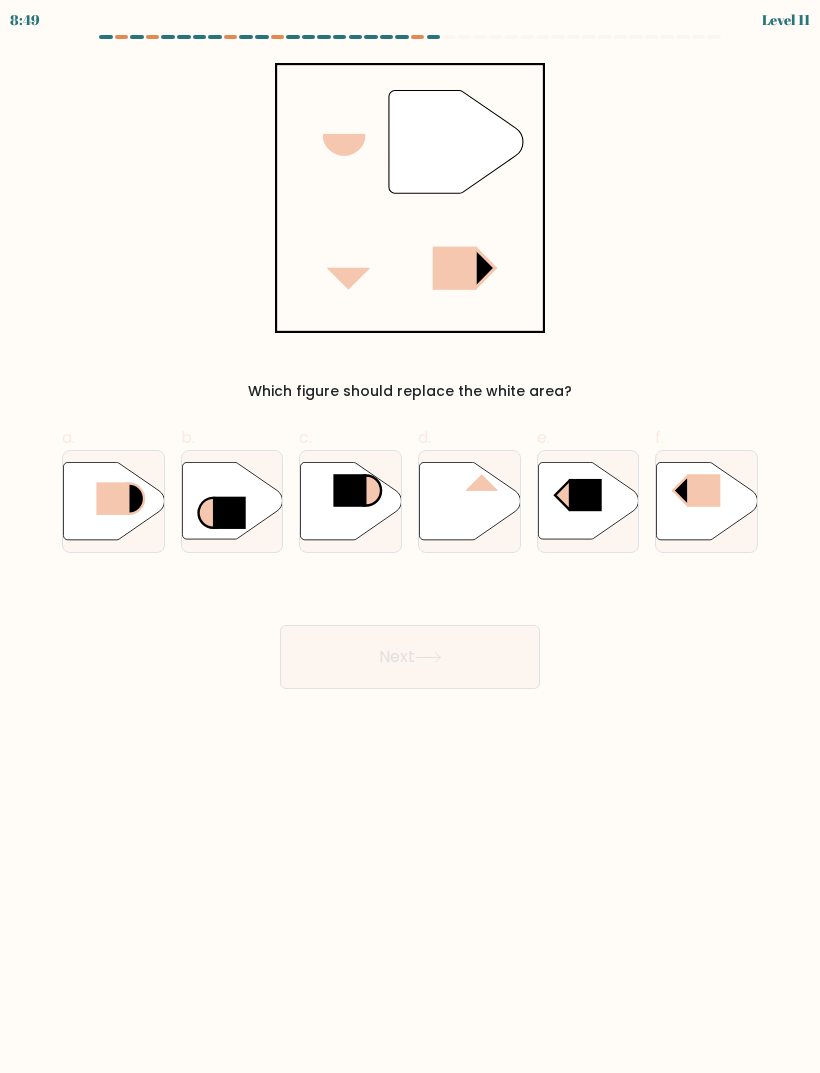 click at bounding box center (113, 500) 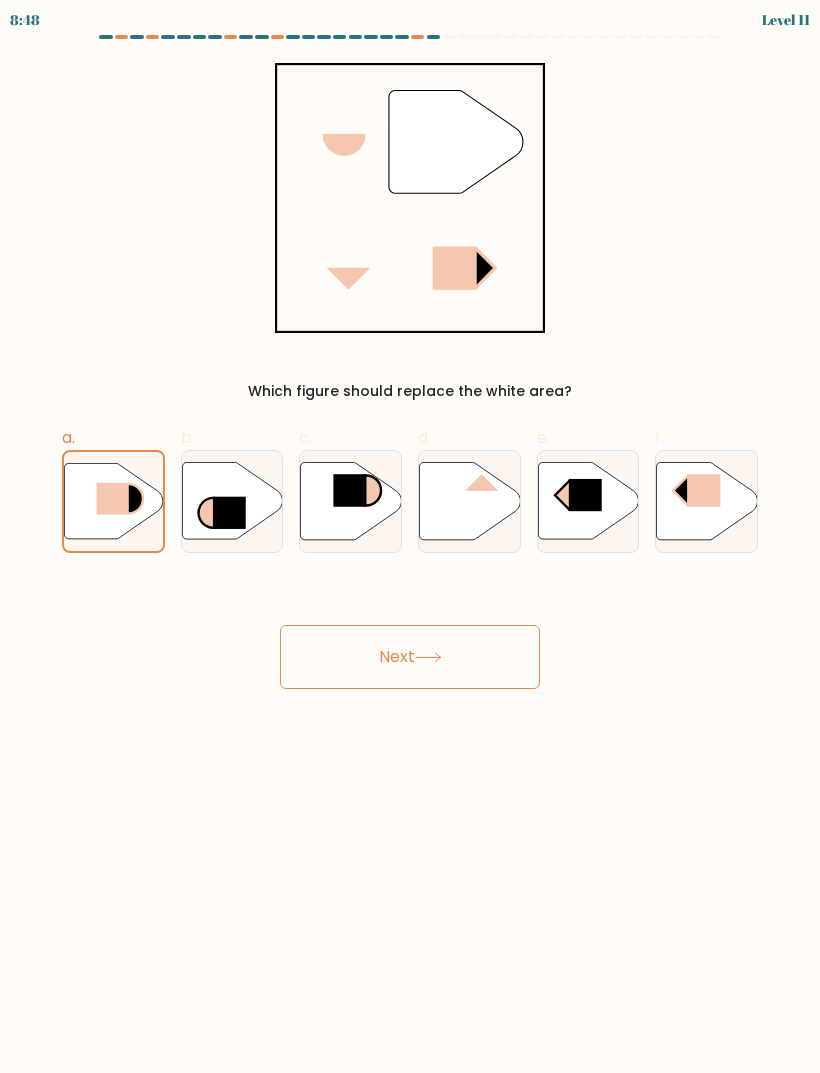 click on "Next" at bounding box center [410, 657] 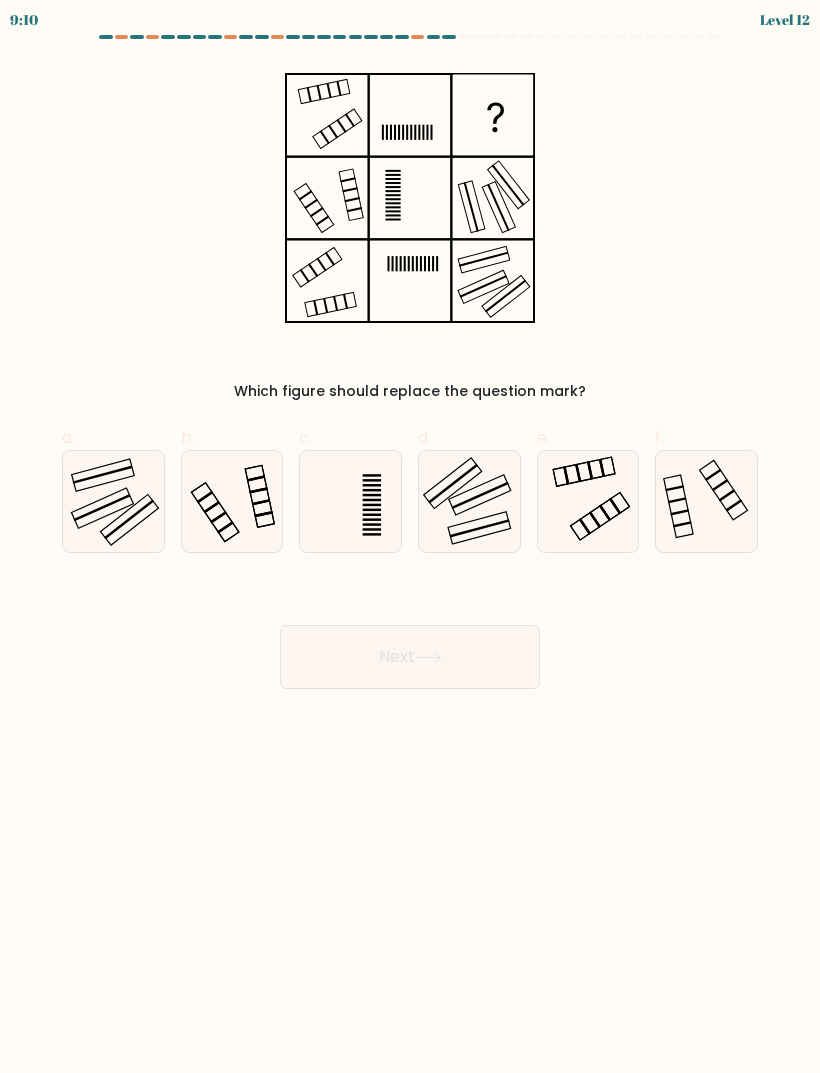 click at bounding box center [469, 501] 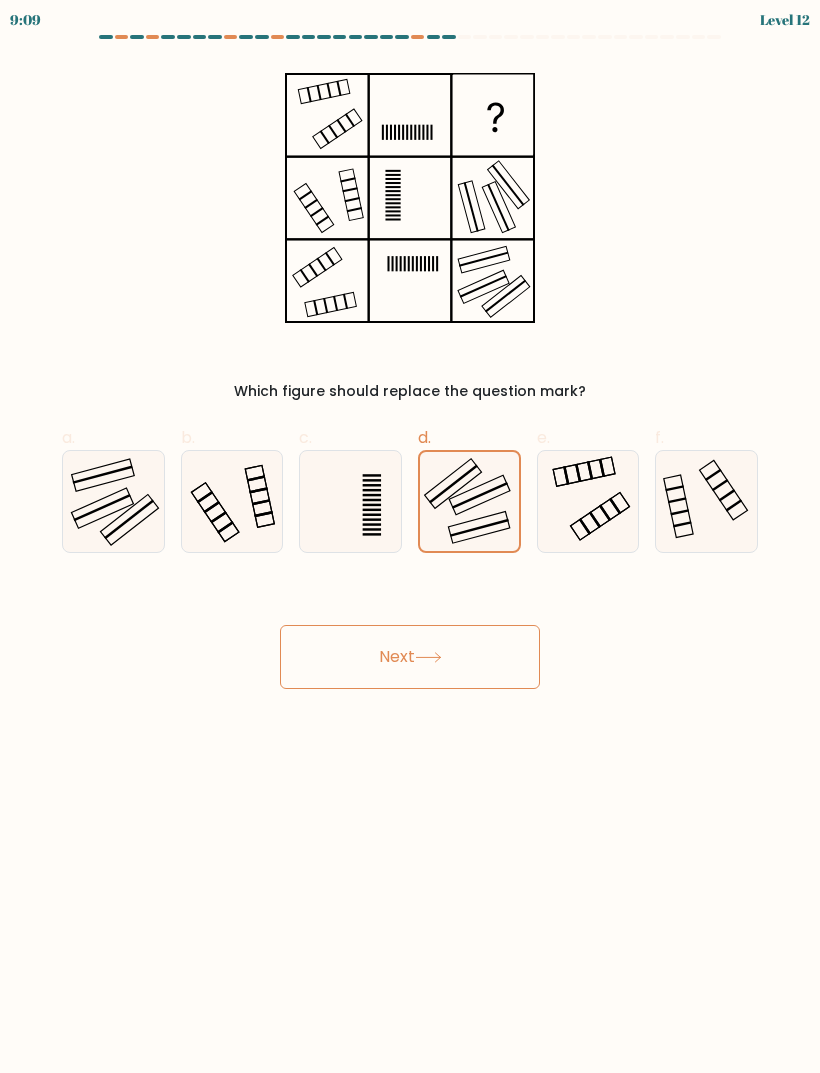 click on "Next" at bounding box center [410, 657] 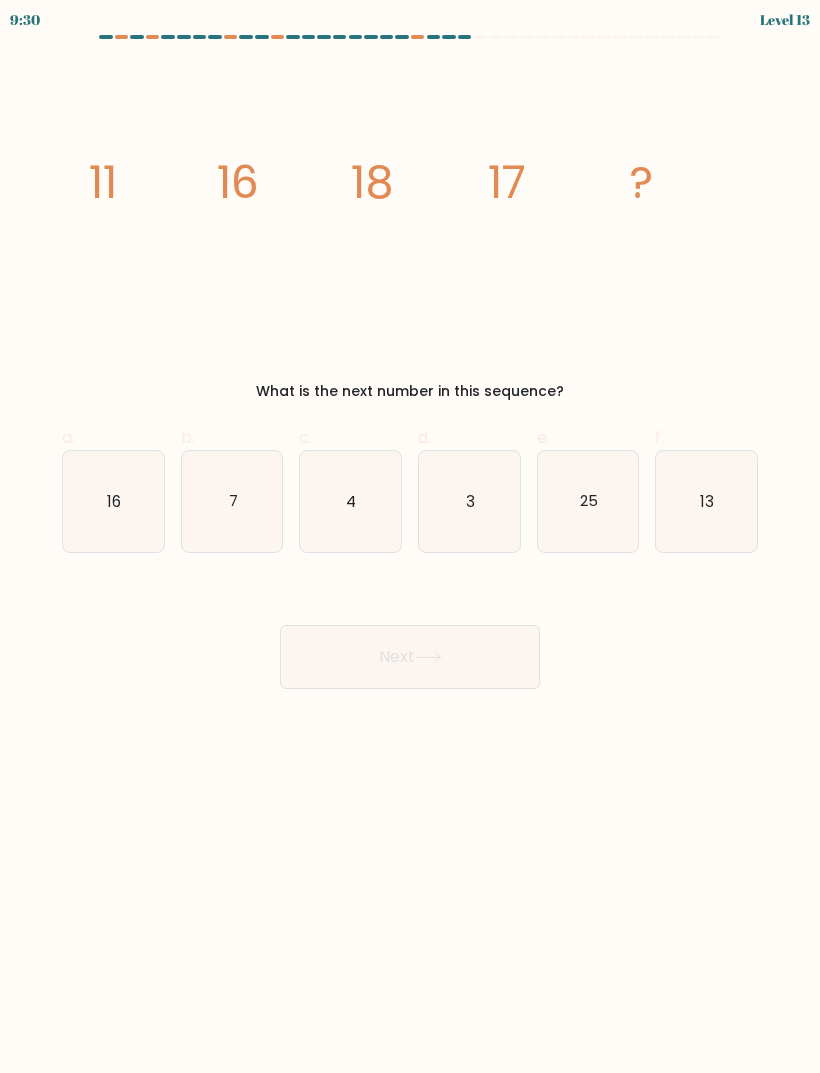 click on "16" at bounding box center [113, 501] 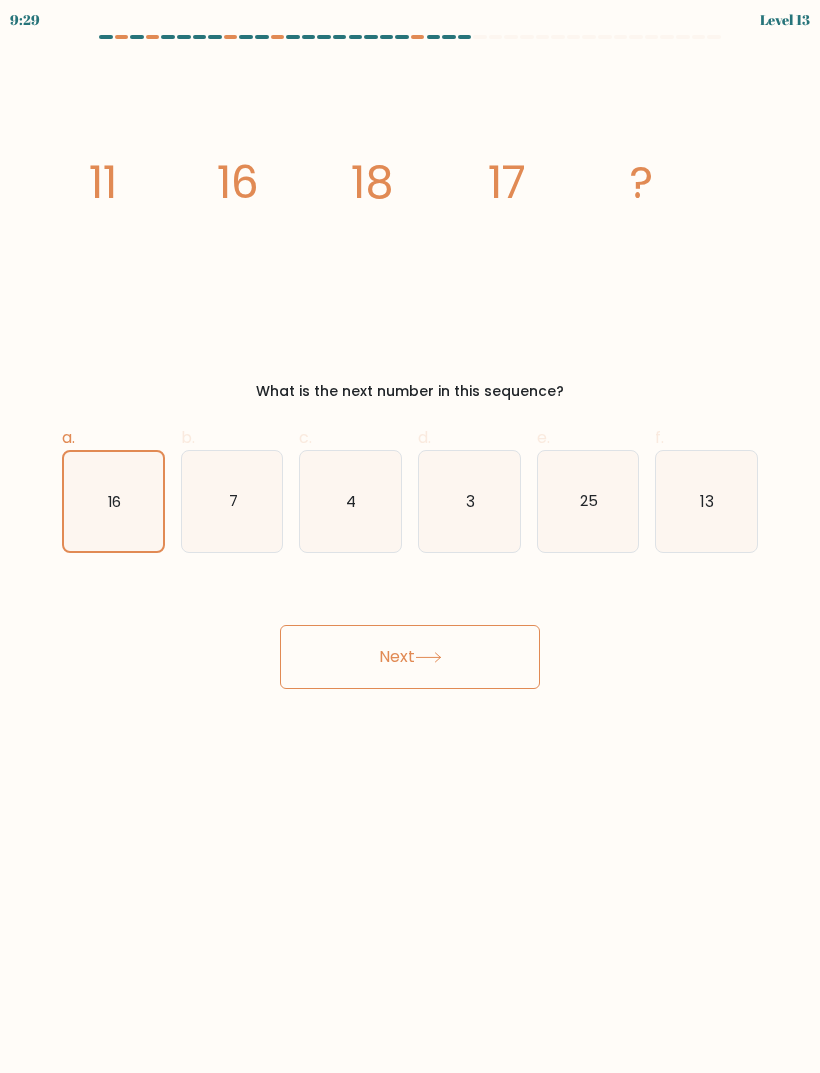 click on "Next" at bounding box center (410, 657) 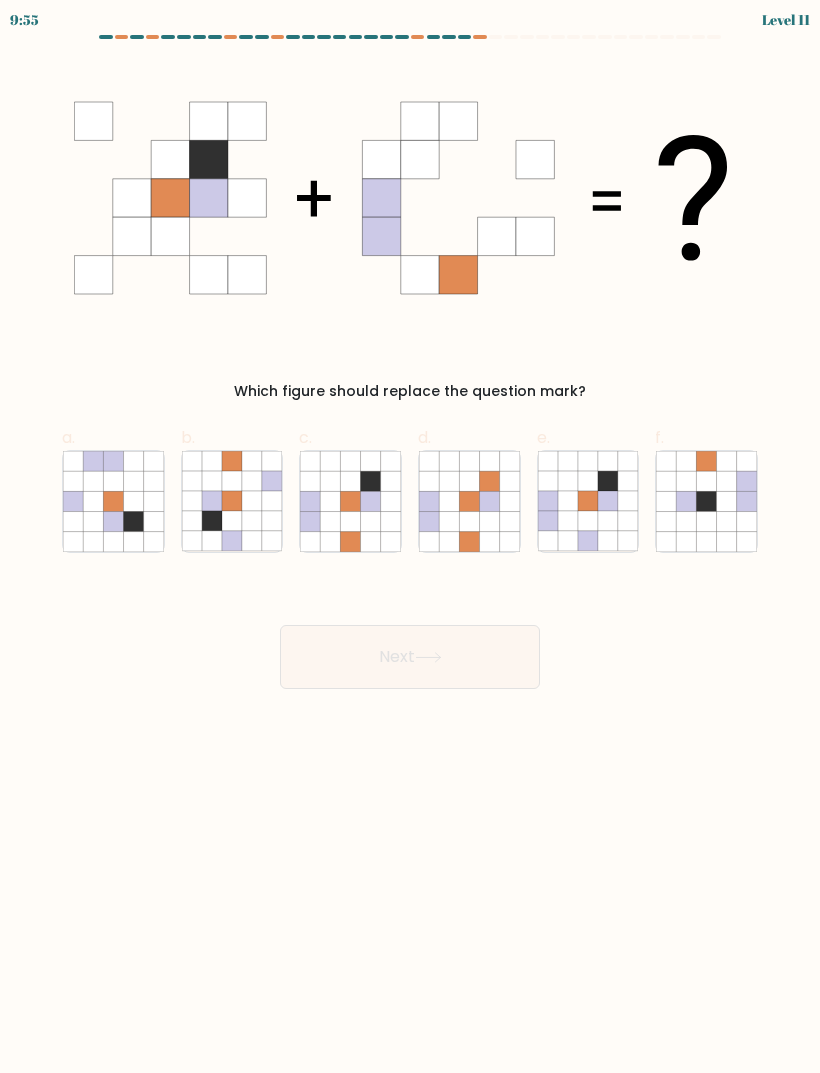 scroll, scrollTop: 3, scrollLeft: 0, axis: vertical 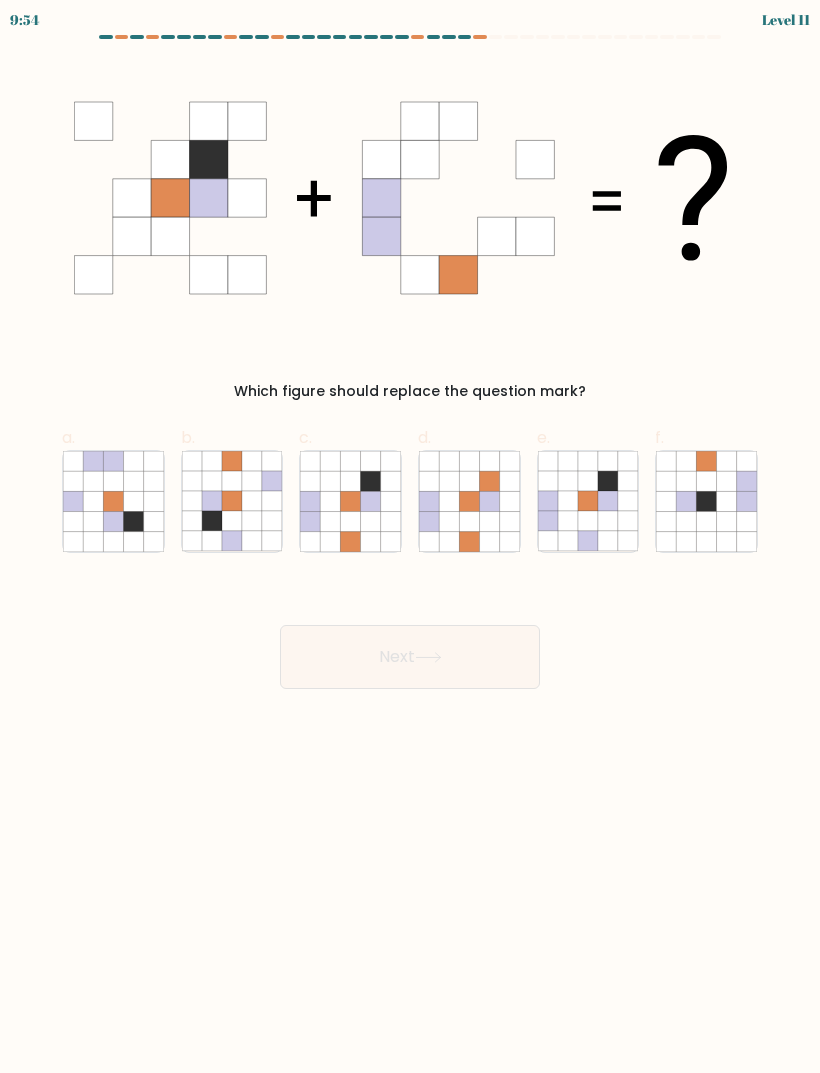 click at bounding box center [371, 521] 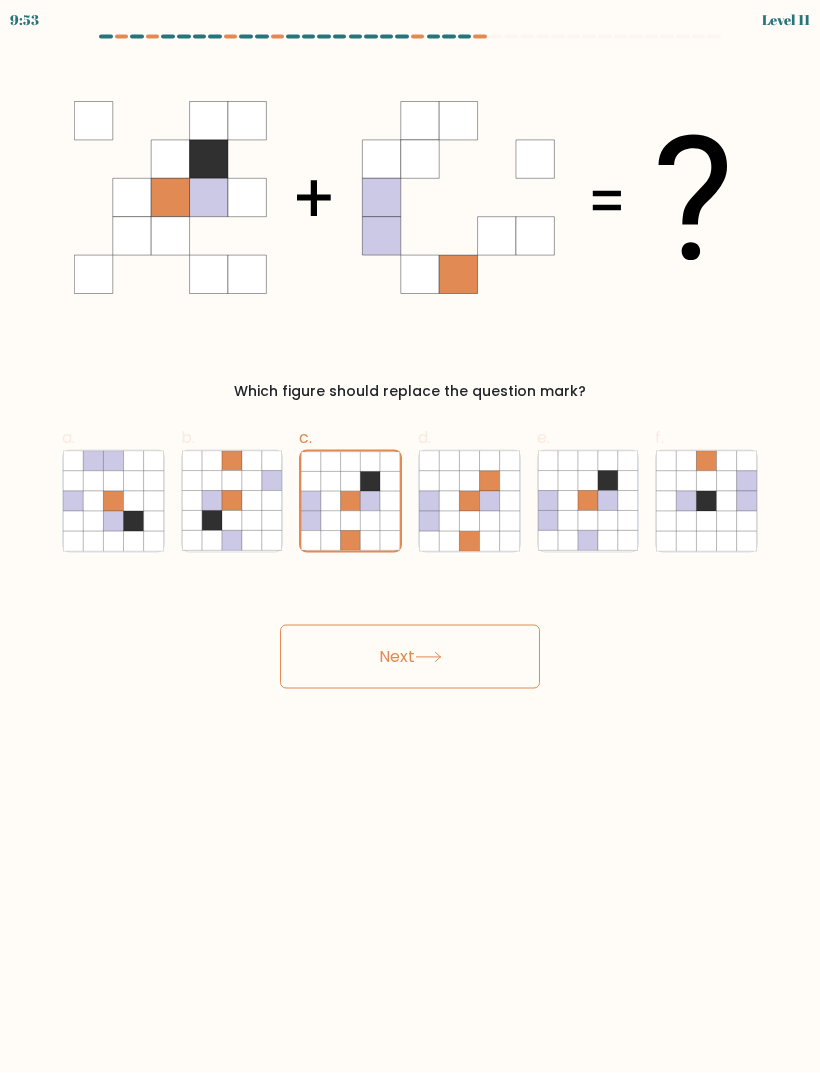 click on "Next" at bounding box center (410, 657) 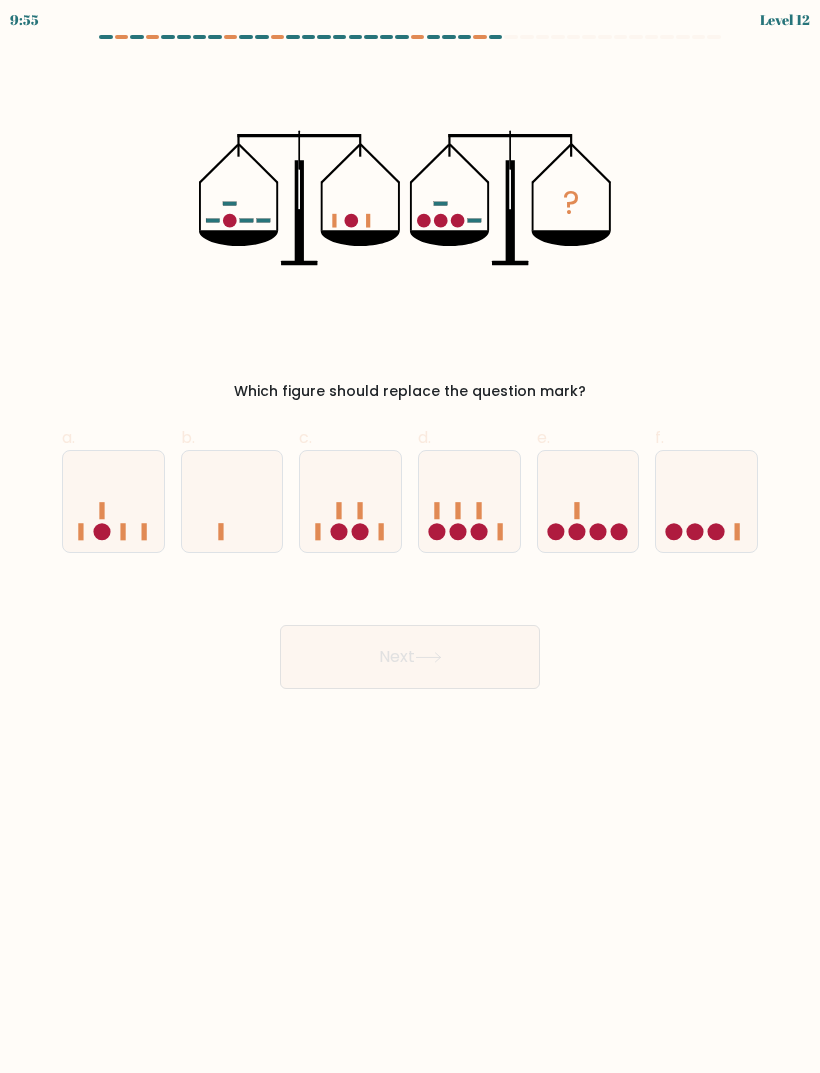 scroll, scrollTop: 0, scrollLeft: 0, axis: both 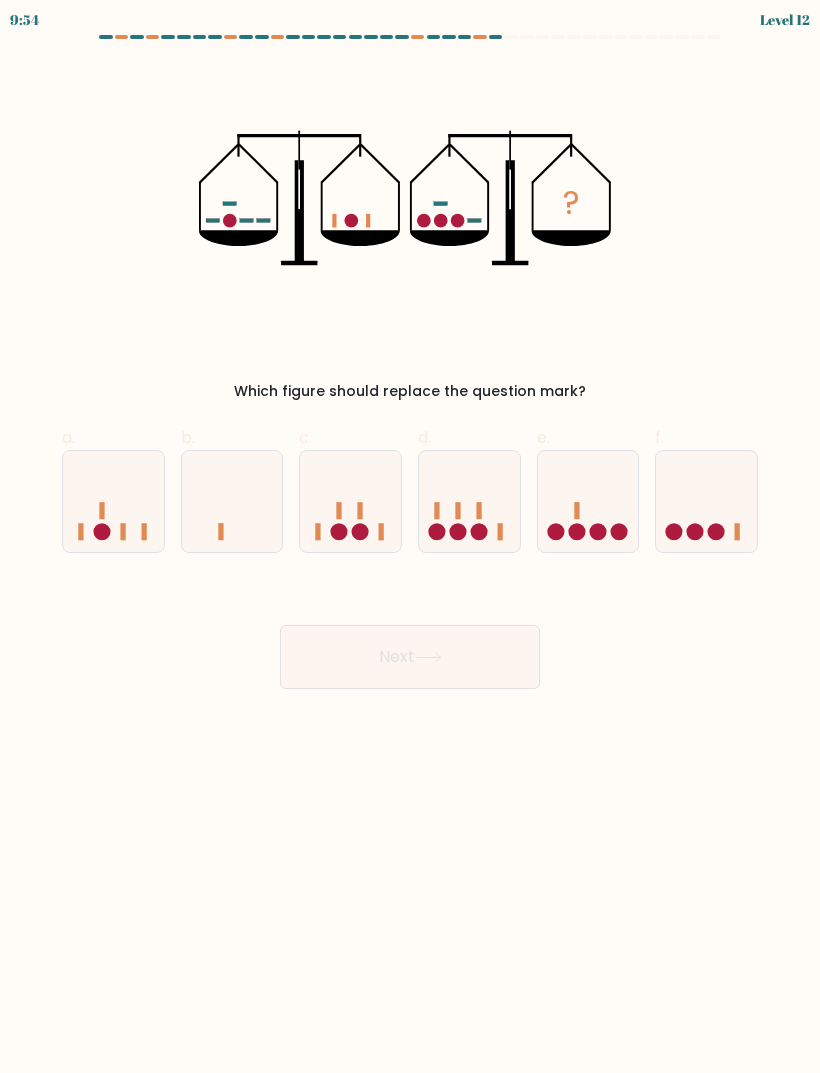 click at bounding box center [706, 501] 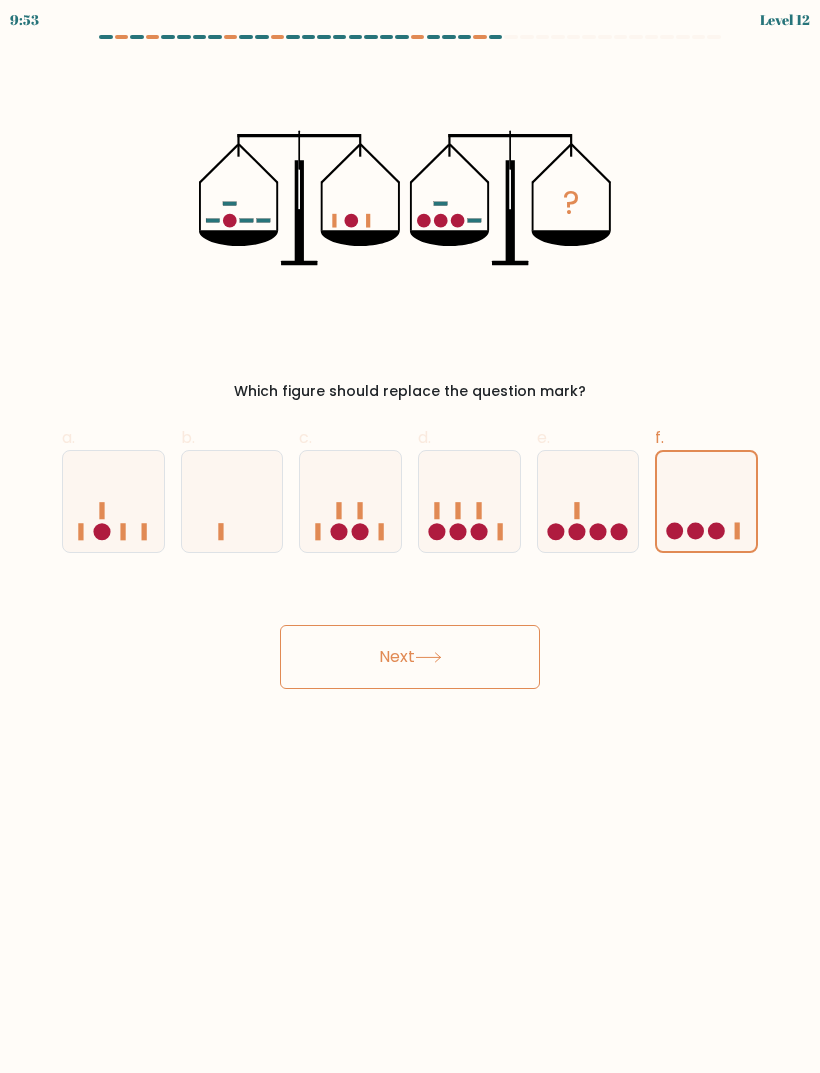 click on "Next" at bounding box center (410, 657) 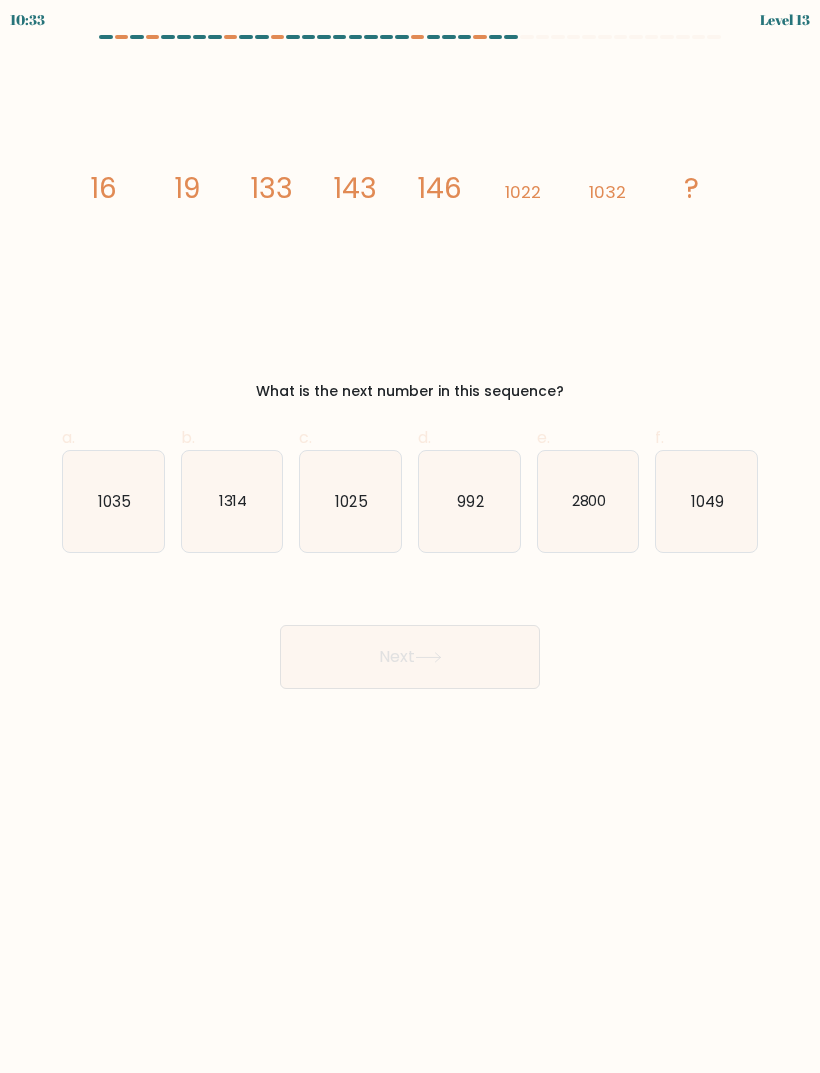 click on "2800" at bounding box center [588, 500] 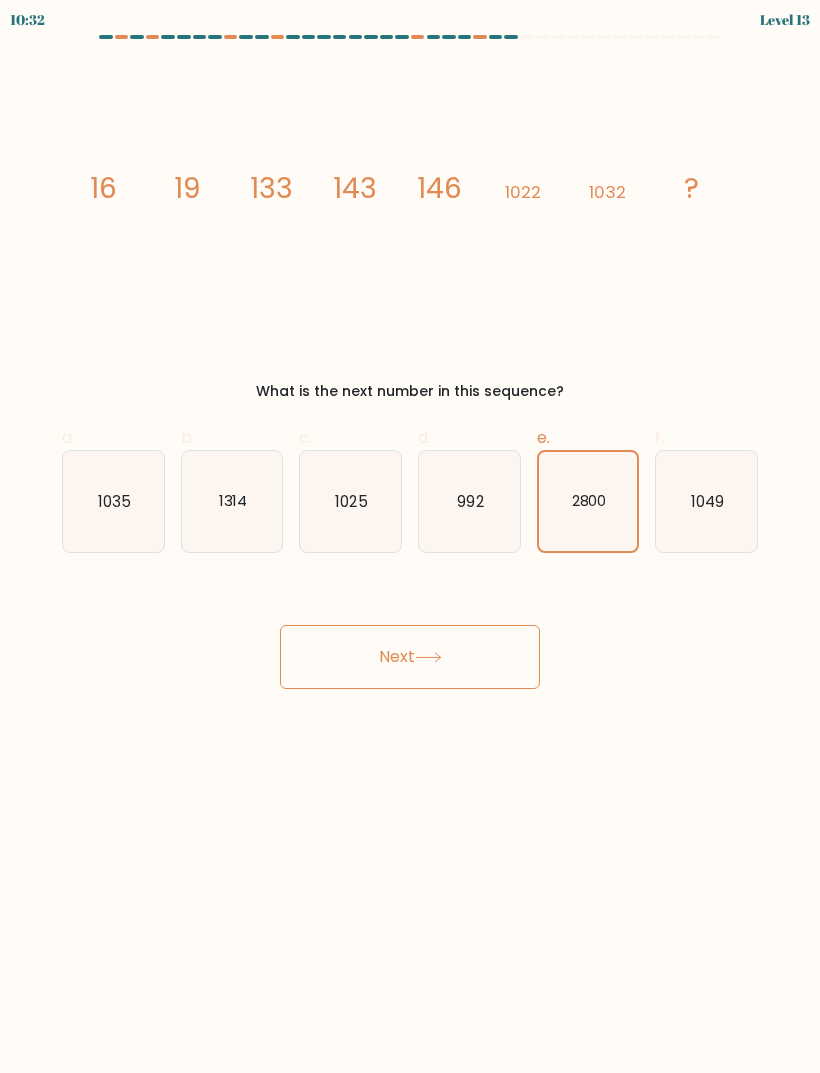 click on "Next" at bounding box center (410, 657) 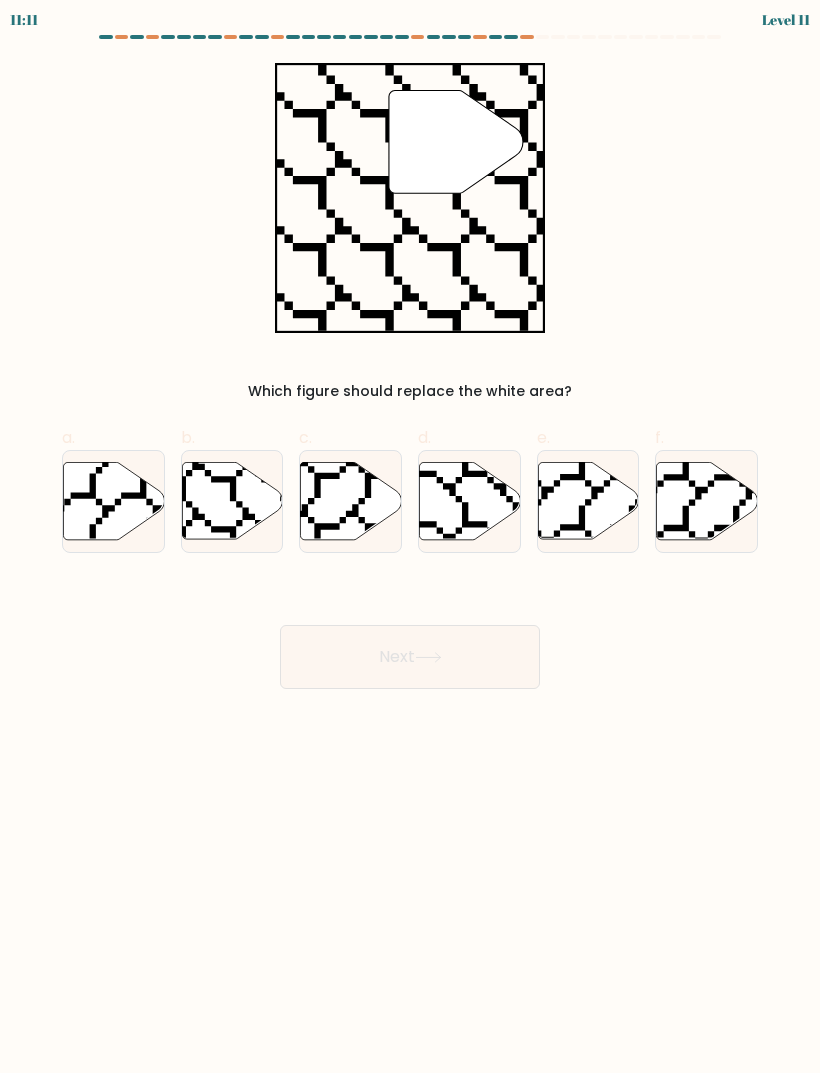 click at bounding box center (198, 542) 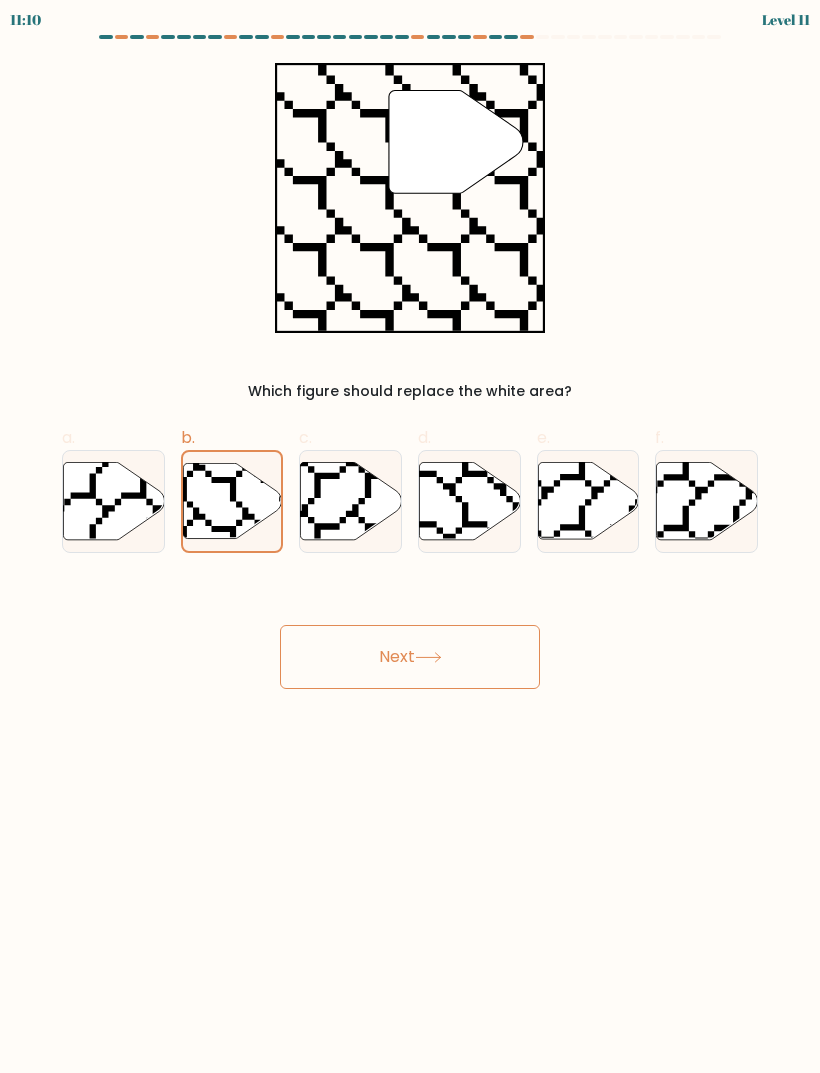 click on "Next" at bounding box center [410, 657] 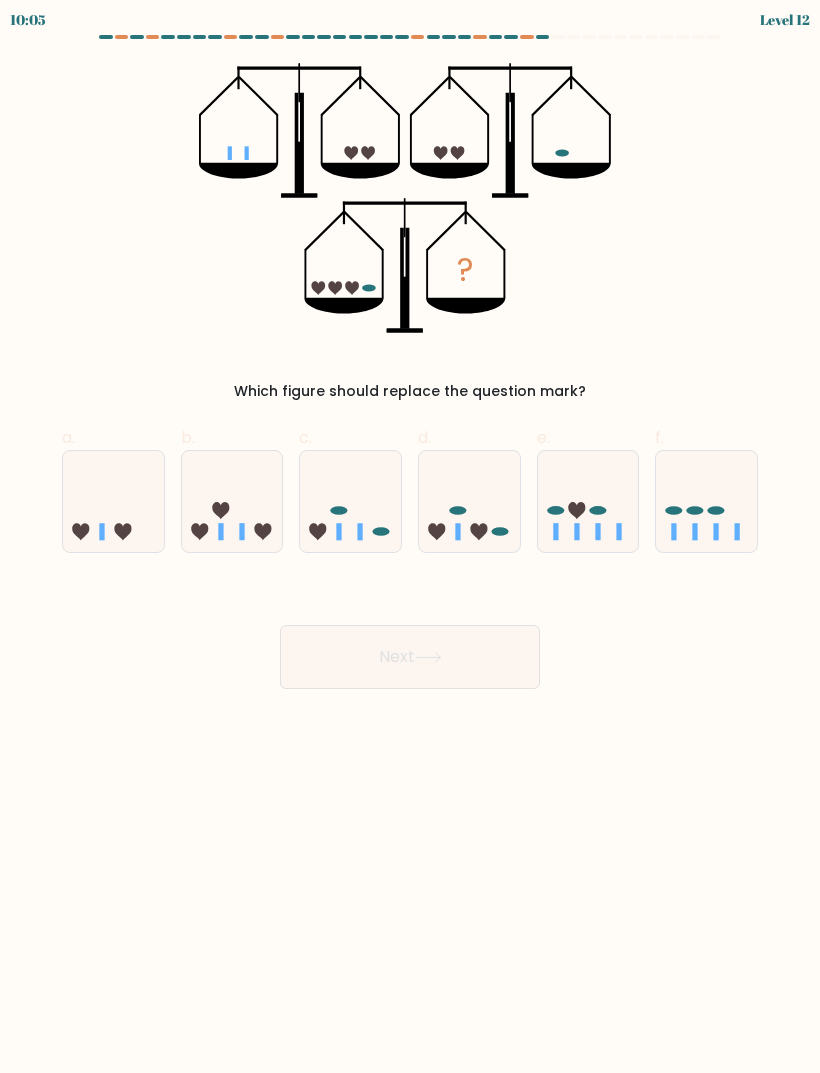 click at bounding box center [199, 531] 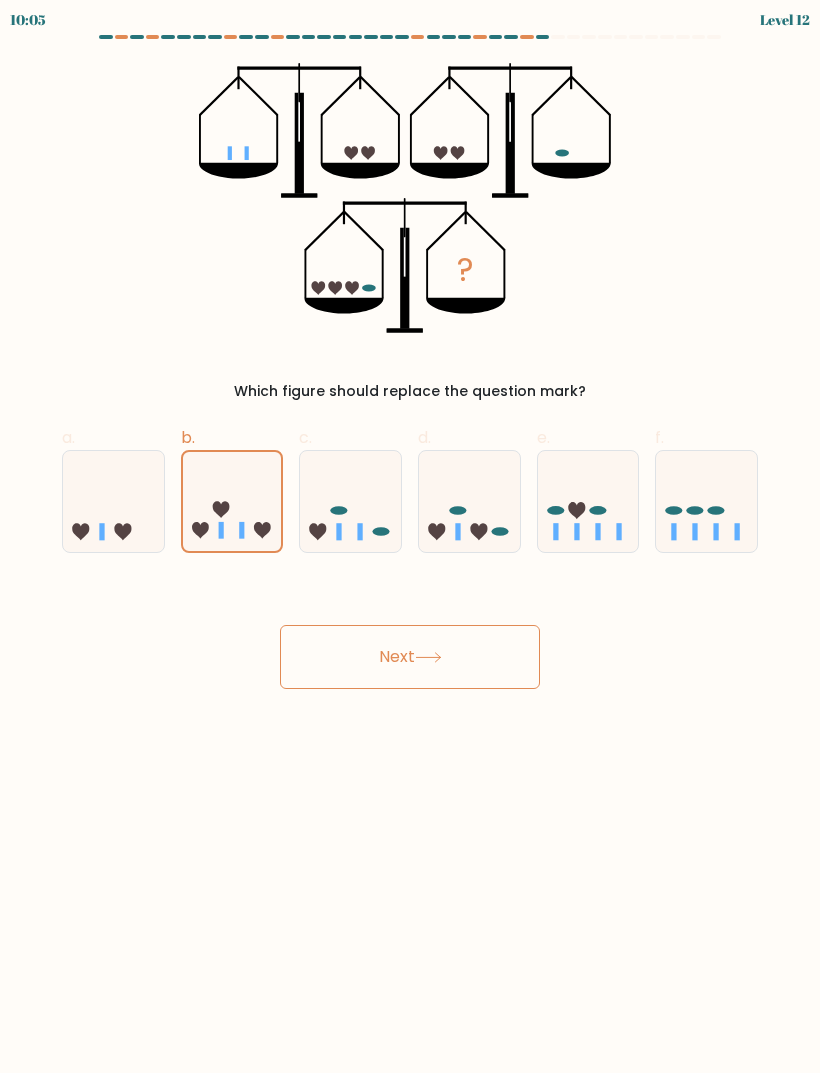 click on "Next" at bounding box center (410, 657) 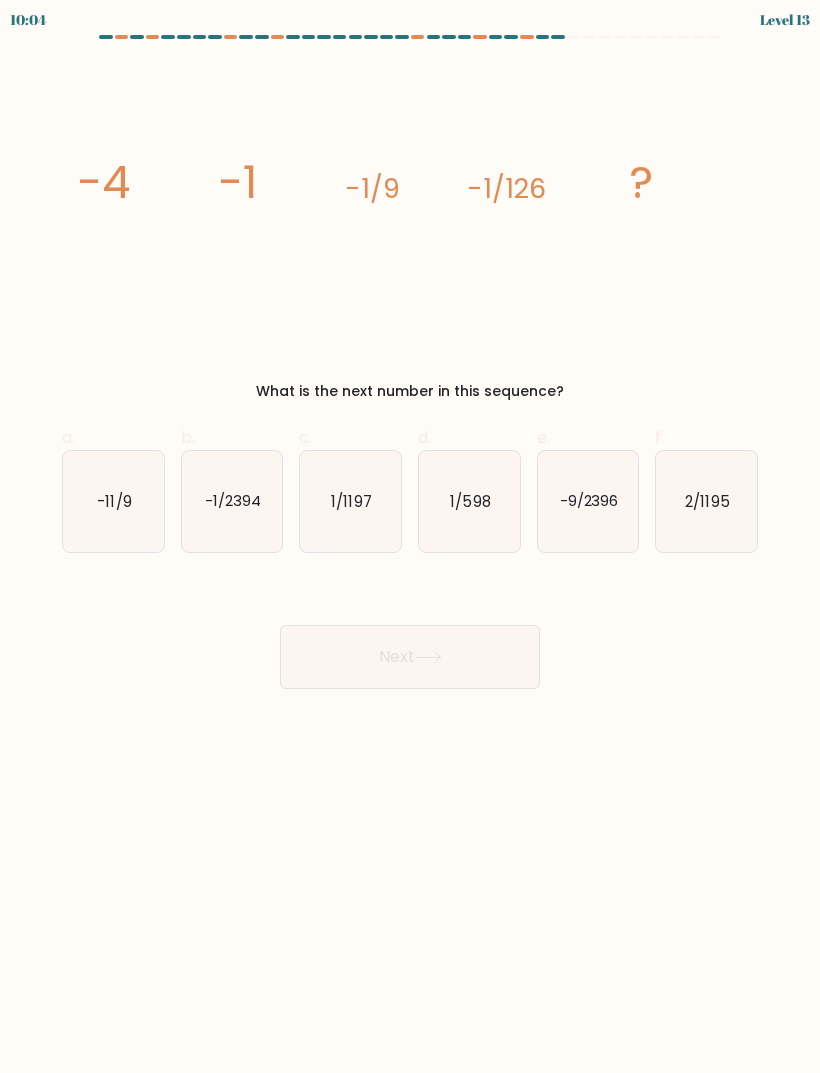 click at bounding box center [428, 657] 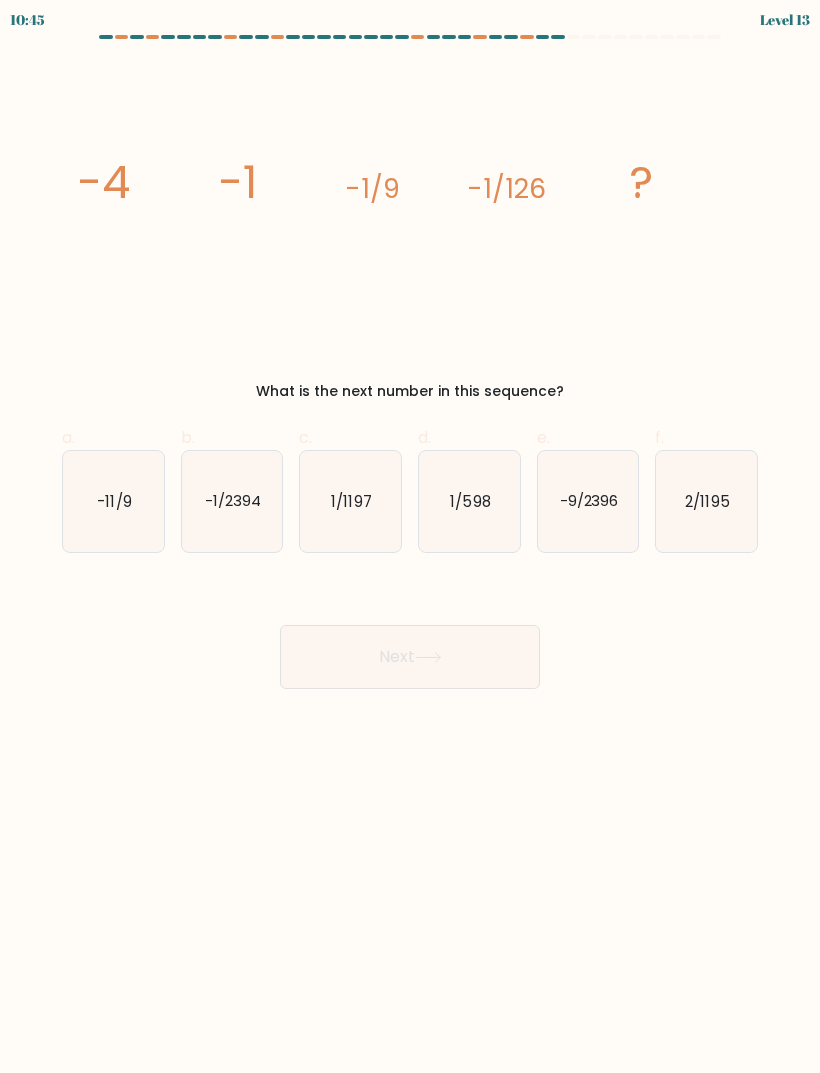 click on "-9/2396" at bounding box center [588, 501] 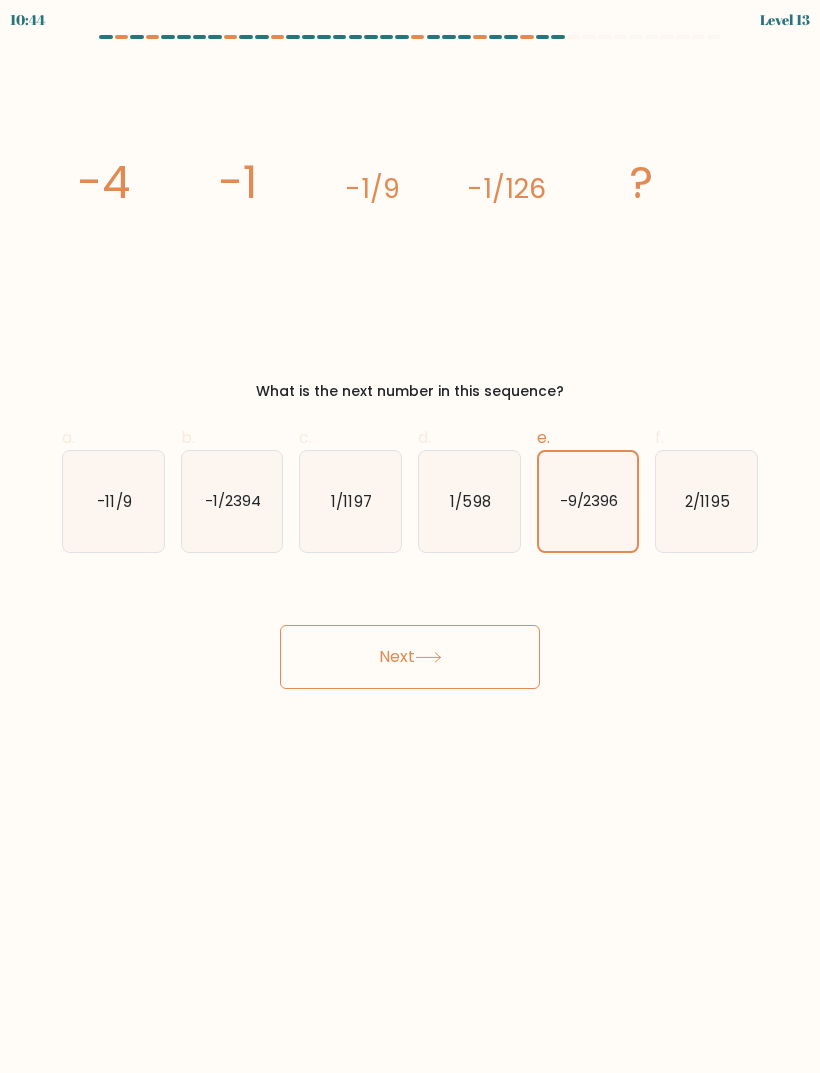 click on "Next" at bounding box center [410, 657] 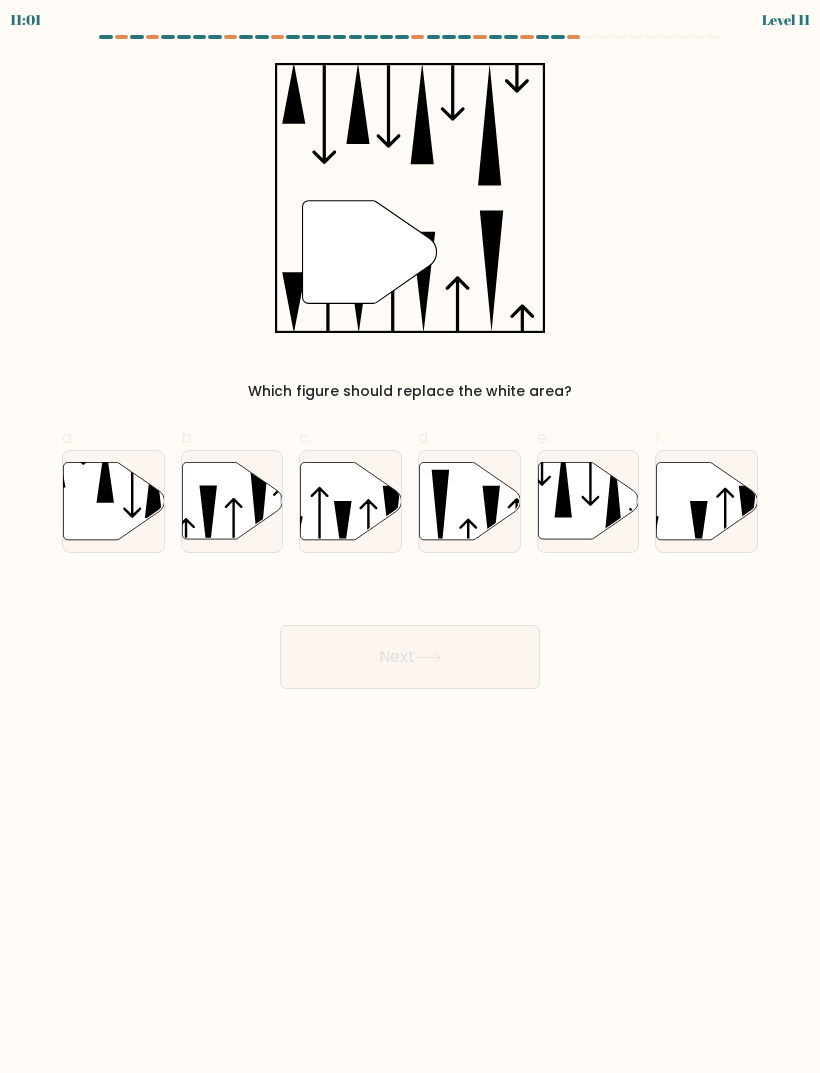 click at bounding box center (343, 531) 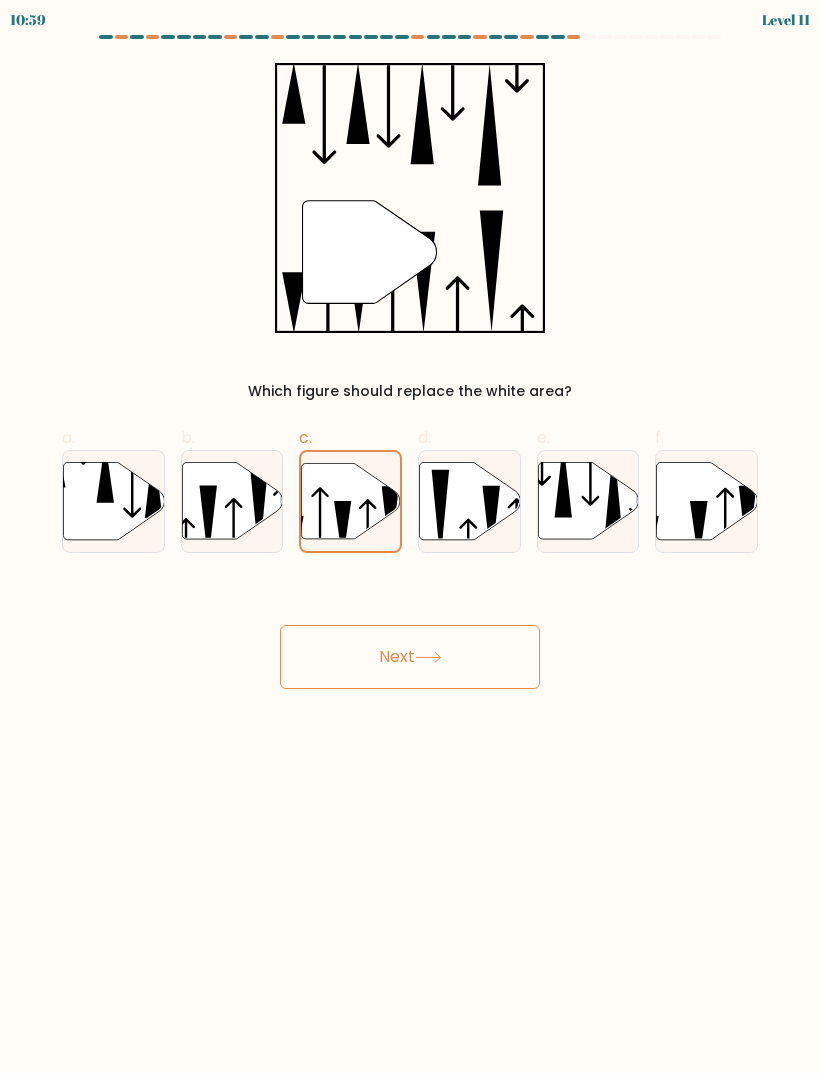 click on "Next" at bounding box center (410, 657) 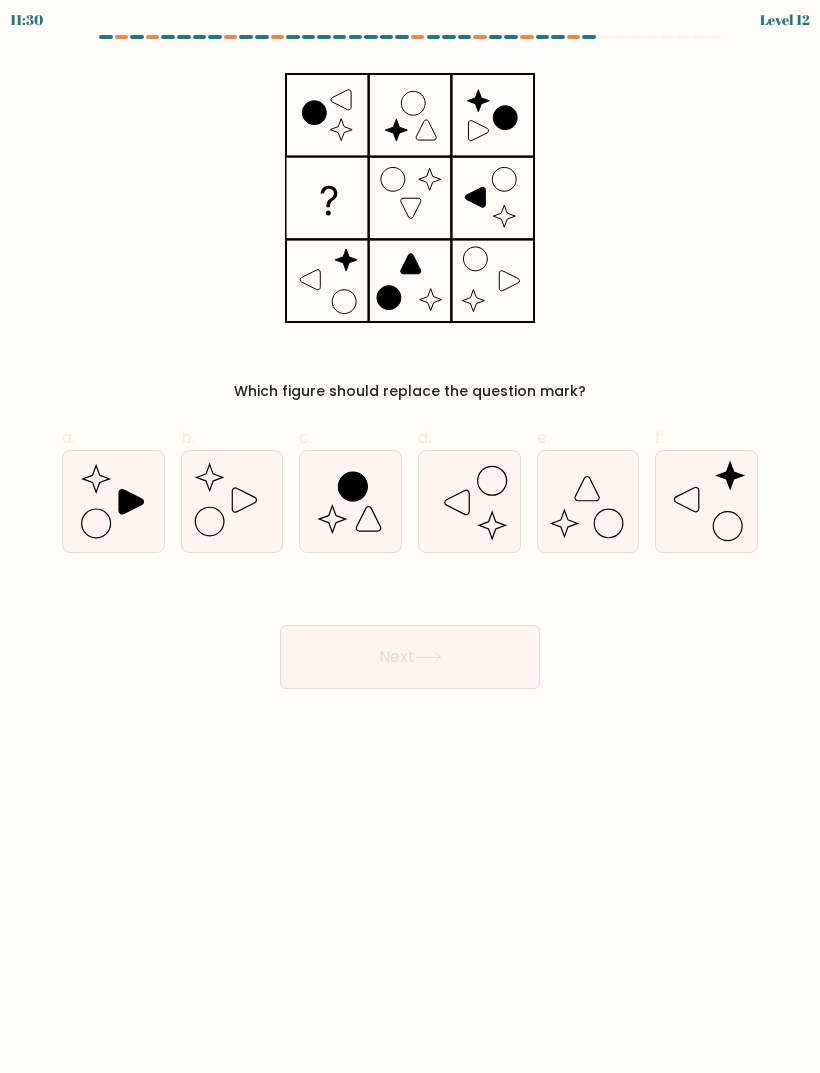 click at bounding box center (350, 501) 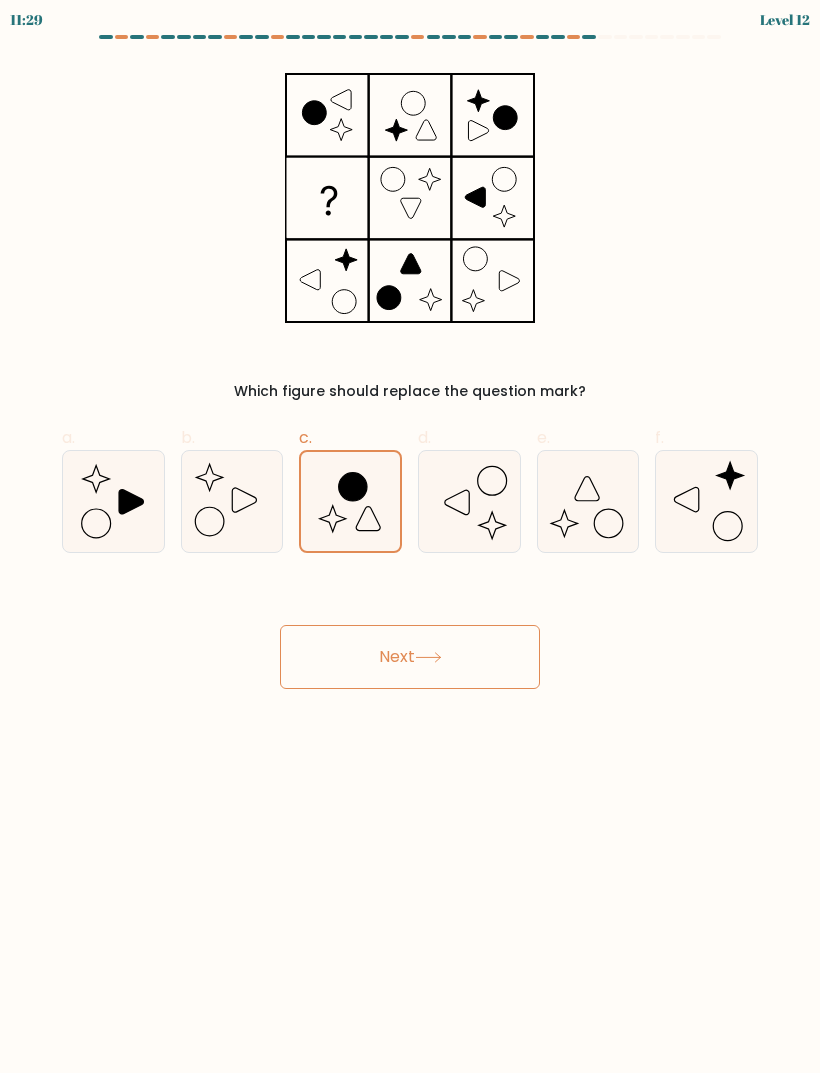 click at bounding box center [428, 657] 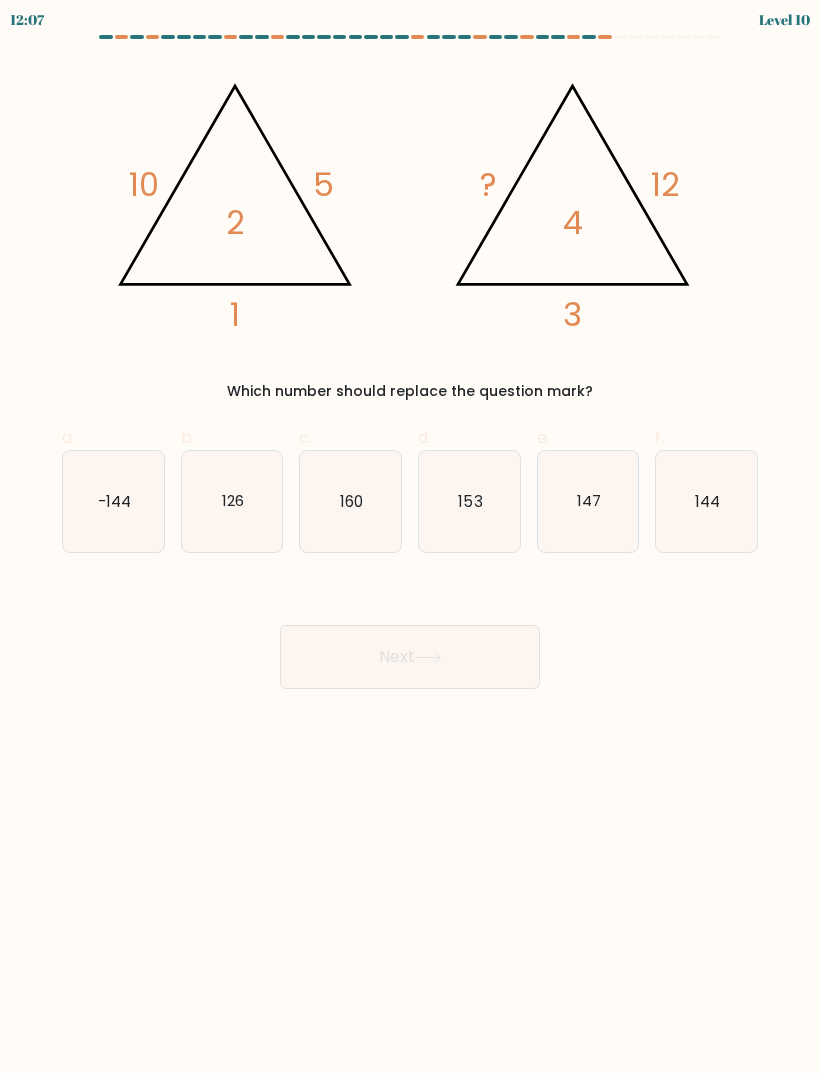click on "153" at bounding box center (469, 501) 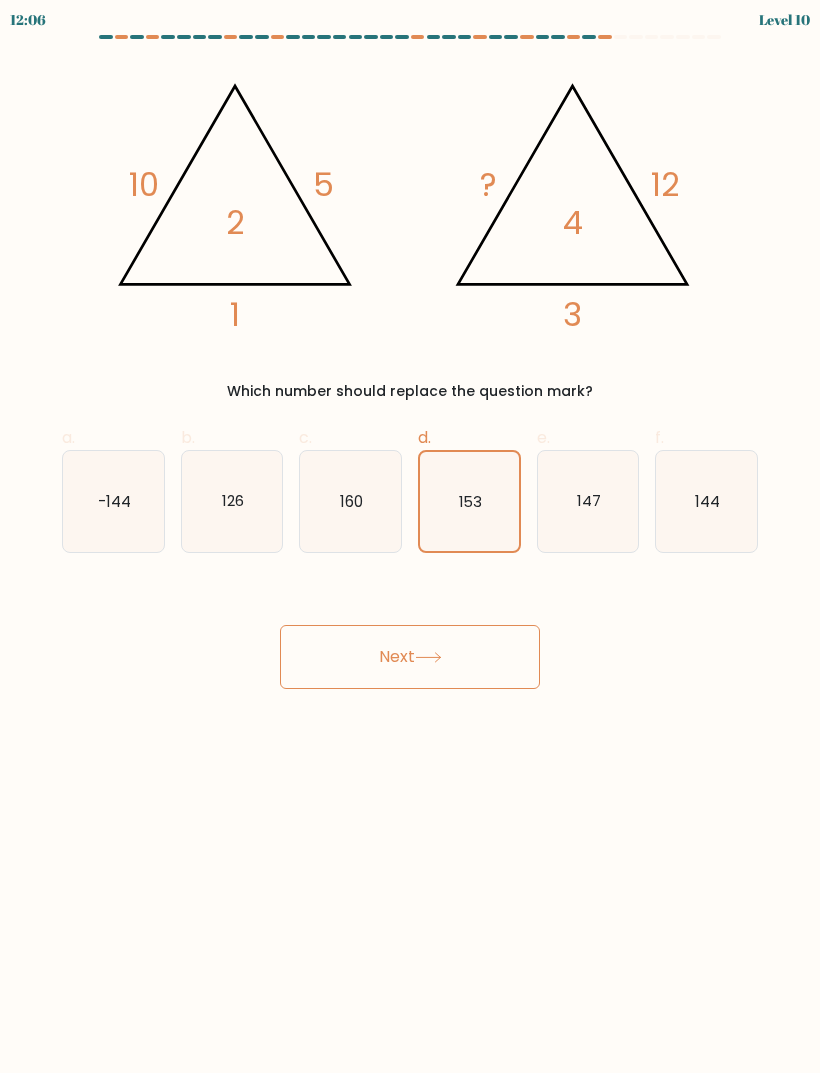 click on "Next" at bounding box center [410, 657] 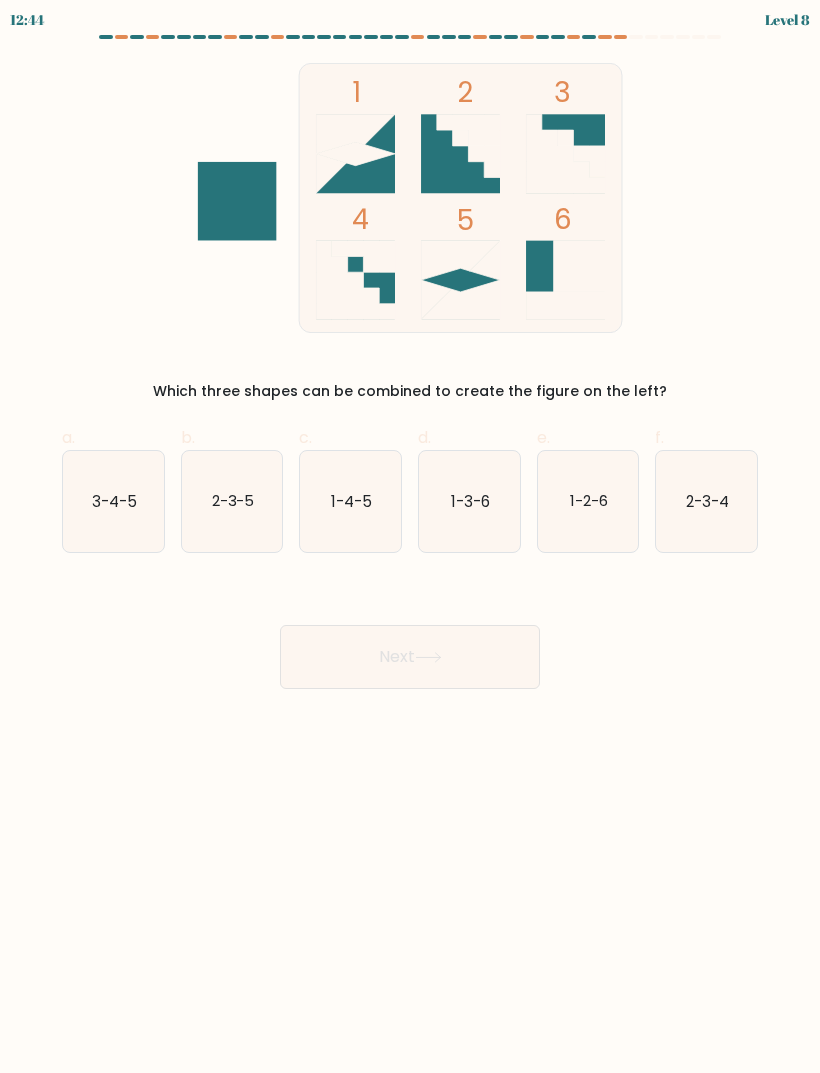 click on "1-4-5" at bounding box center (350, 501) 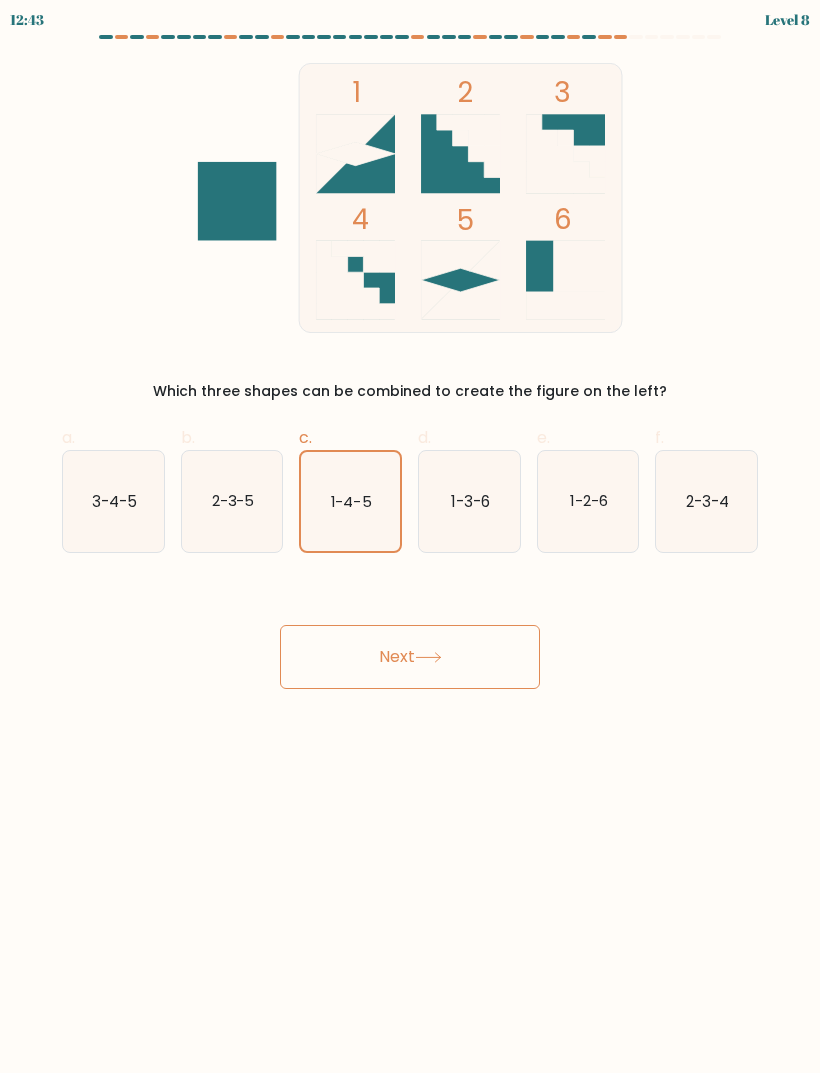 click on "Next" at bounding box center (410, 657) 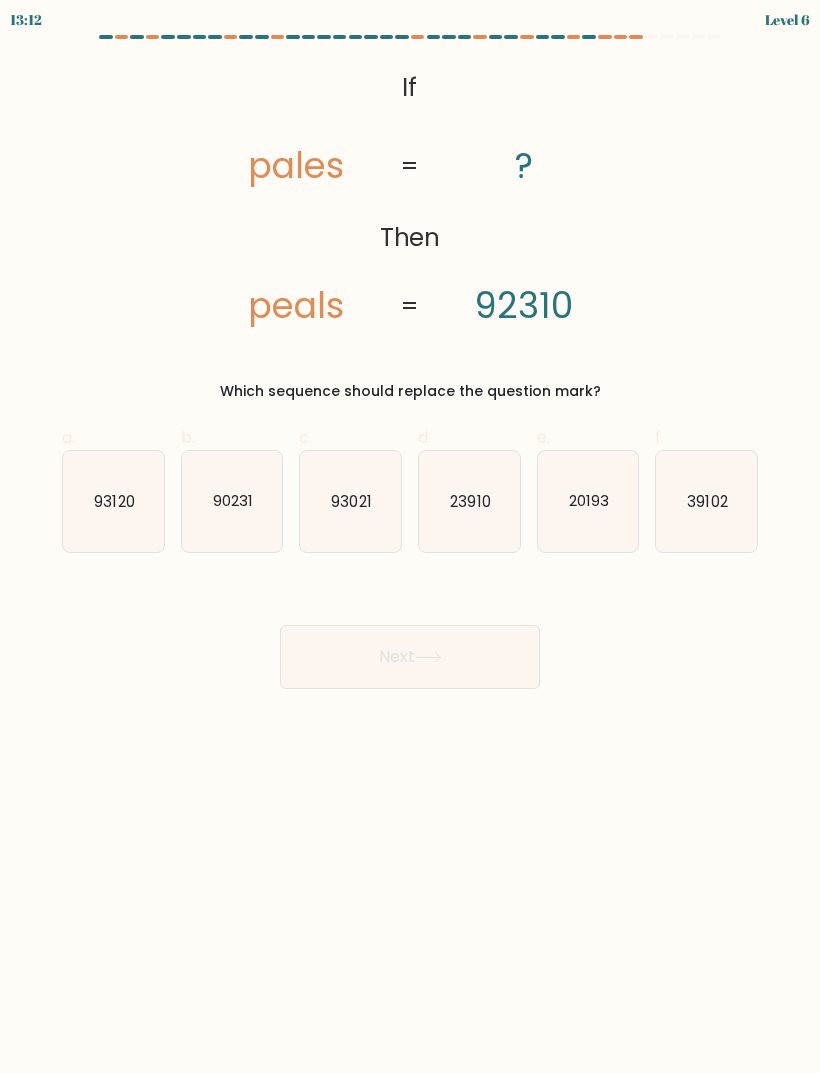 click on "93120" at bounding box center (113, 501) 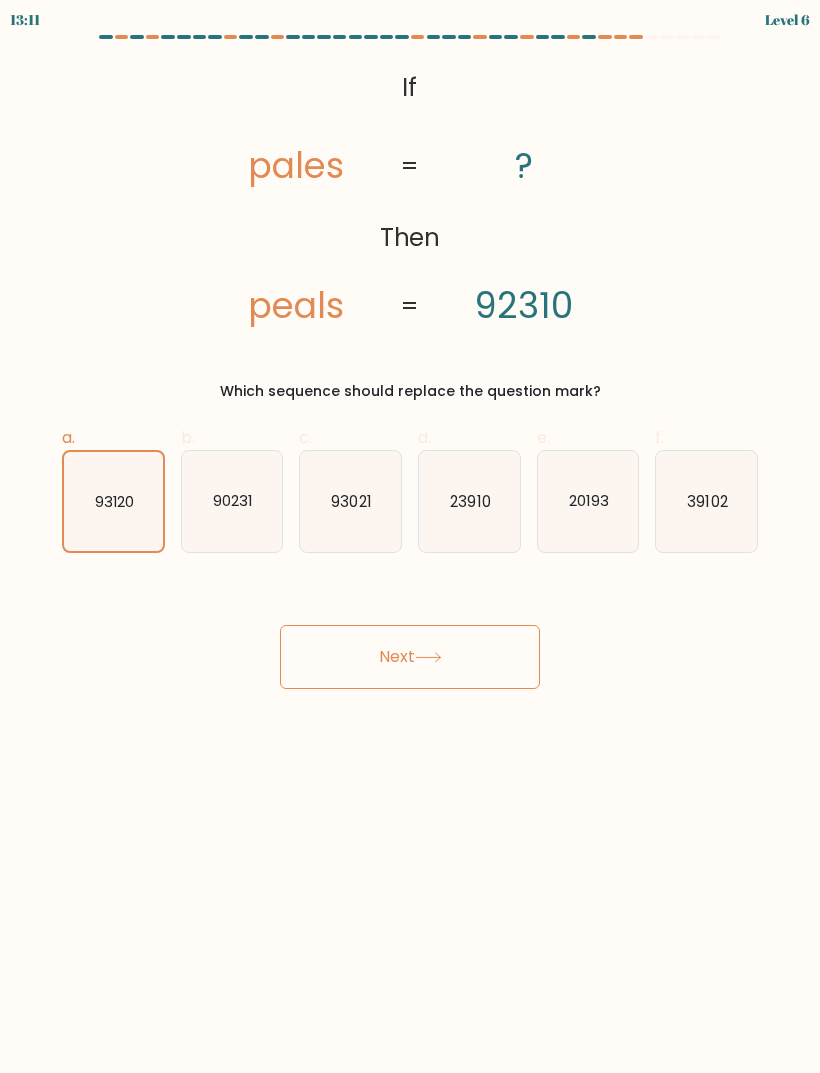 click on "Next" at bounding box center (410, 657) 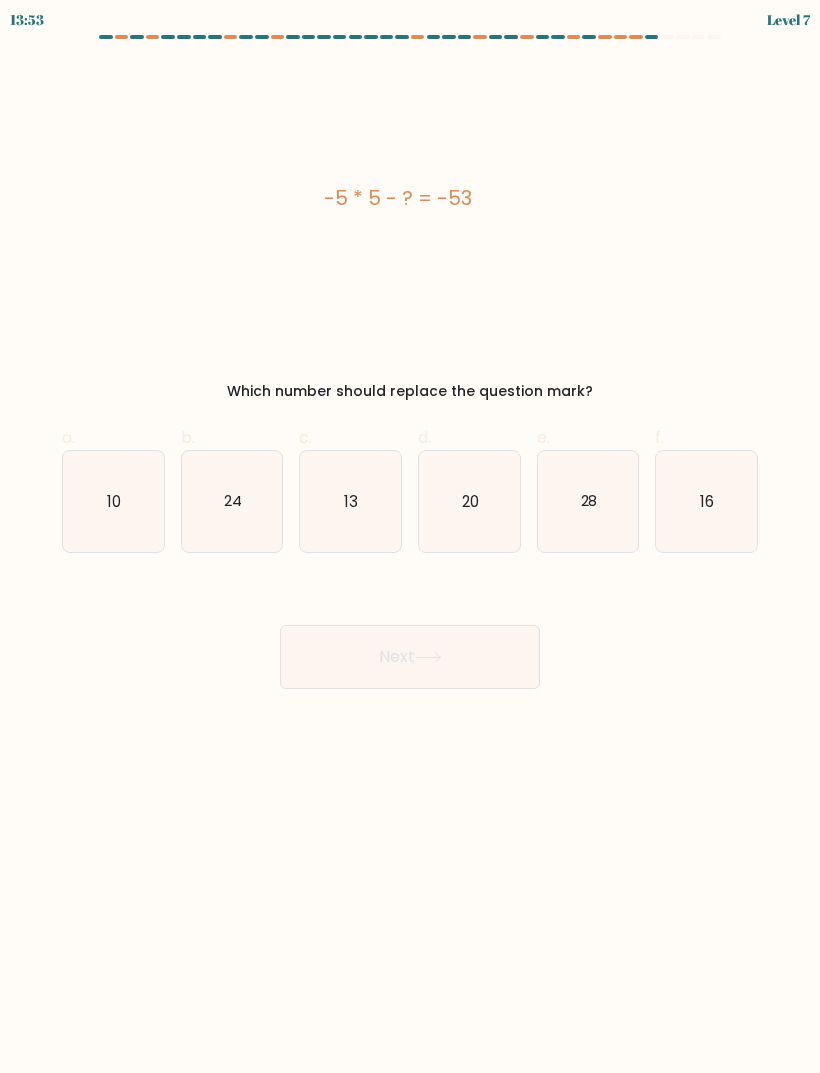 click on "20" at bounding box center [469, 501] 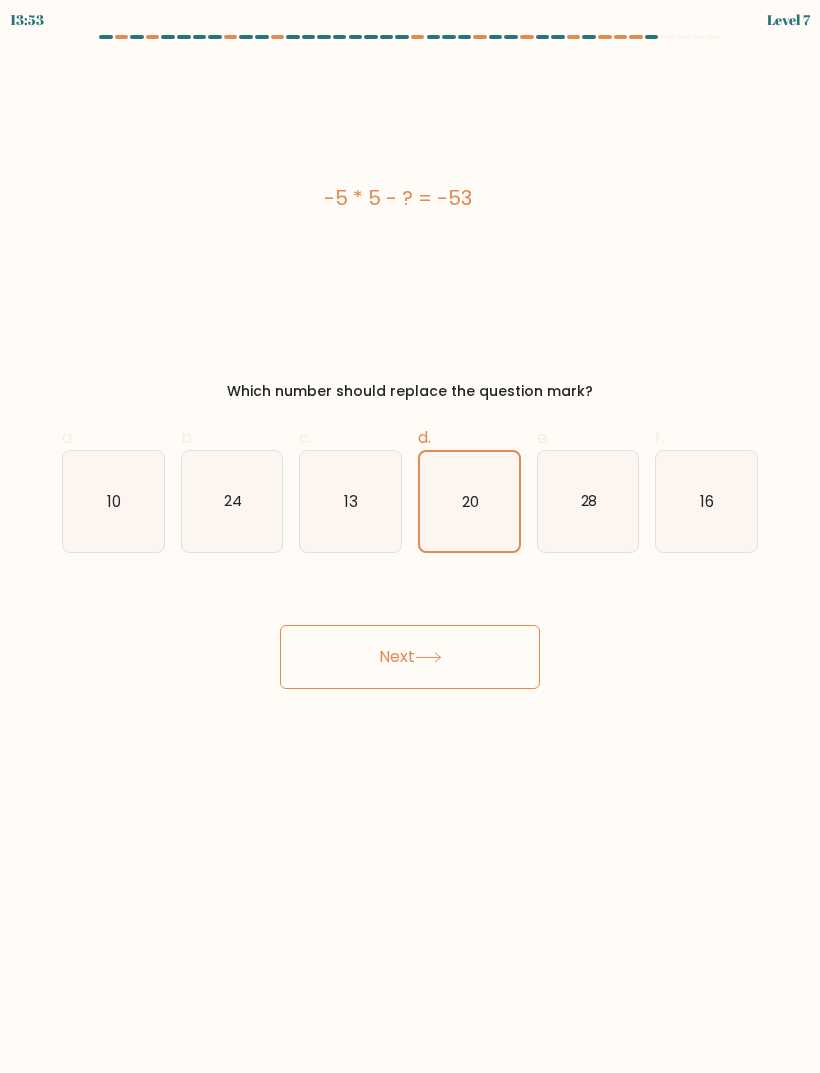 click on "Next" at bounding box center [410, 657] 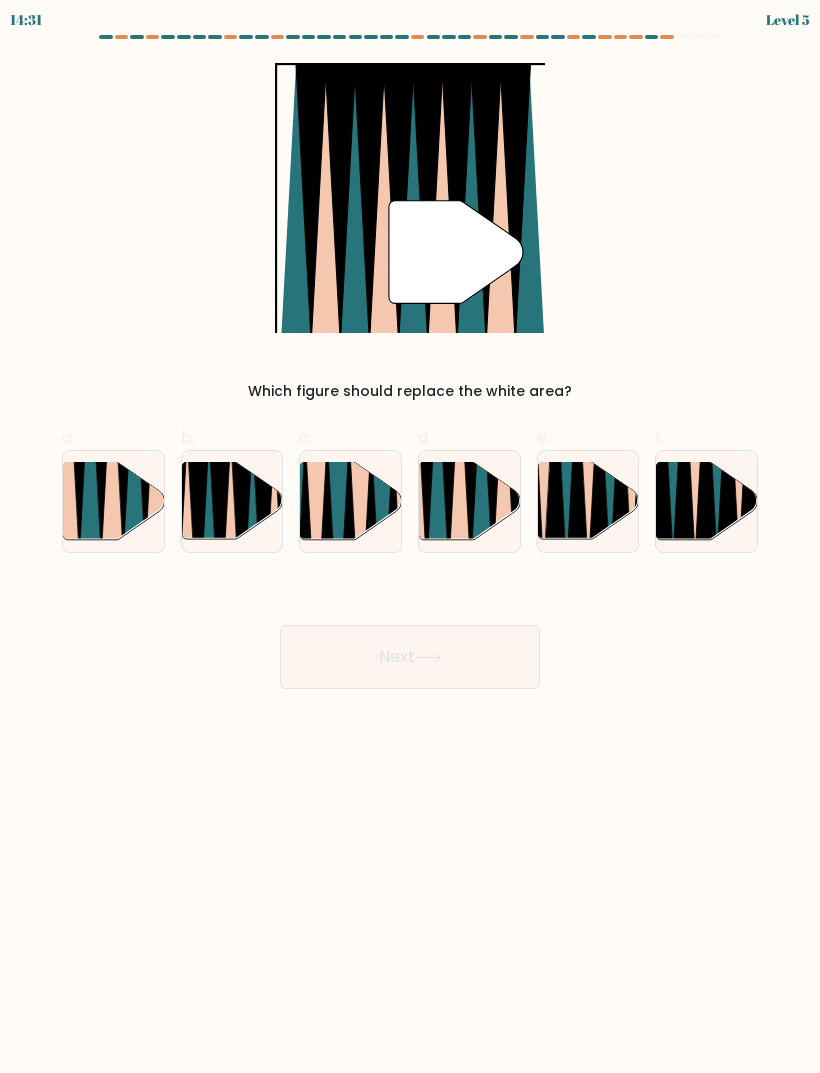 click at bounding box center [481, 461] 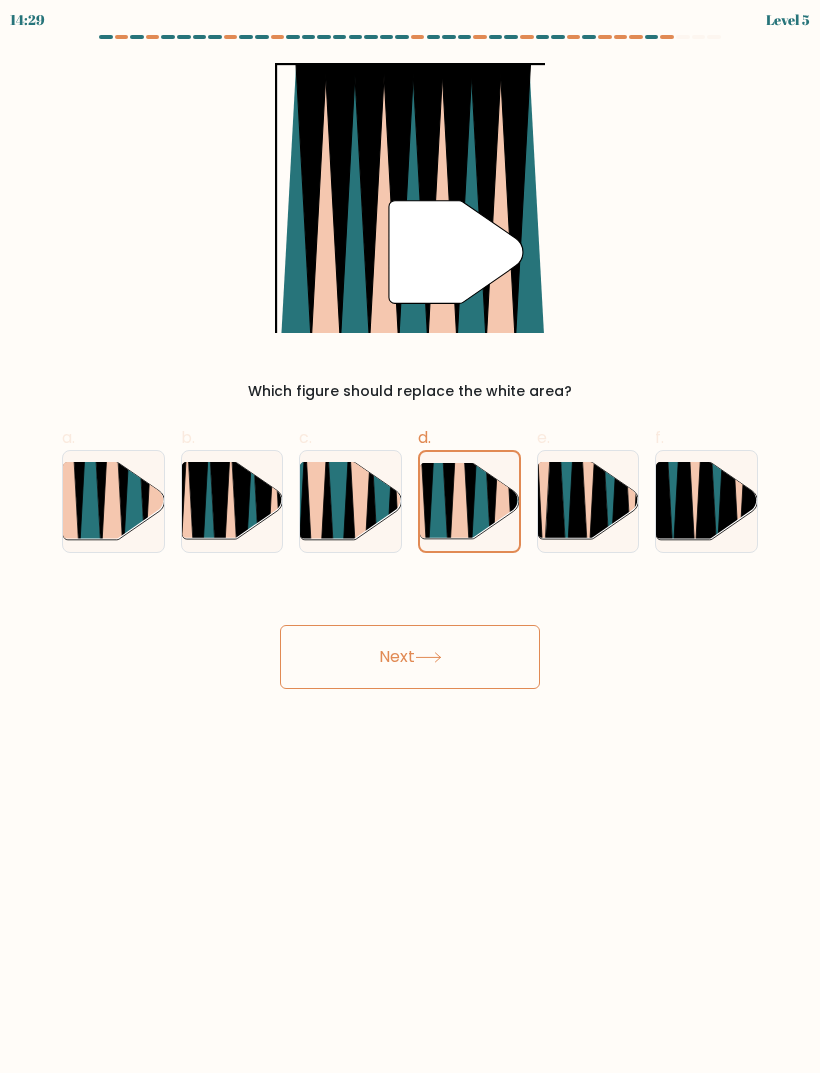 click on "Next" at bounding box center (410, 657) 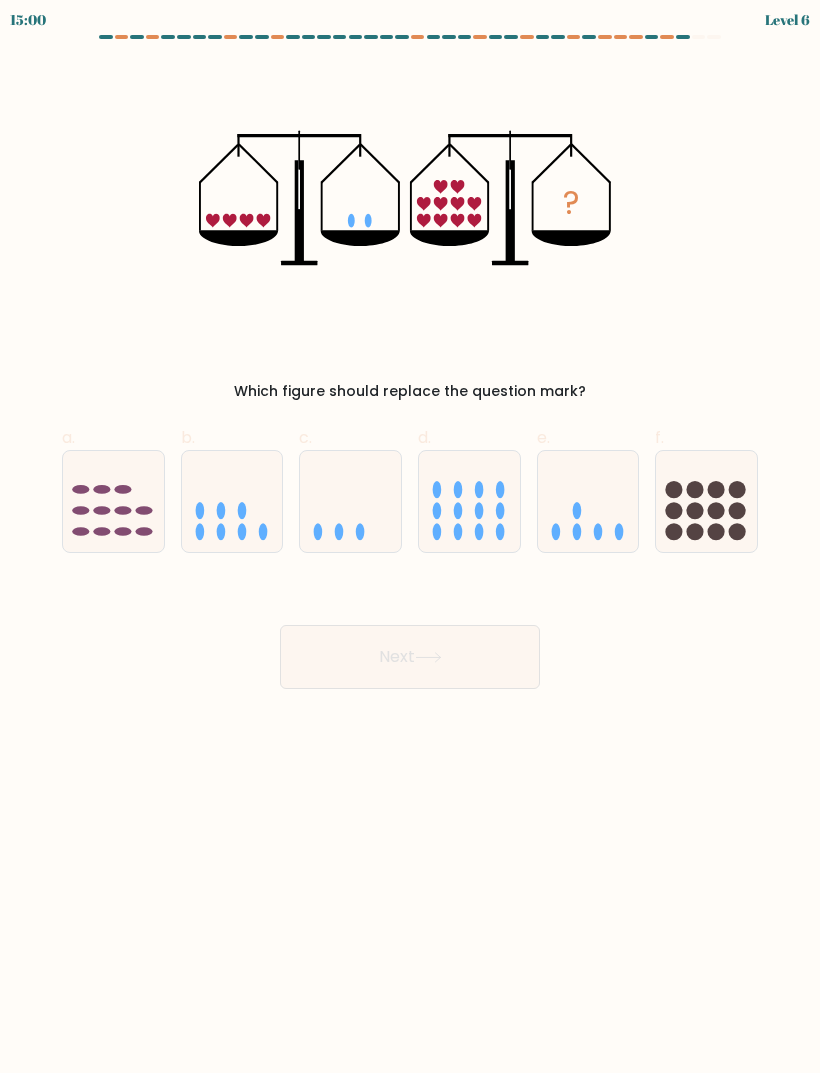click at bounding box center [588, 501] 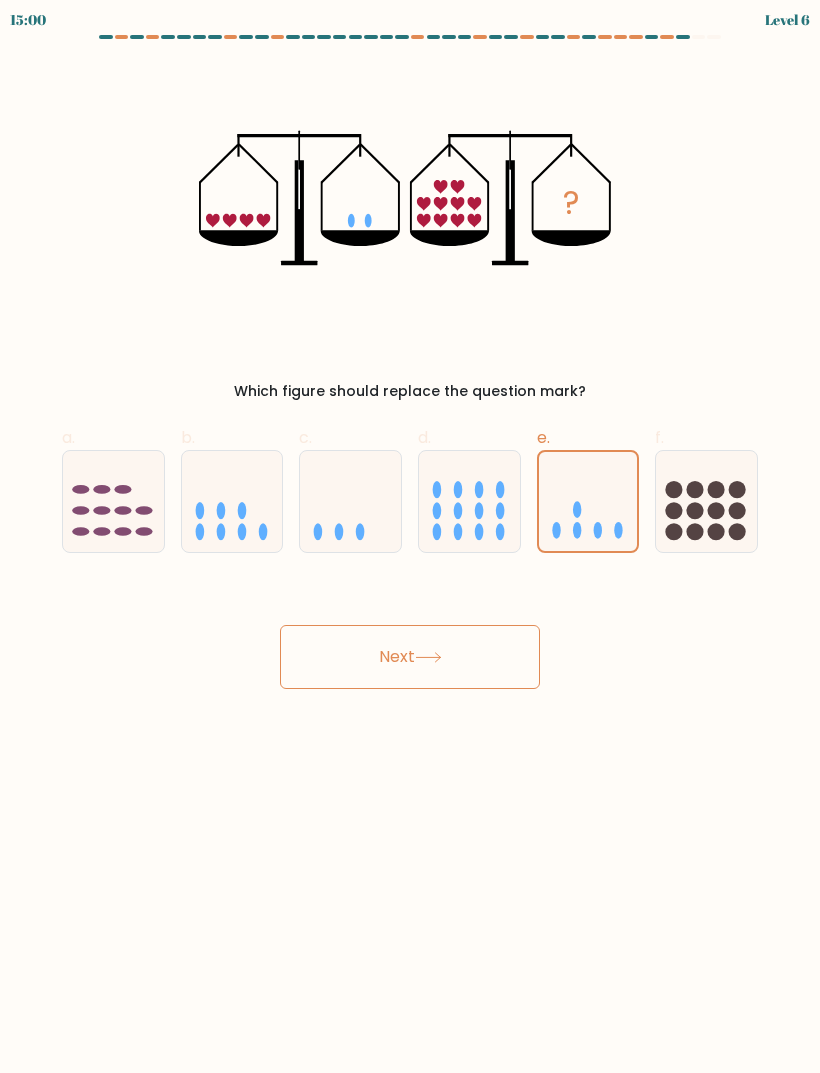 click on "Next" at bounding box center [410, 657] 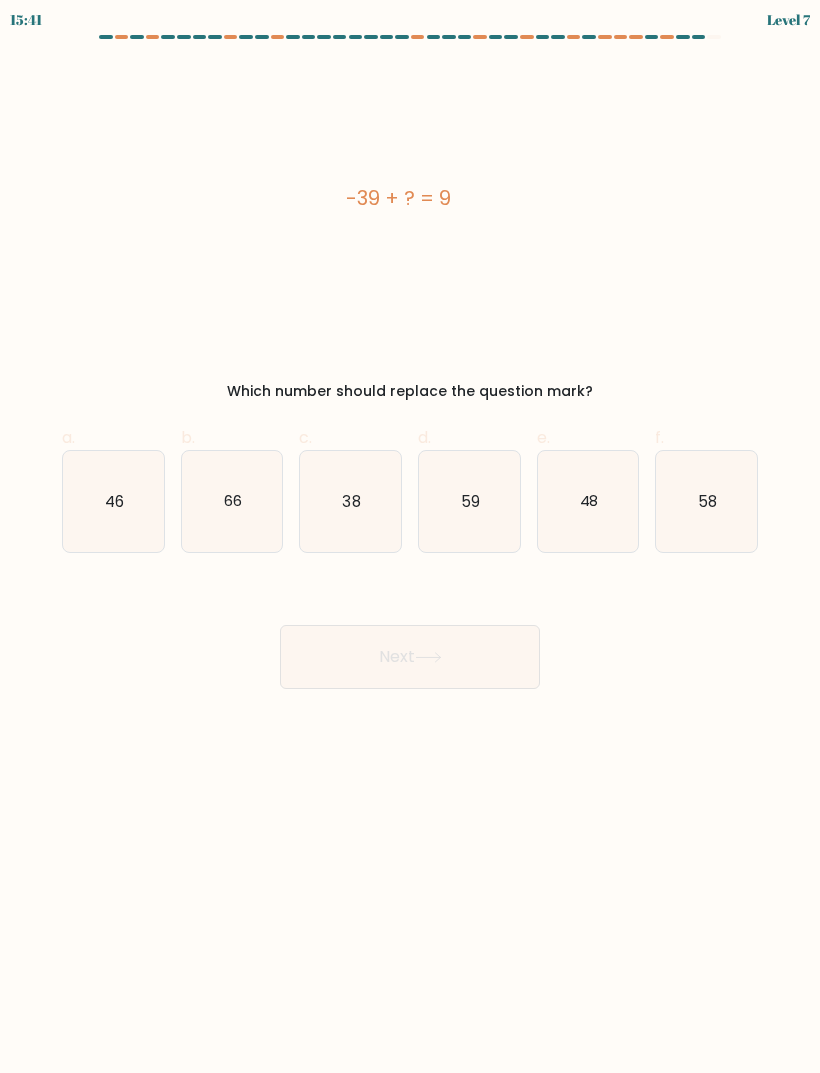 click on "59" at bounding box center [469, 501] 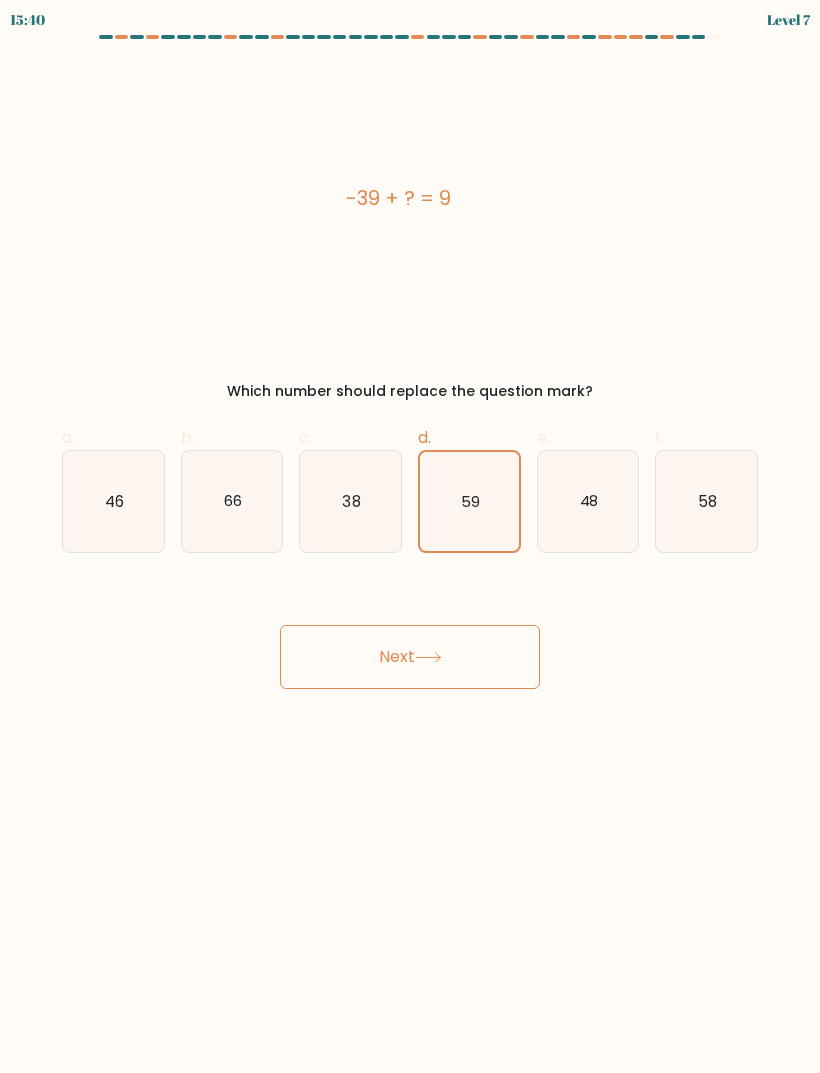 click on "59" at bounding box center (469, 501) 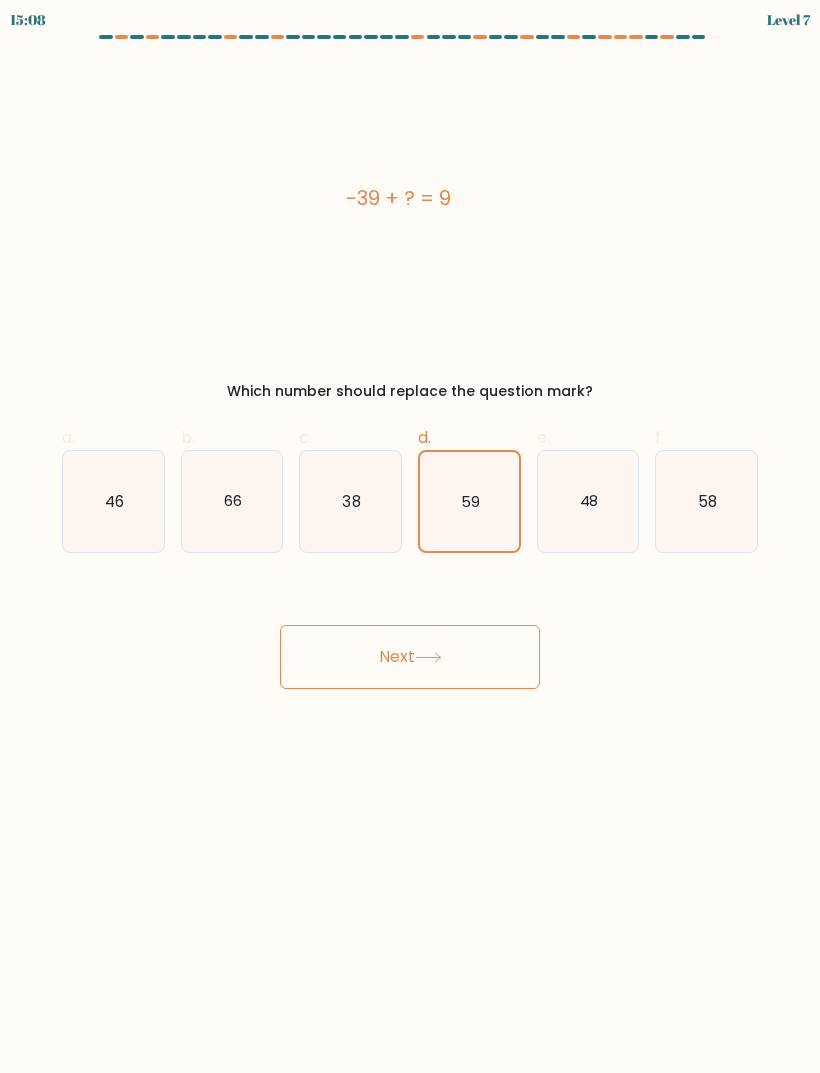 click on "48" at bounding box center (588, 501) 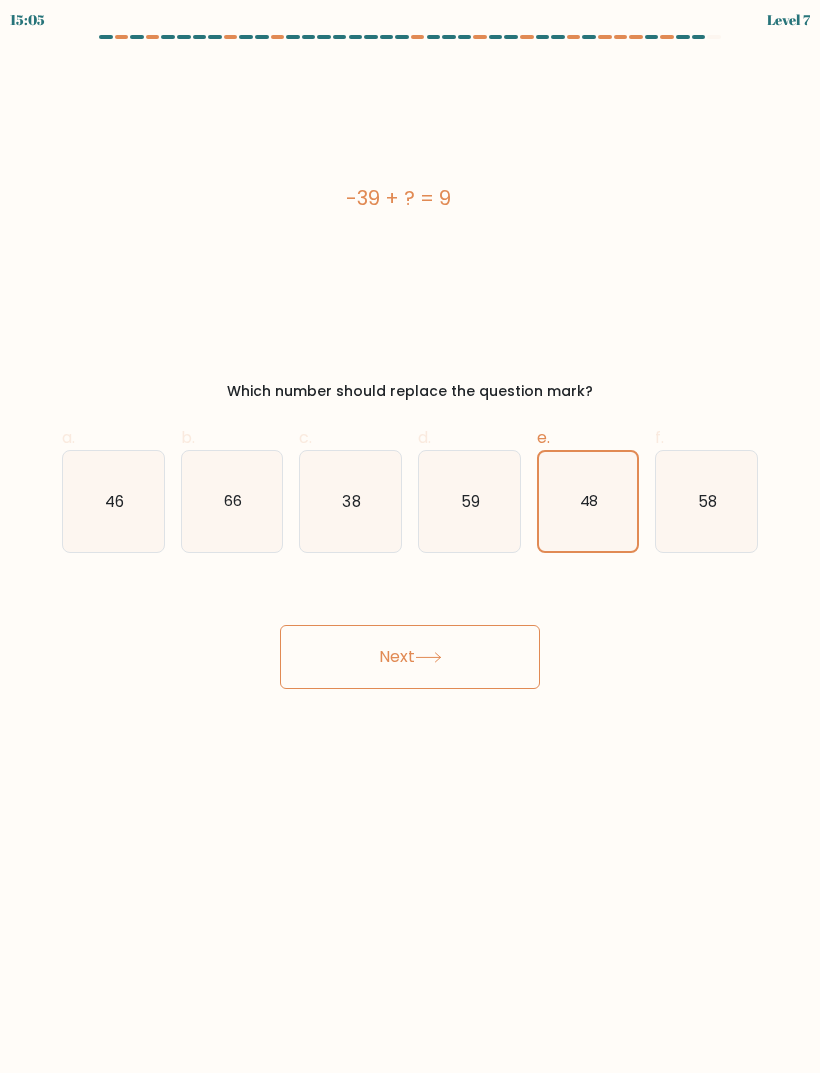 click on "Next" at bounding box center (410, 657) 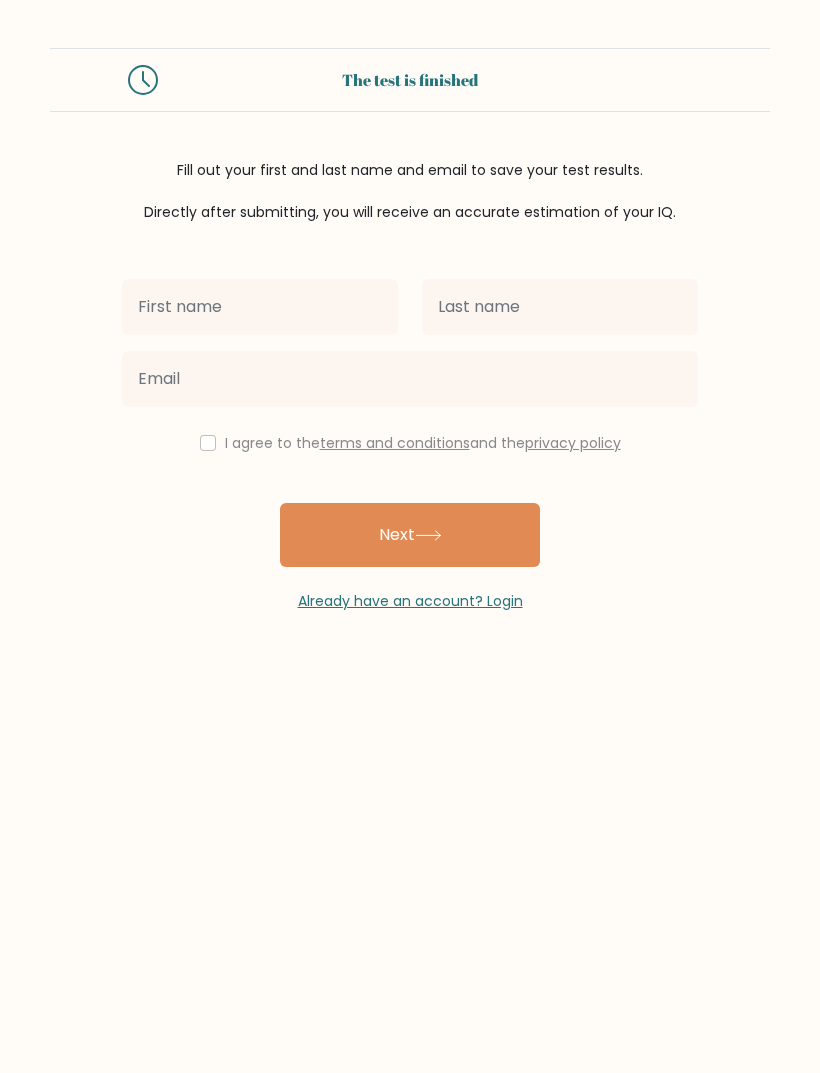scroll, scrollTop: 0, scrollLeft: 0, axis: both 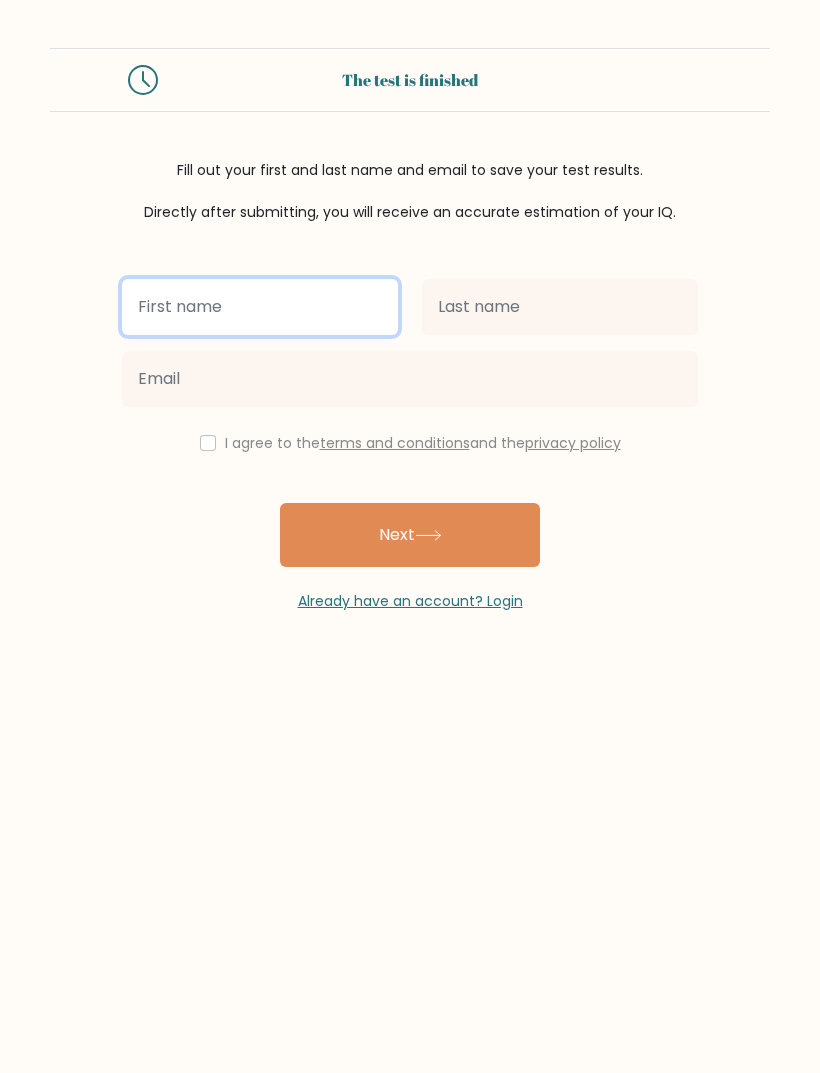 click at bounding box center (260, 307) 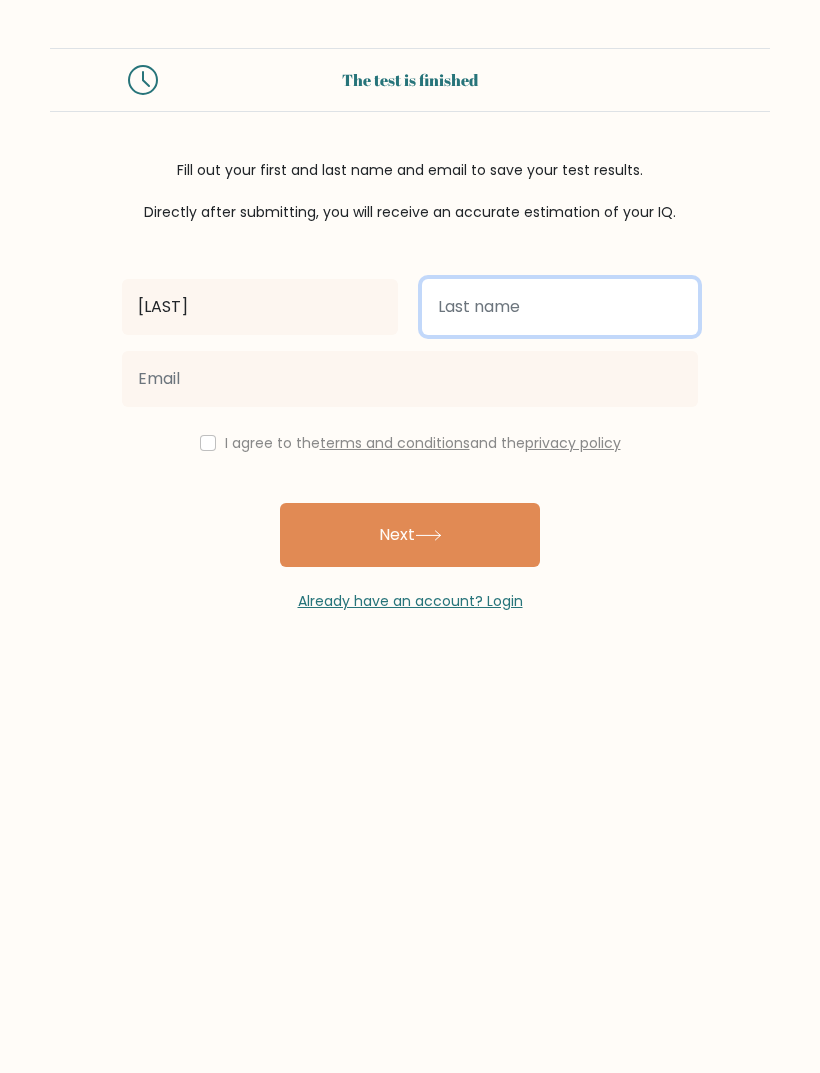 click at bounding box center [560, 307] 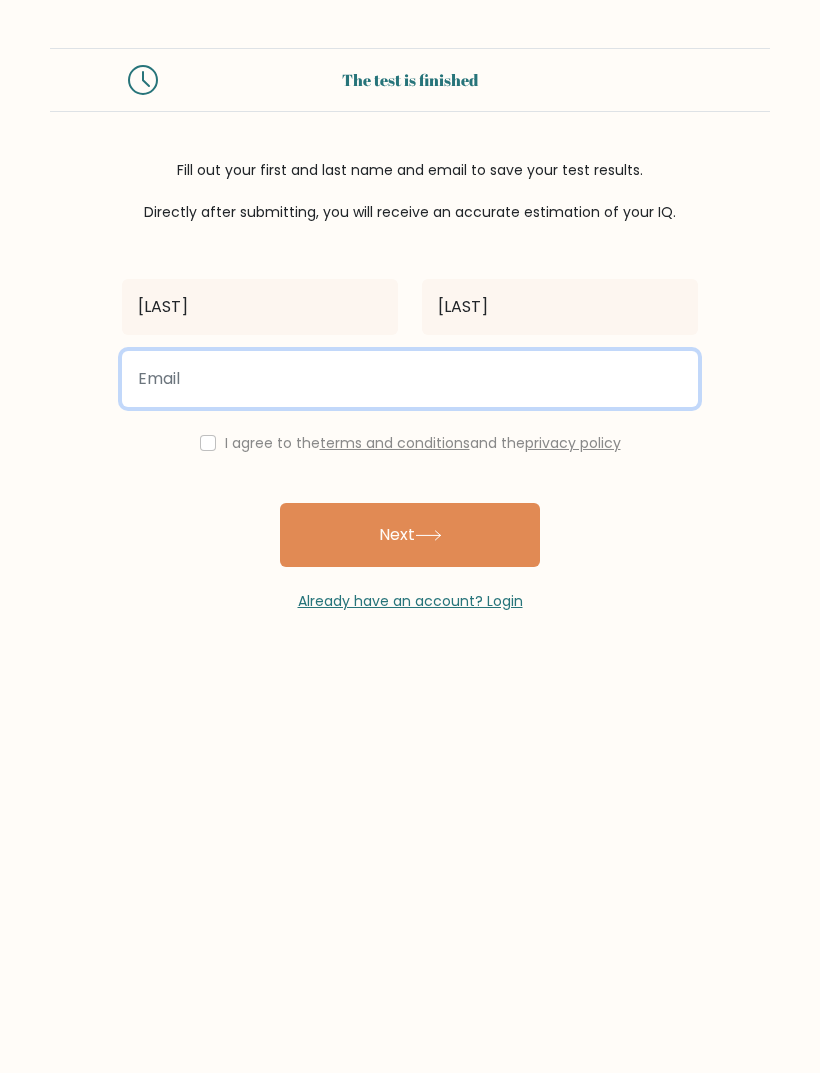 click at bounding box center (410, 379) 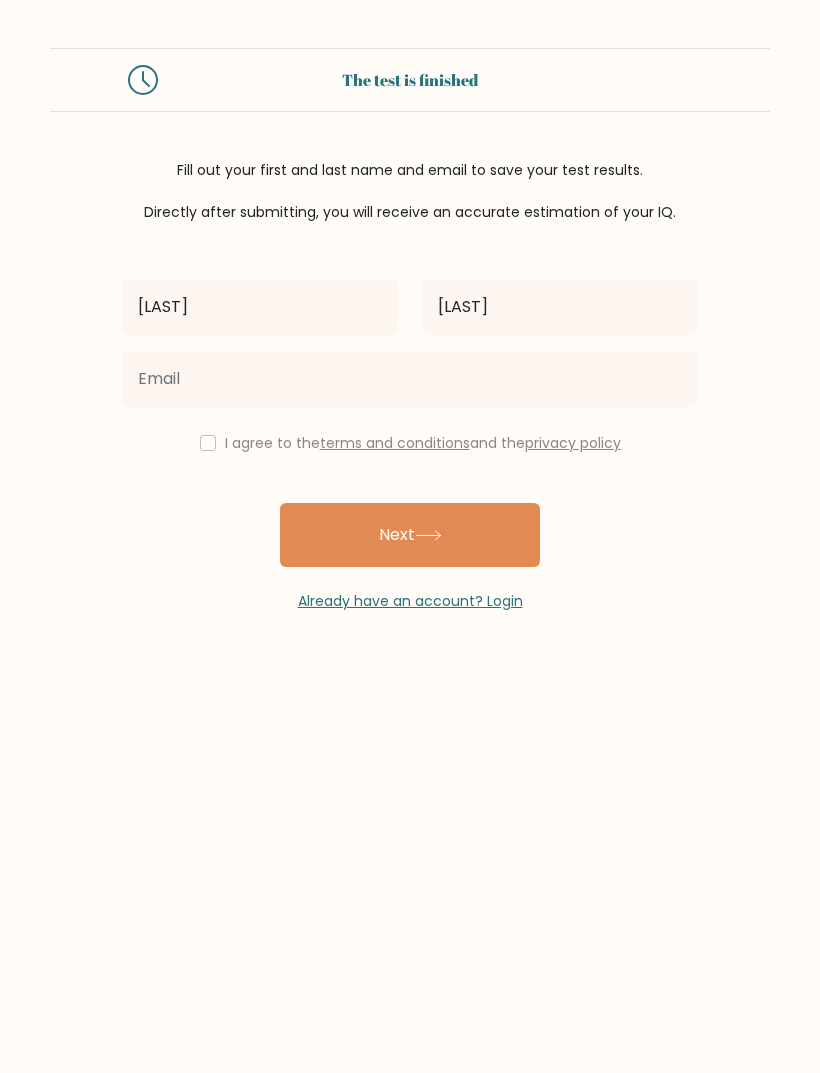 click on "The test is finished
Fill out your first and last name and email to save your test results.
Directly after submitting, you will receive an accurate estimation of your IQ.
Naseeruden Shah" at bounding box center (410, 536) 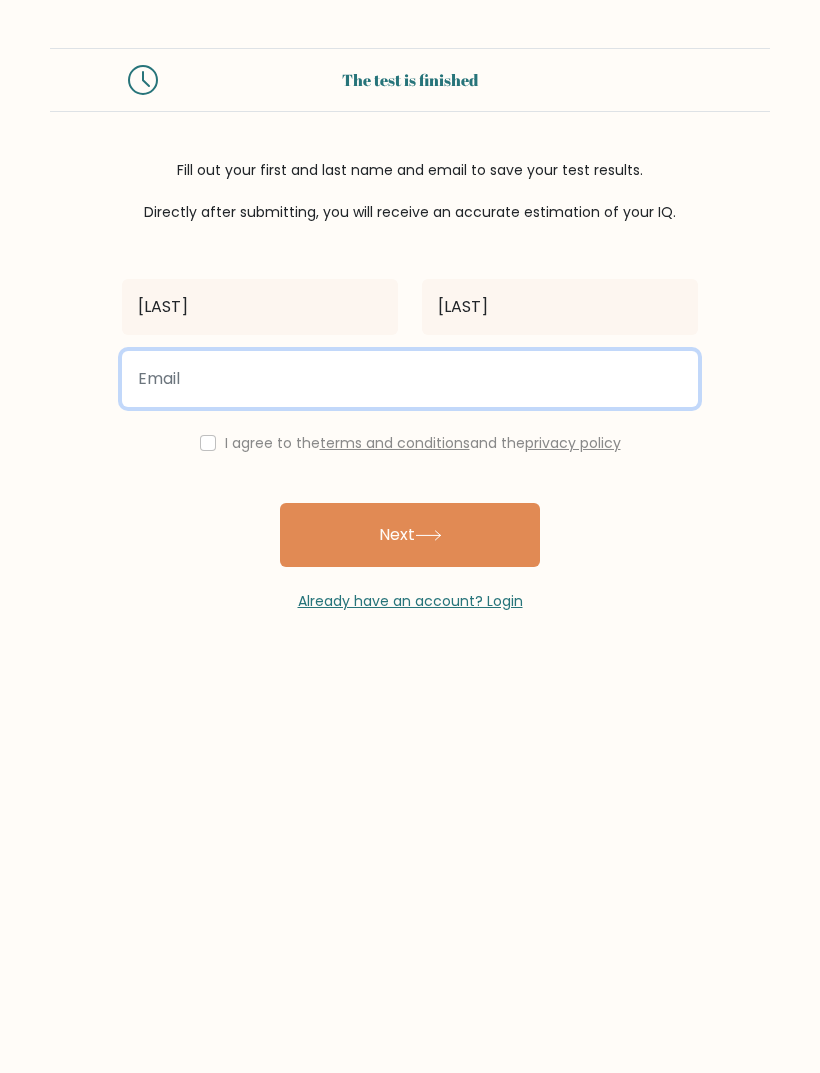 click at bounding box center [410, 379] 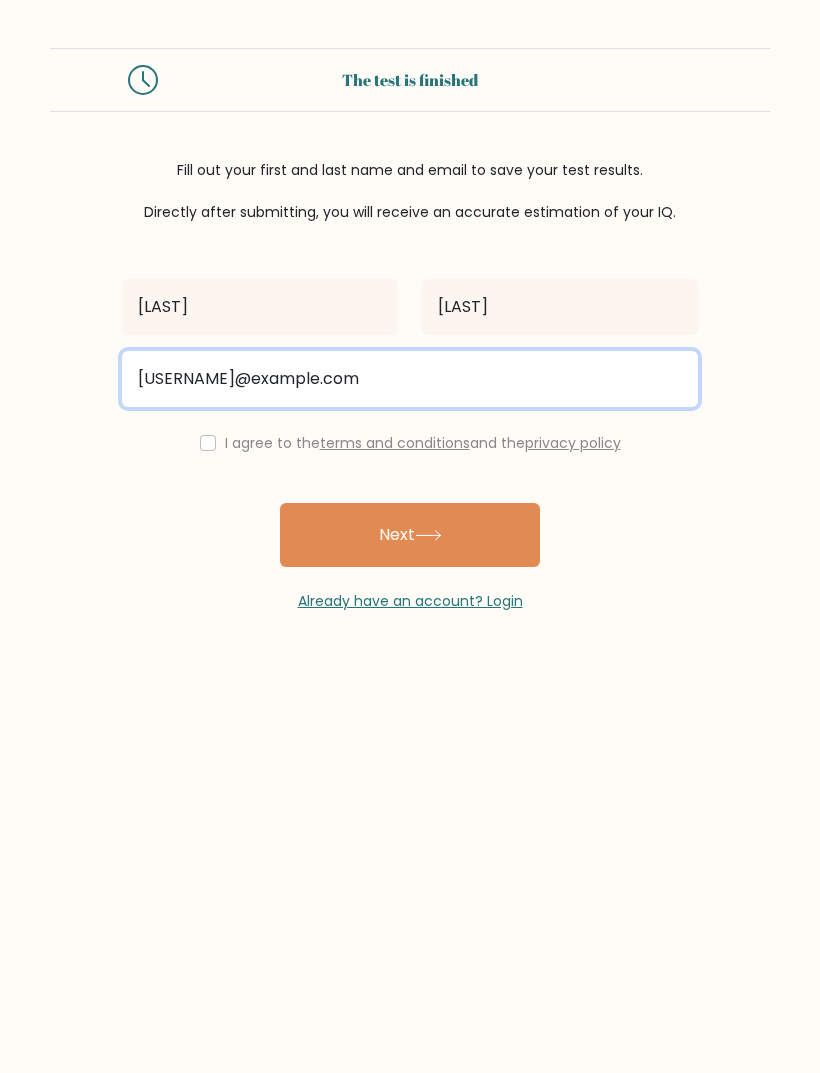 type on "haseeuden@gmail.com" 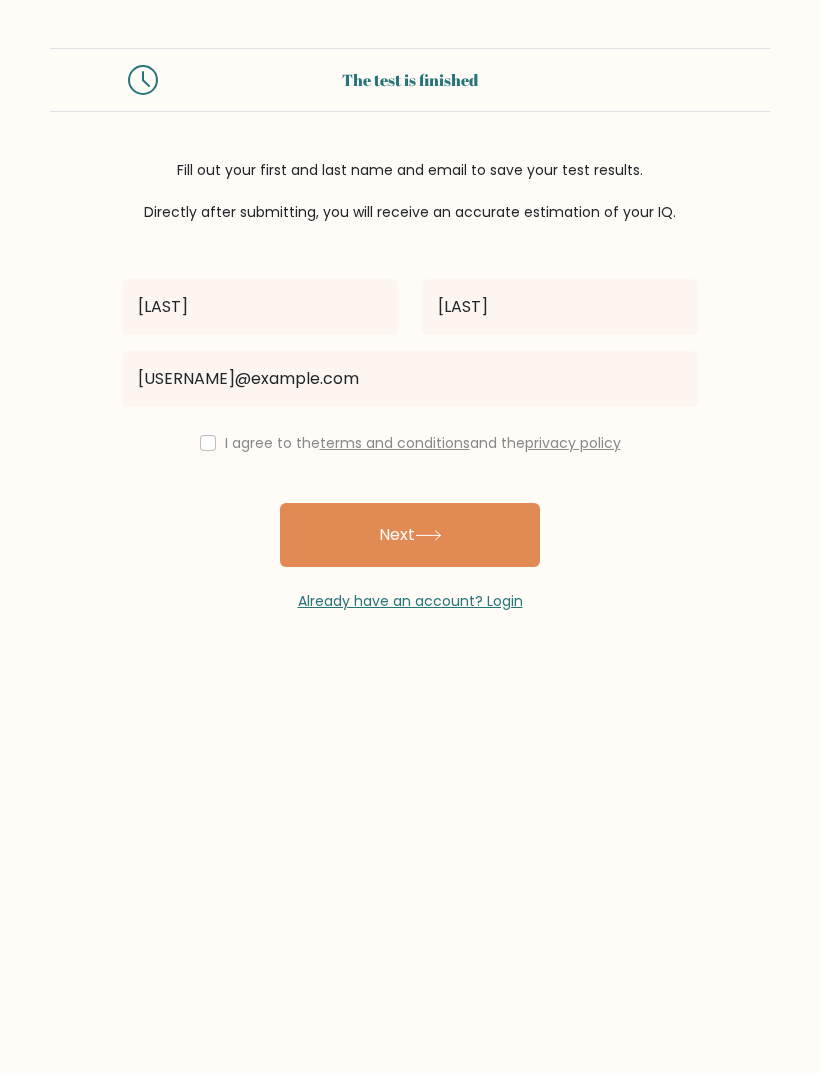 click on "Next" at bounding box center (410, 535) 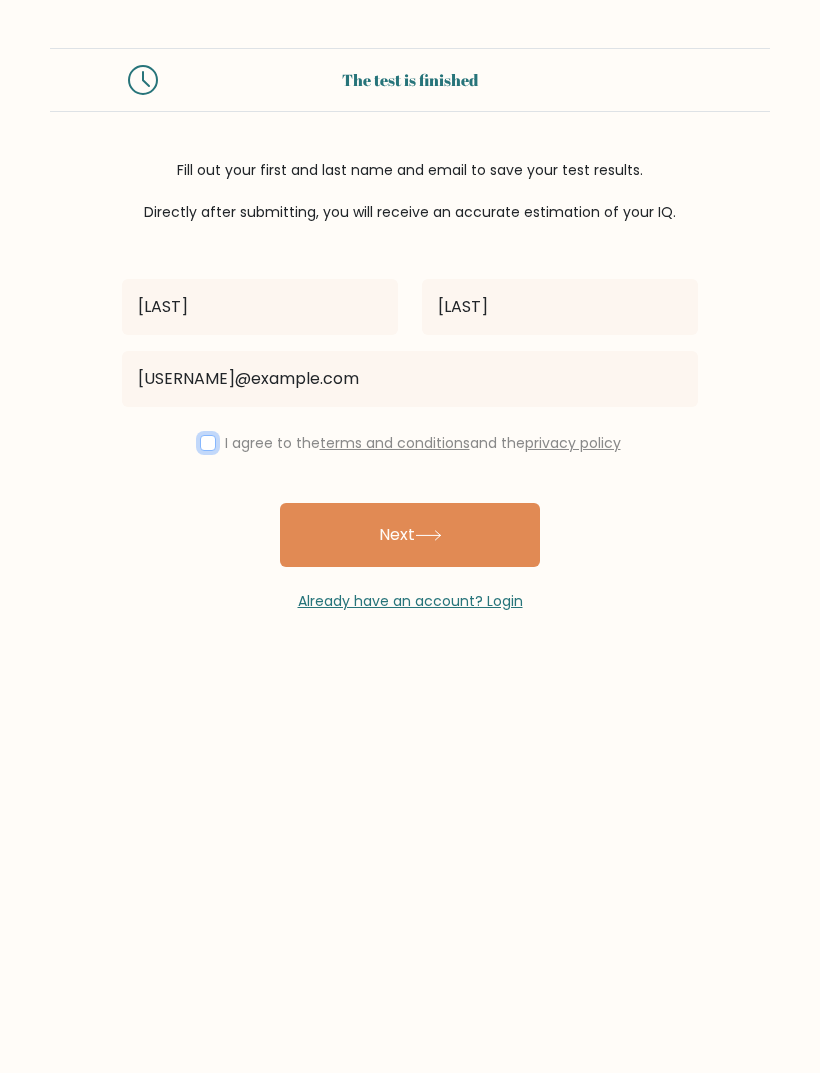 click at bounding box center (208, 443) 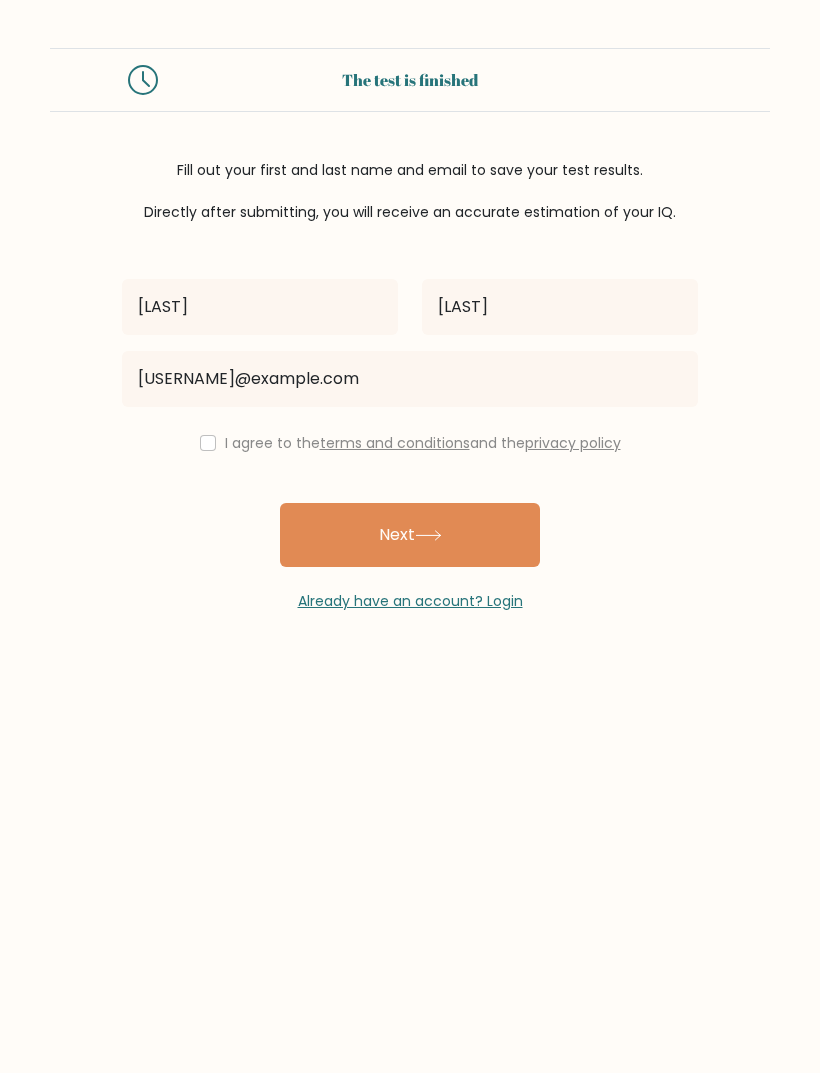 checkbox on "true" 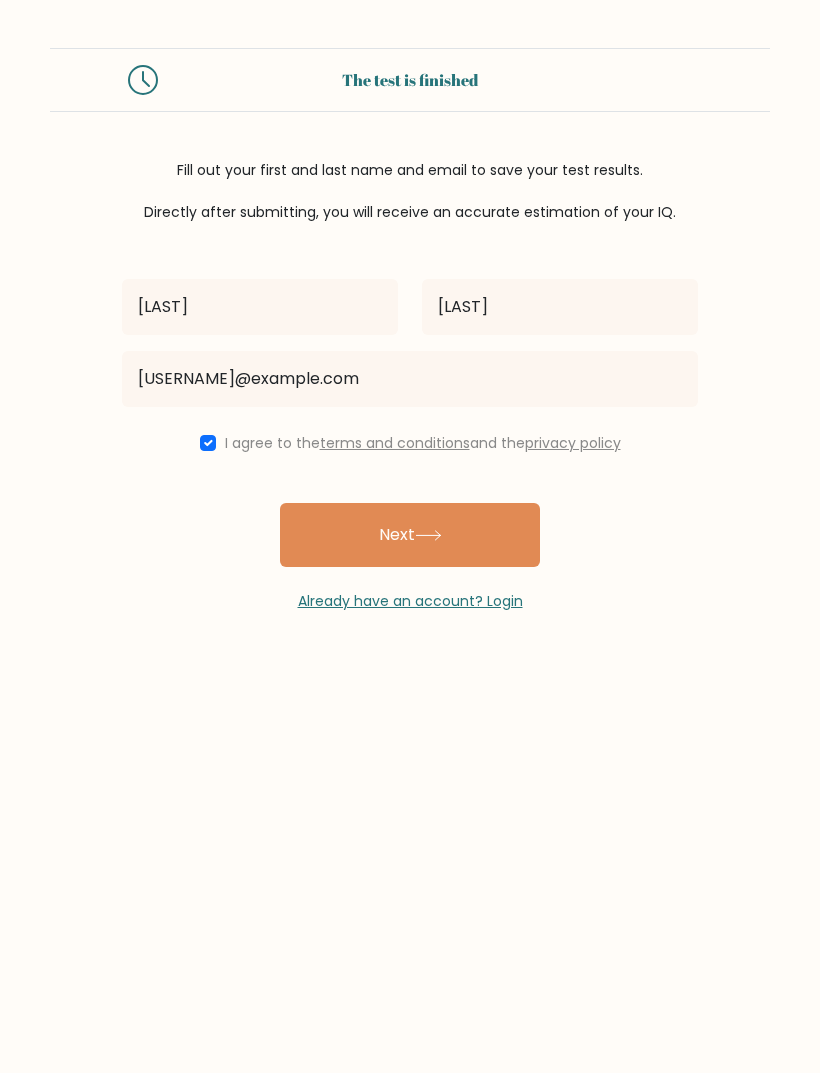 click on "Next" at bounding box center (410, 535) 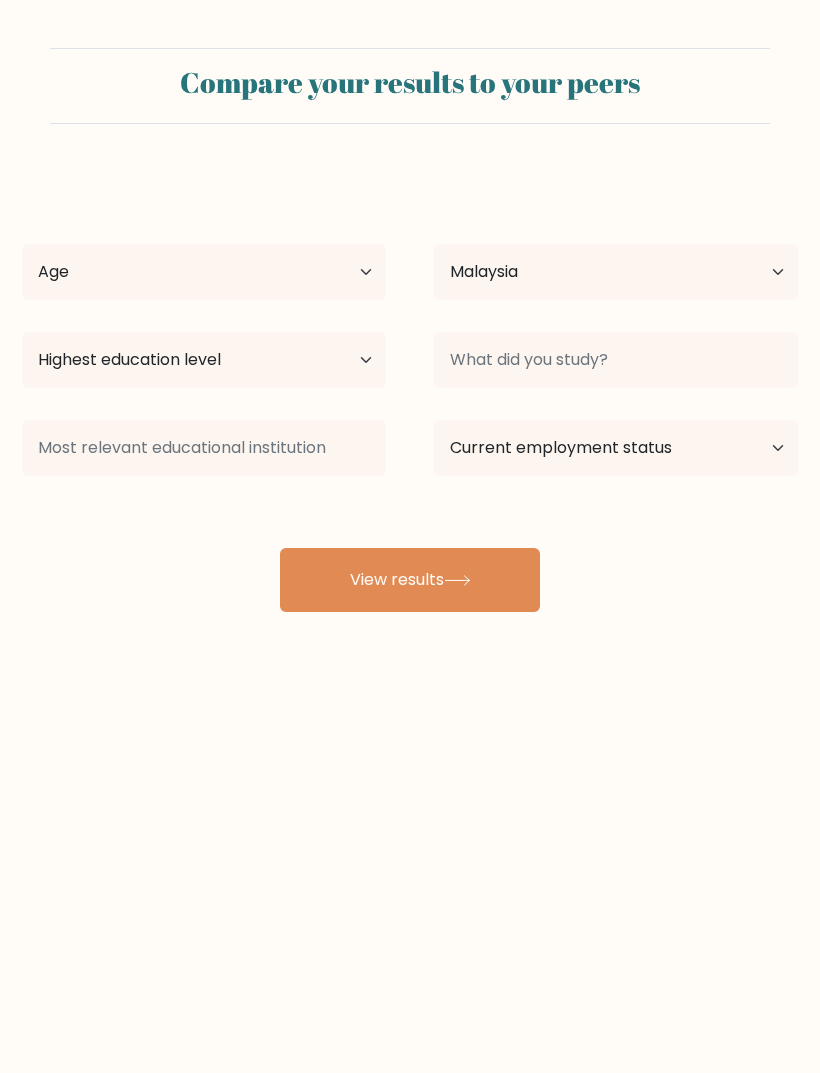 scroll, scrollTop: 0, scrollLeft: 0, axis: both 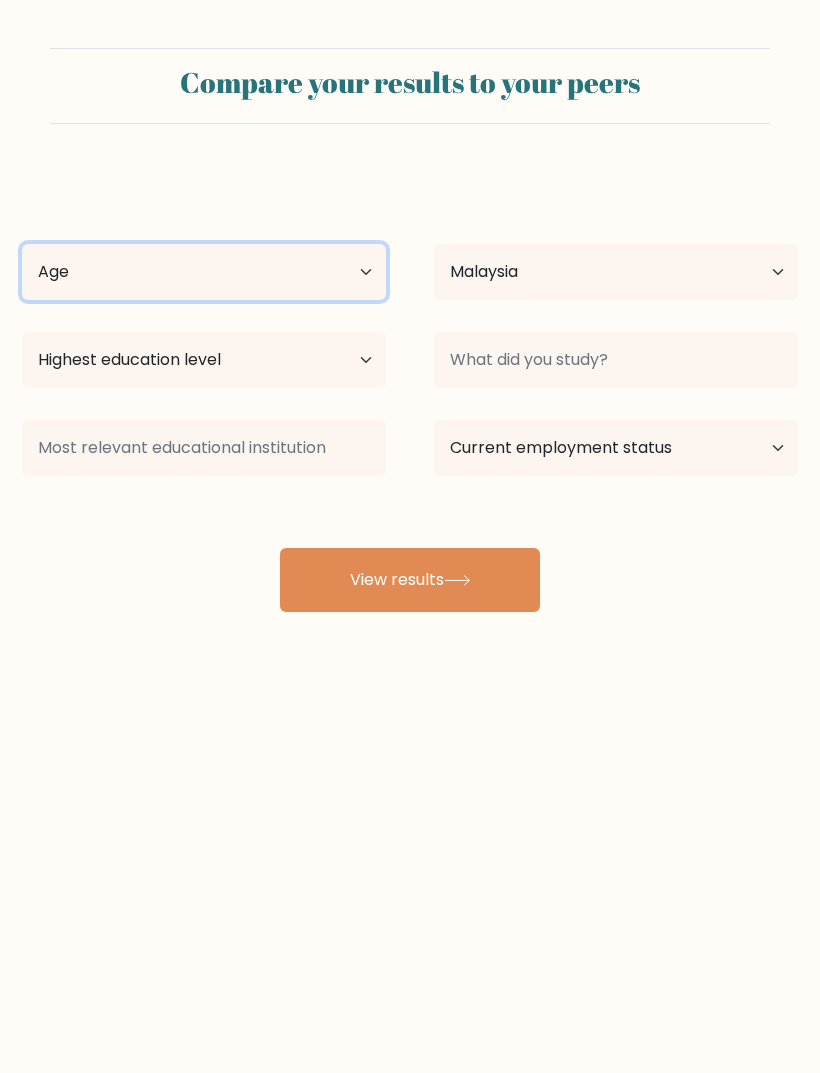click on "Age
Under 18 years old
18-24 years old
25-34 years old
35-44 years old
45-54 years old
55-64 years old
65 years old and above" at bounding box center (204, 272) 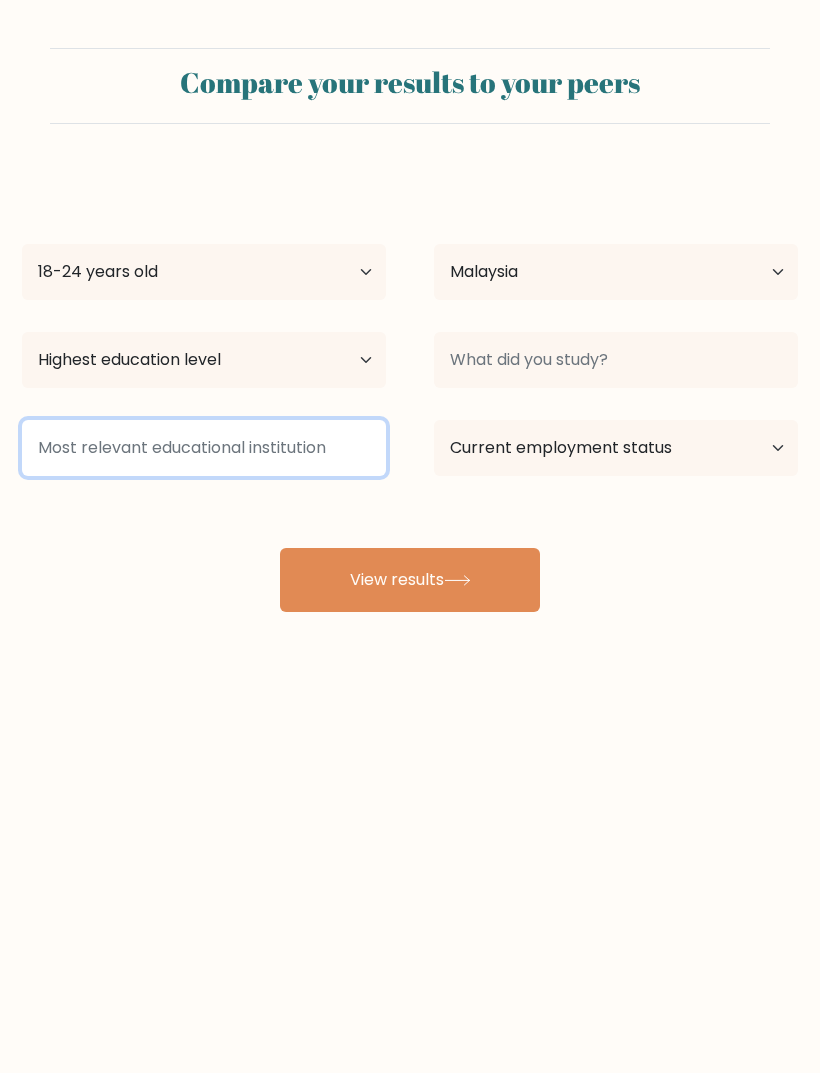 click at bounding box center (204, 448) 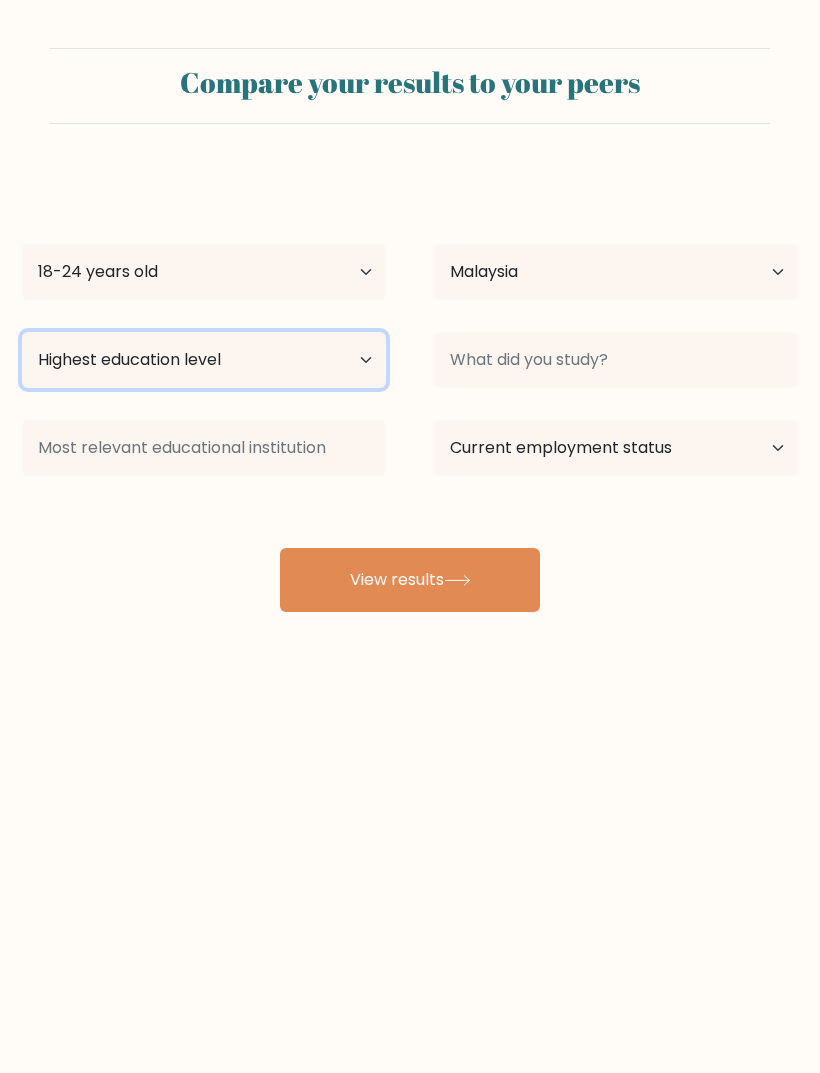 click on "Highest education level
No schooling
Primary
Lower Secondary
Upper Secondary
Occupation Specific
Bachelor's degree
Master's degree
Doctoral degree" at bounding box center (204, 360) 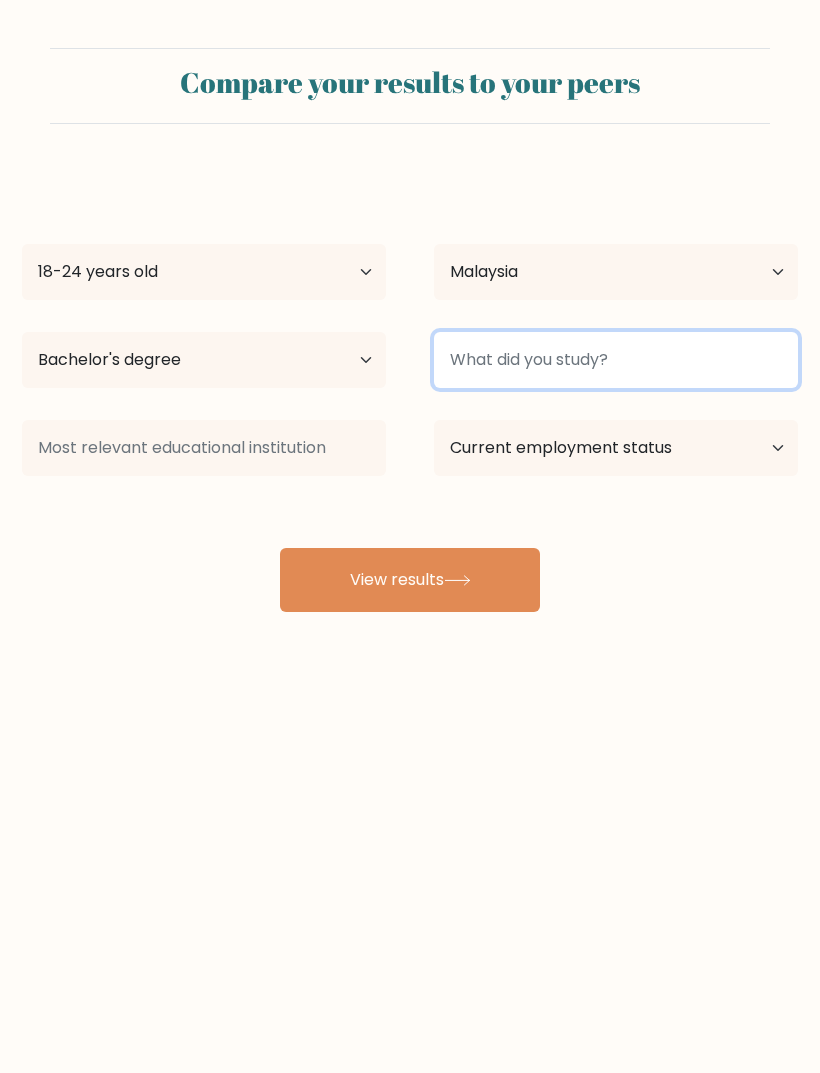 click at bounding box center (616, 360) 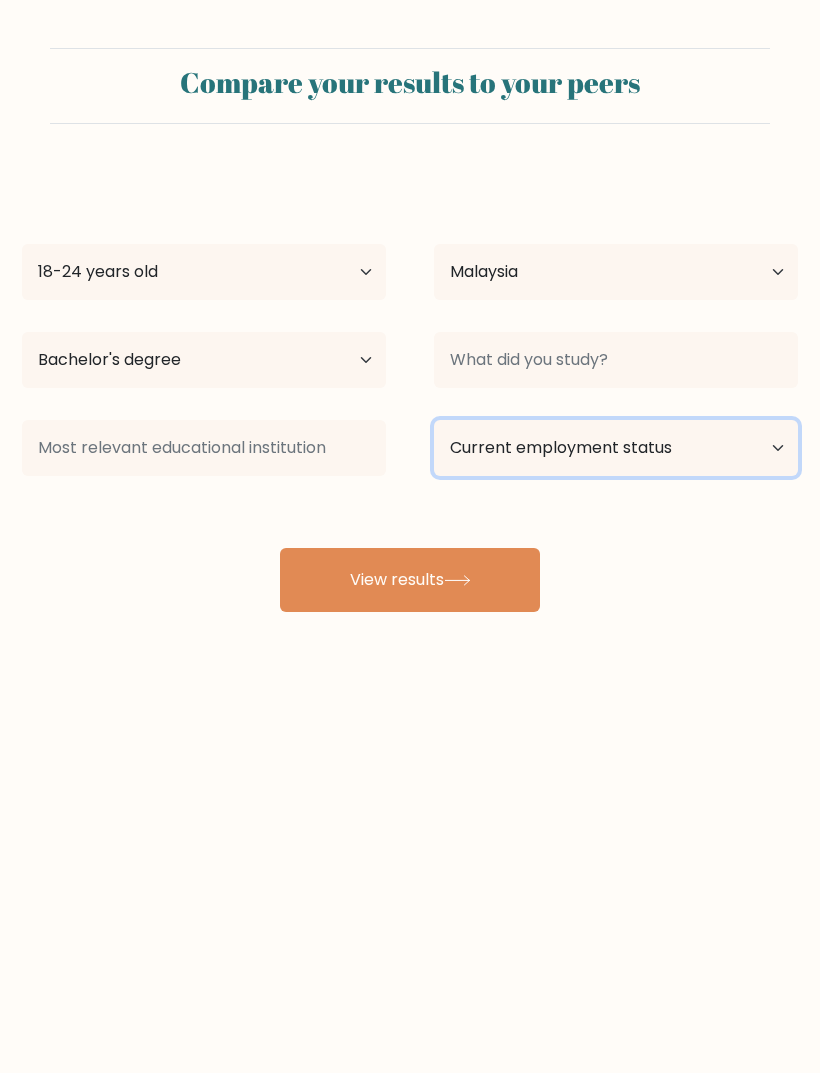 click on "Current employment status
Employed
Student
Retired
Other / prefer not to answer" at bounding box center [616, 448] 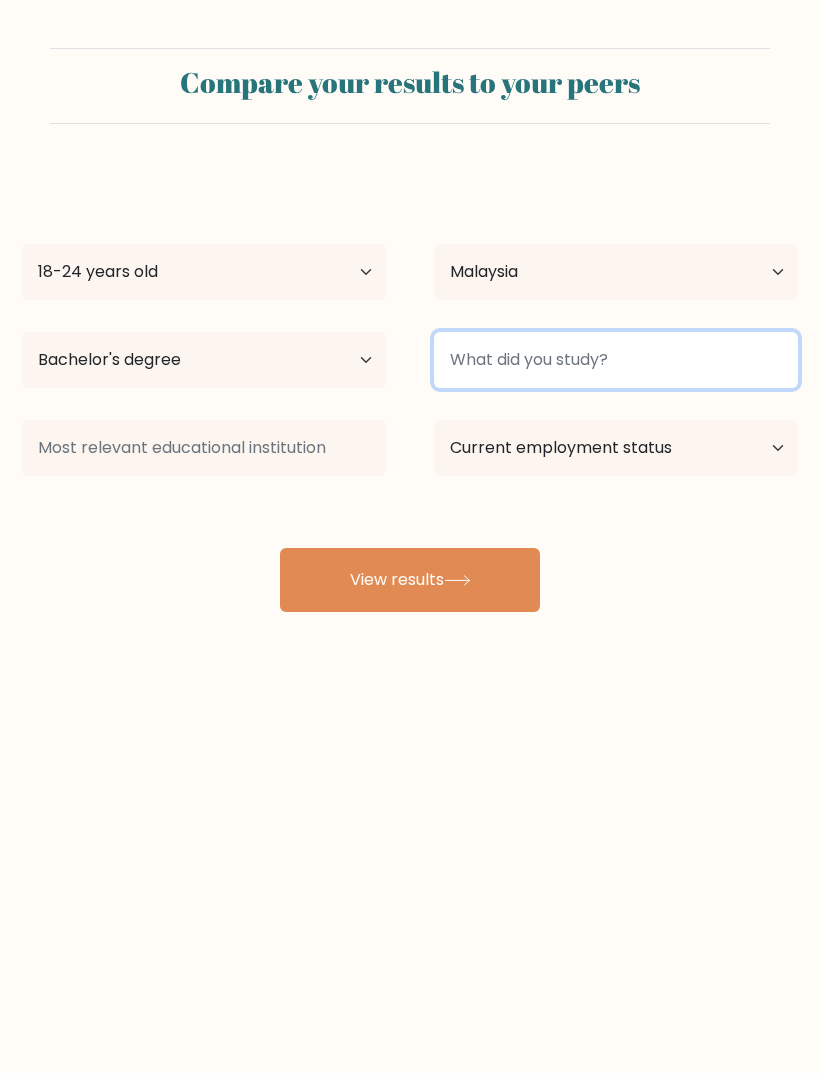 click at bounding box center [616, 360] 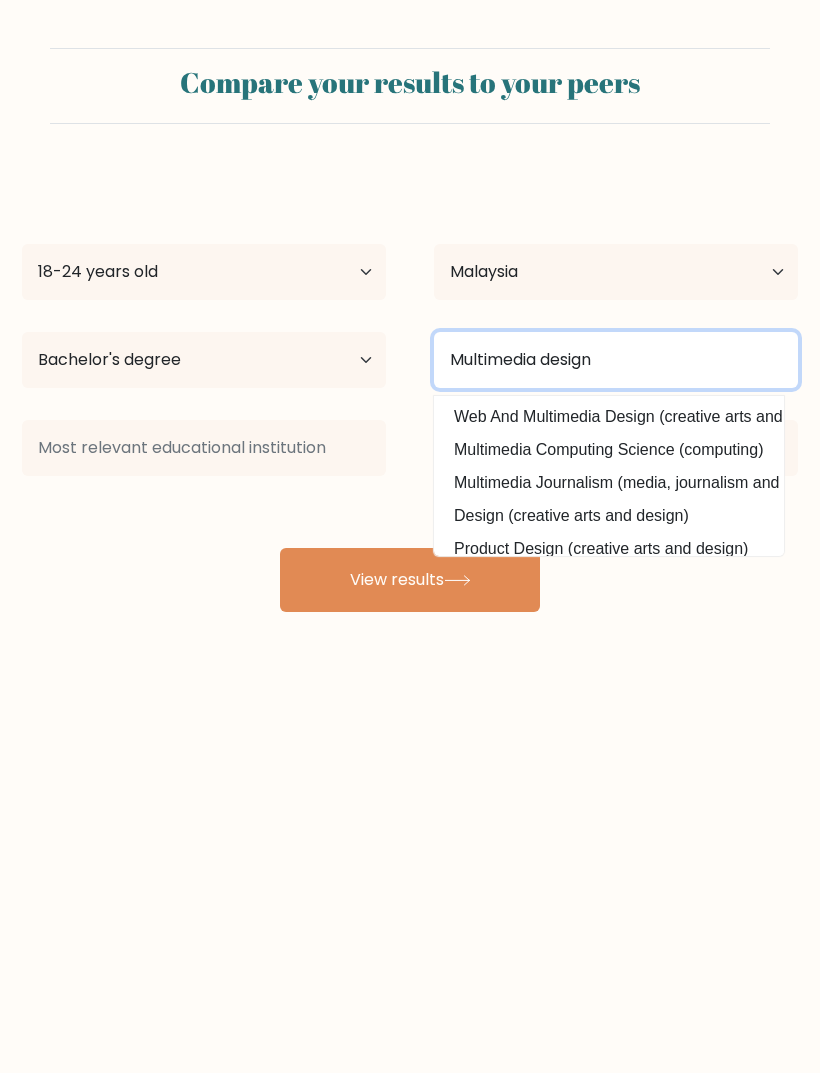 type on "Multimedia design" 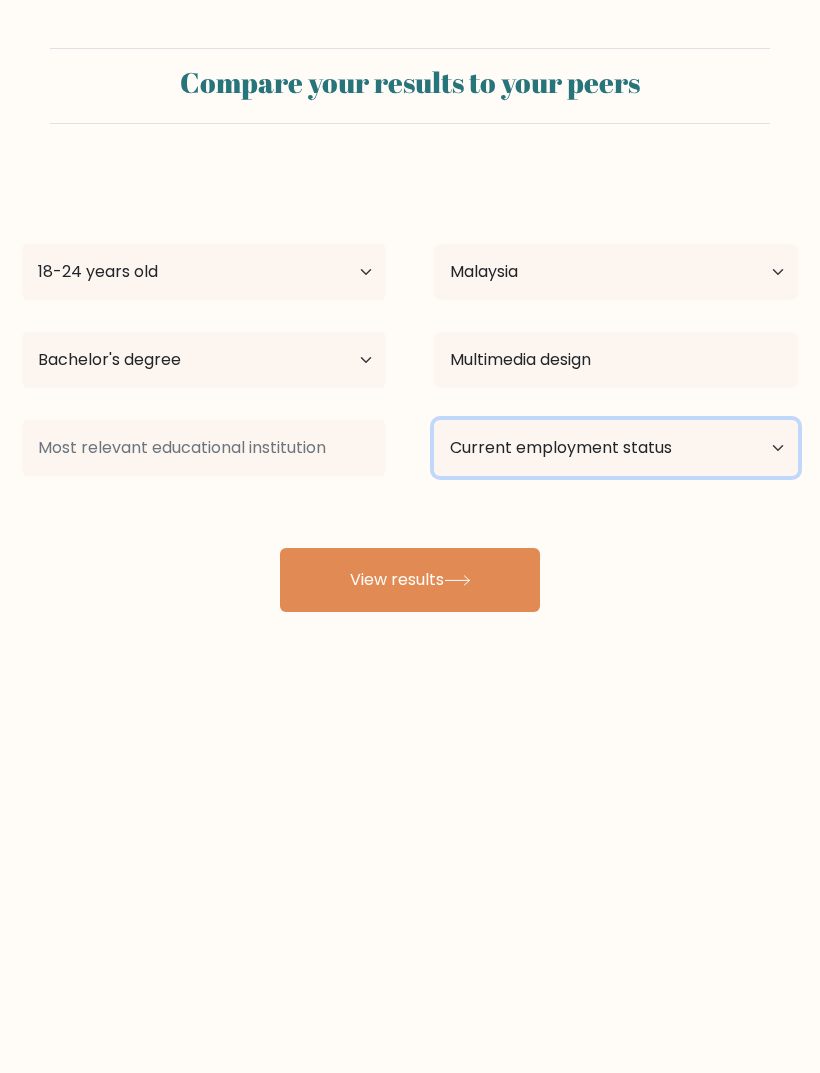click on "Current employment status
Employed
Student
Retired
Other / prefer not to answer" at bounding box center (616, 448) 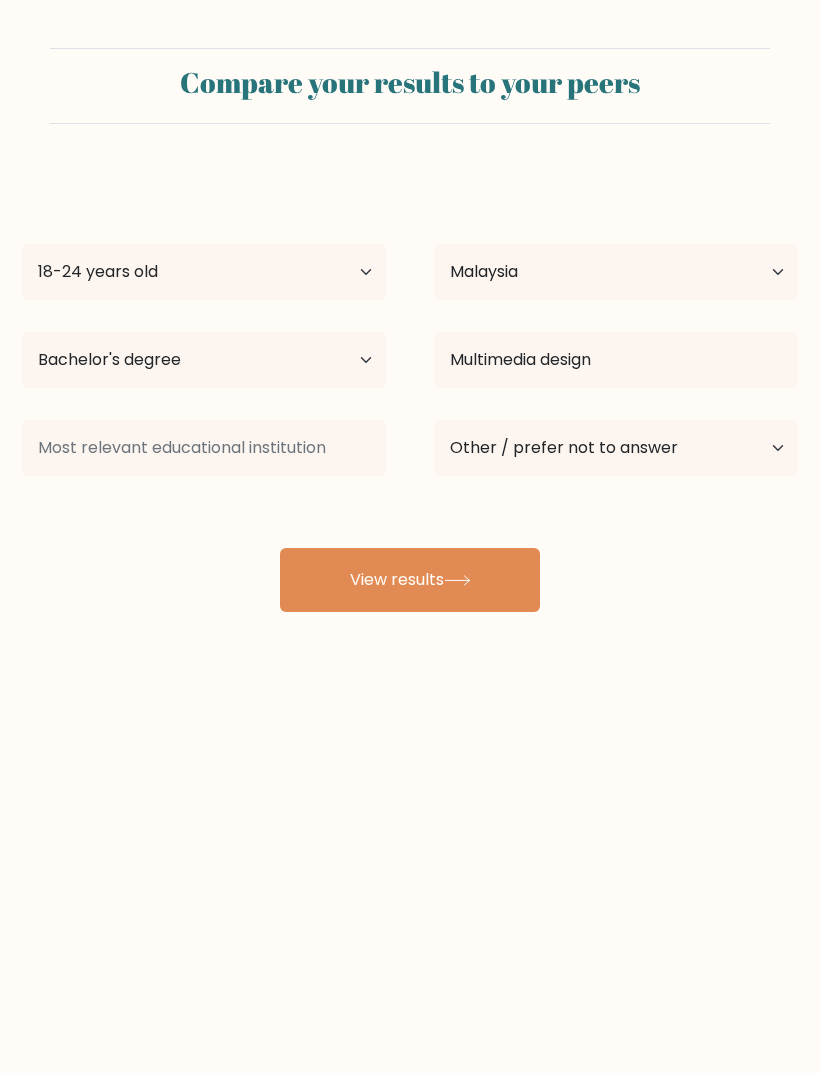 click on "View results" at bounding box center [410, 580] 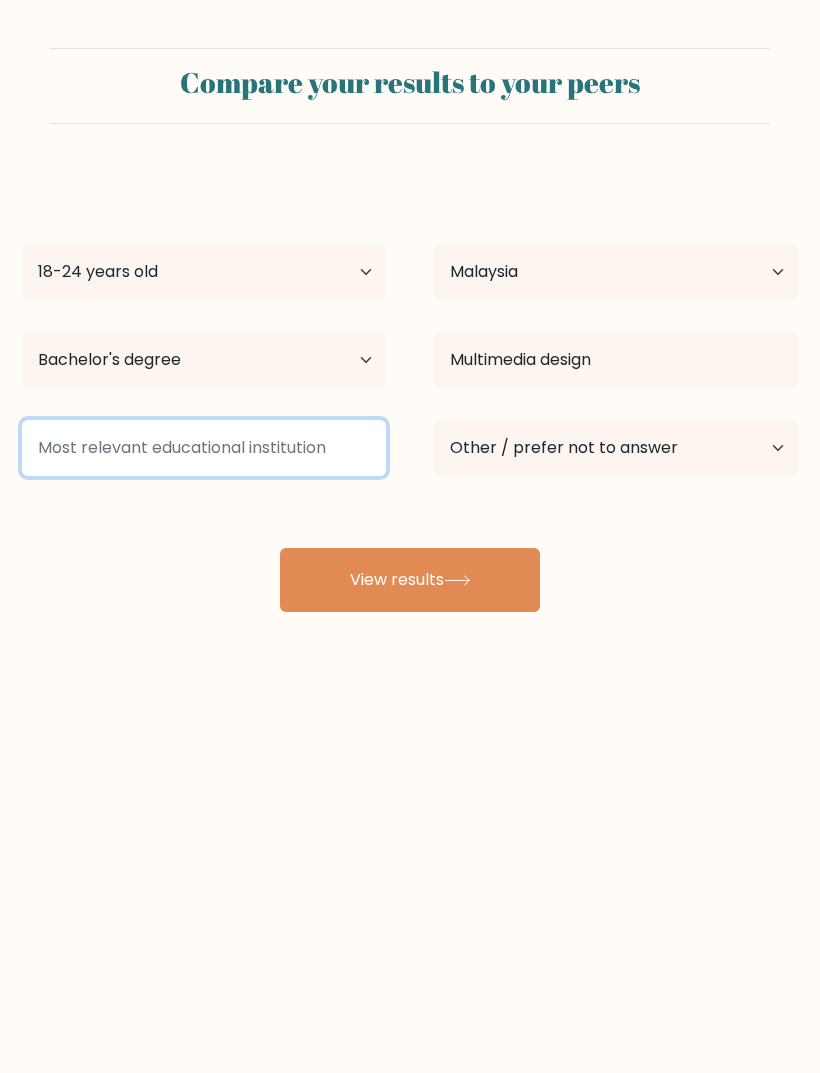 click at bounding box center (204, 448) 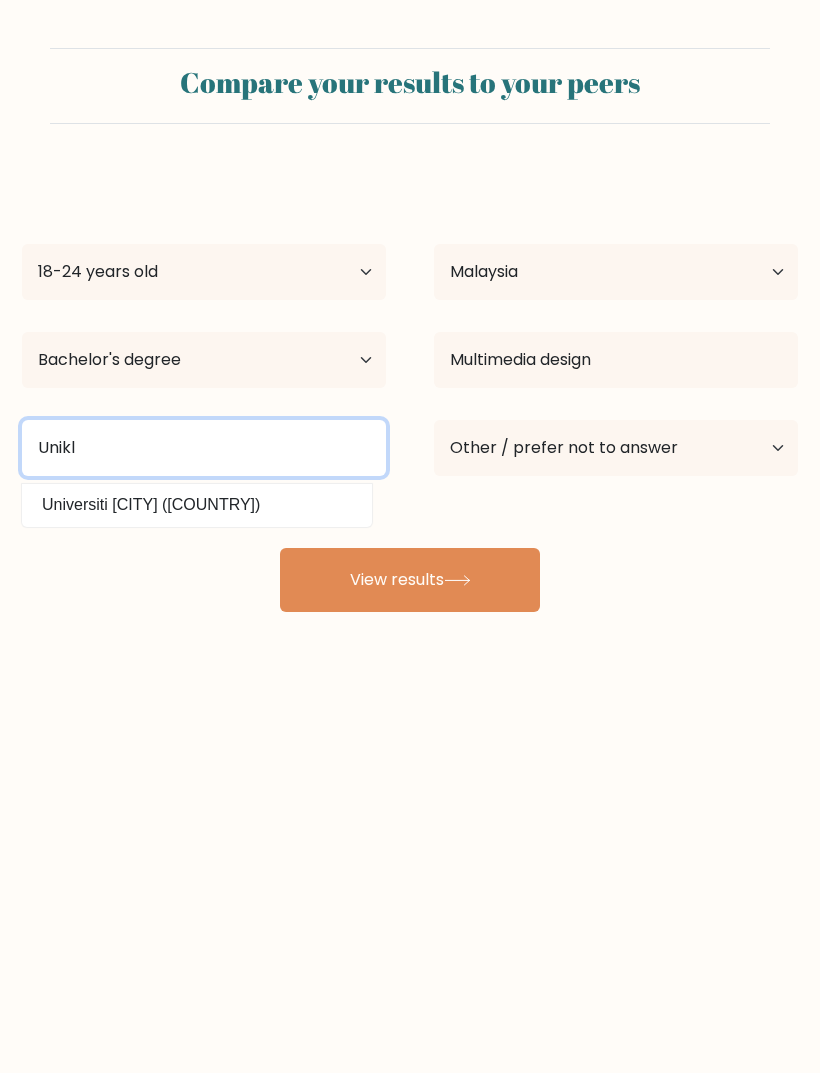 type on "Unikl" 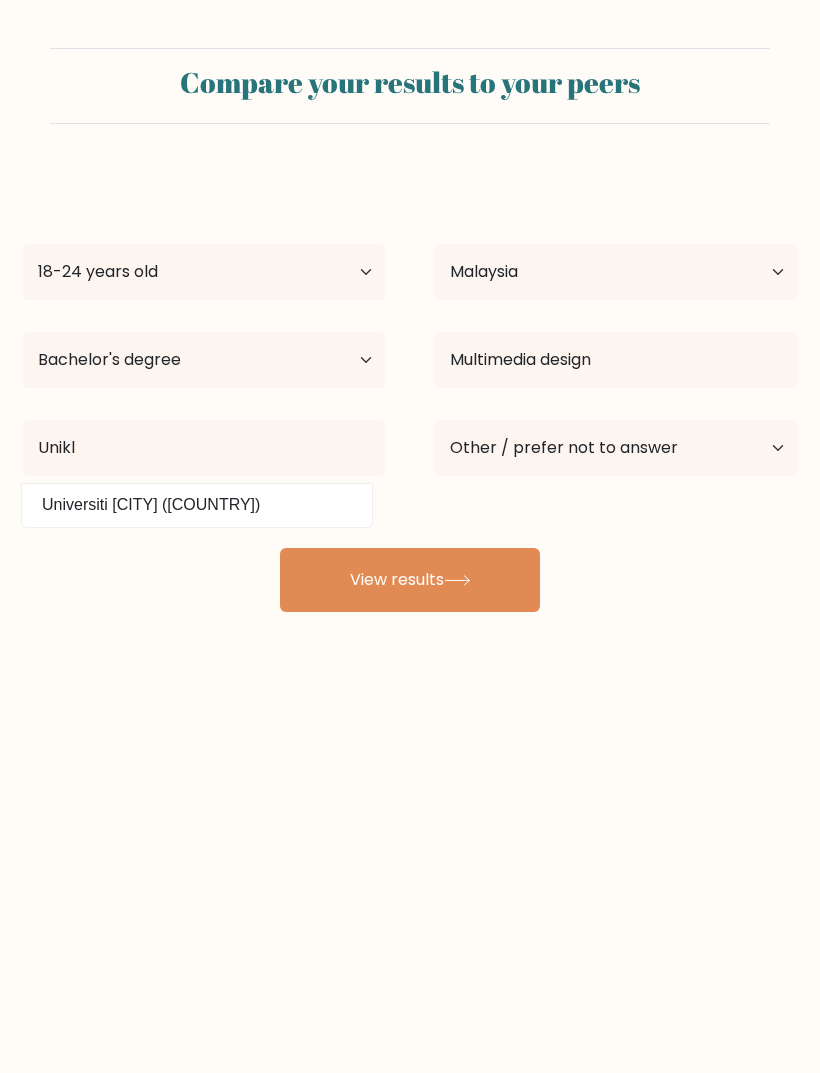 click on "View results" at bounding box center (410, 580) 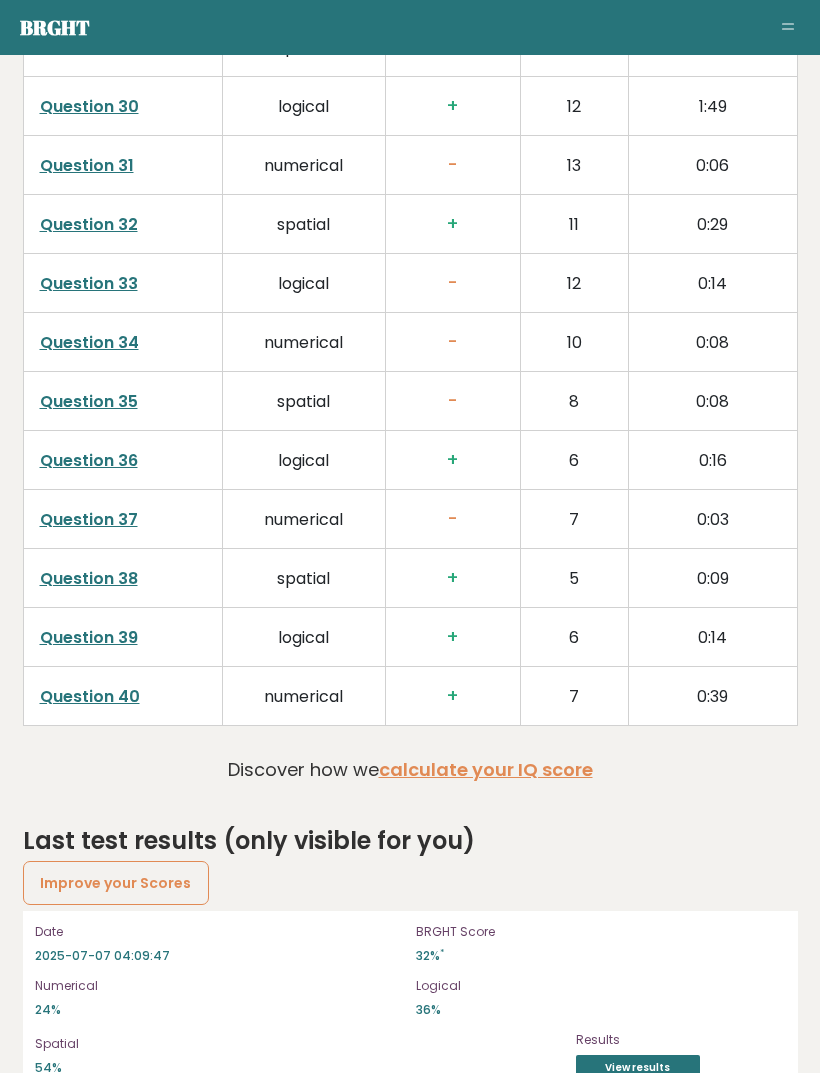 scroll, scrollTop: 4988, scrollLeft: 0, axis: vertical 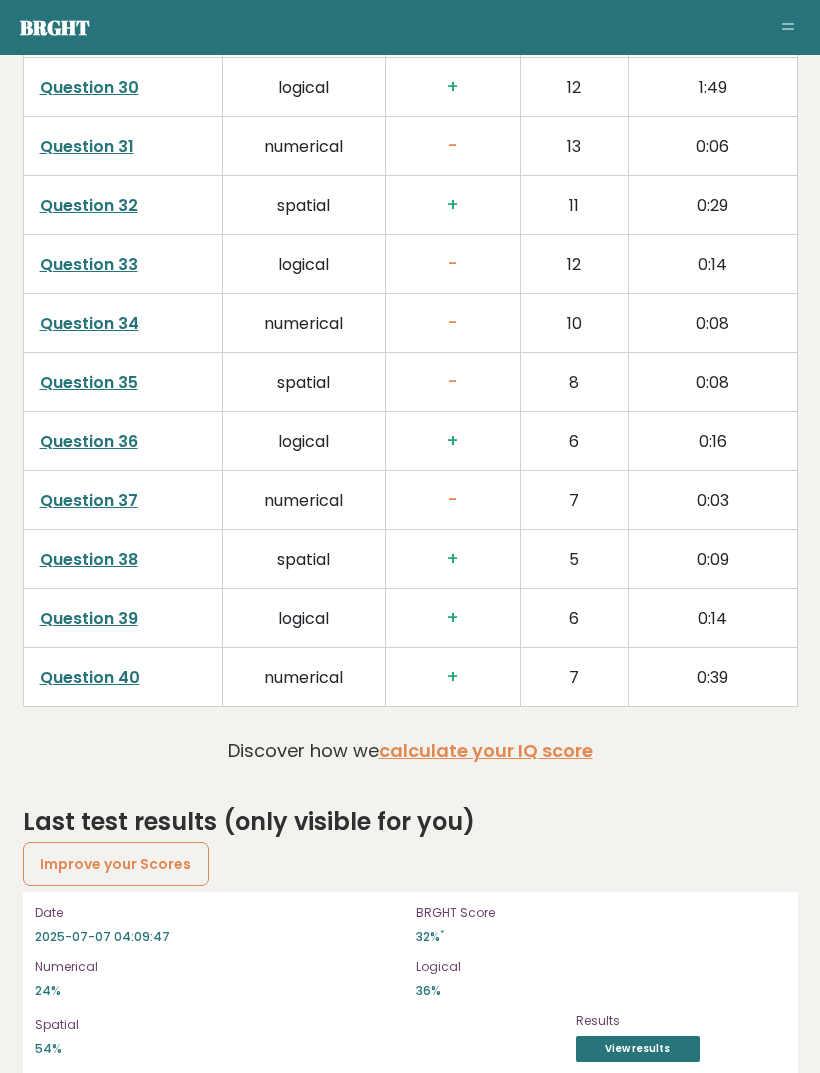 click on "View results" at bounding box center [638, 1049] 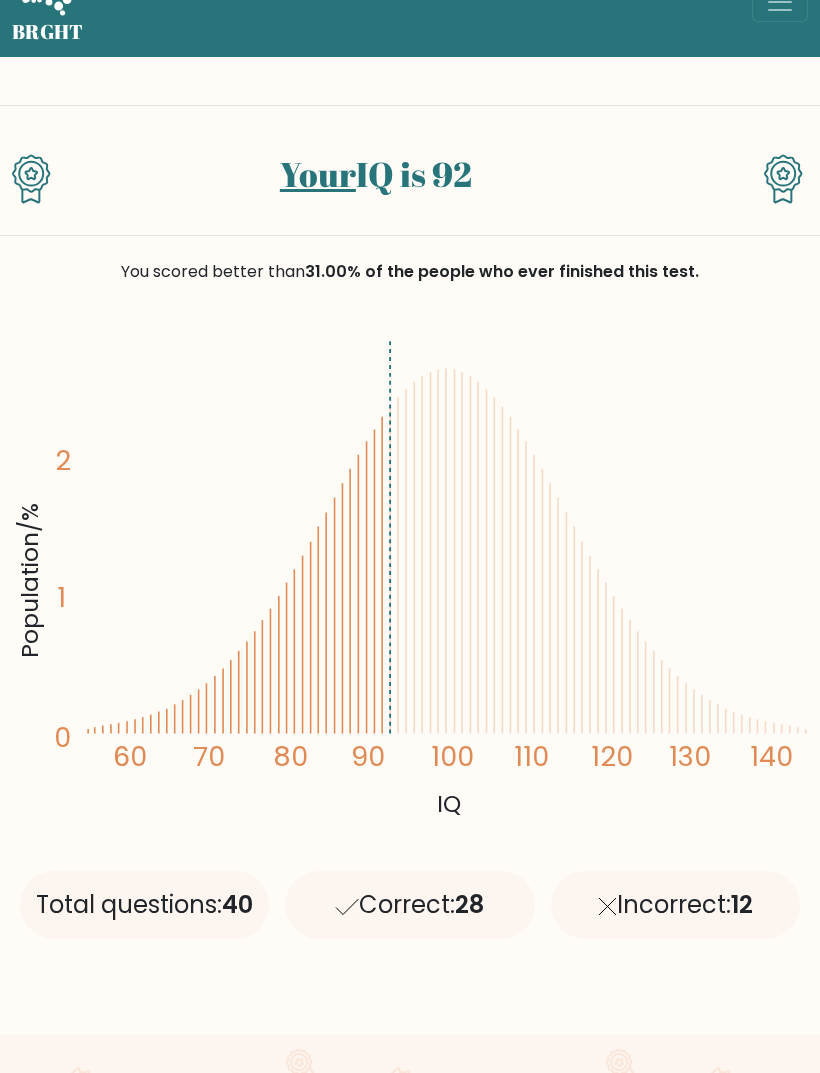 scroll, scrollTop: 0, scrollLeft: 0, axis: both 